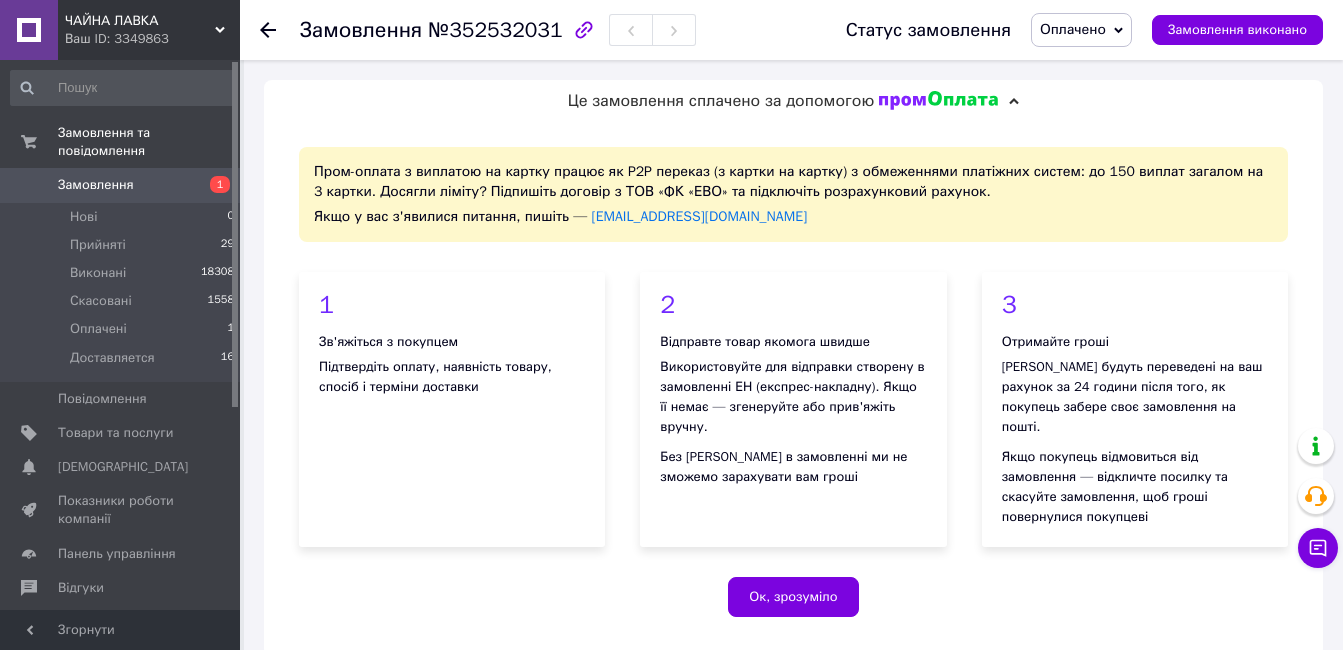 scroll, scrollTop: 1400, scrollLeft: 0, axis: vertical 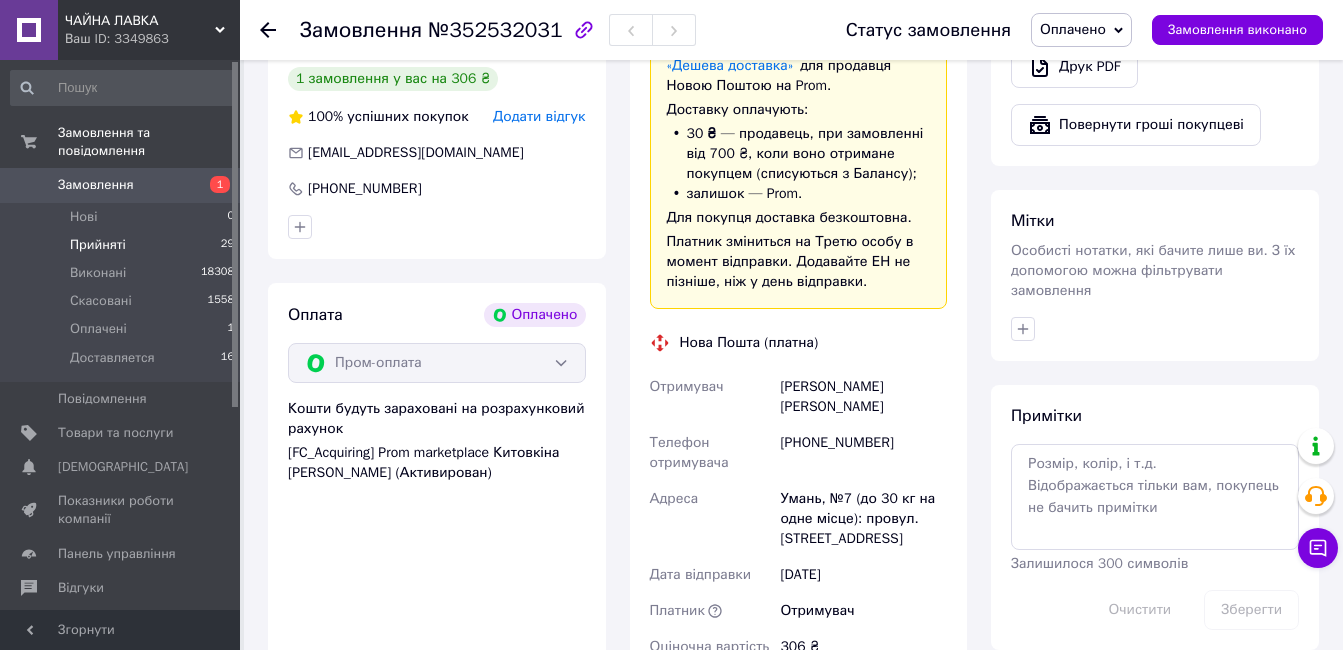 click on "Прийняті" at bounding box center (98, 245) 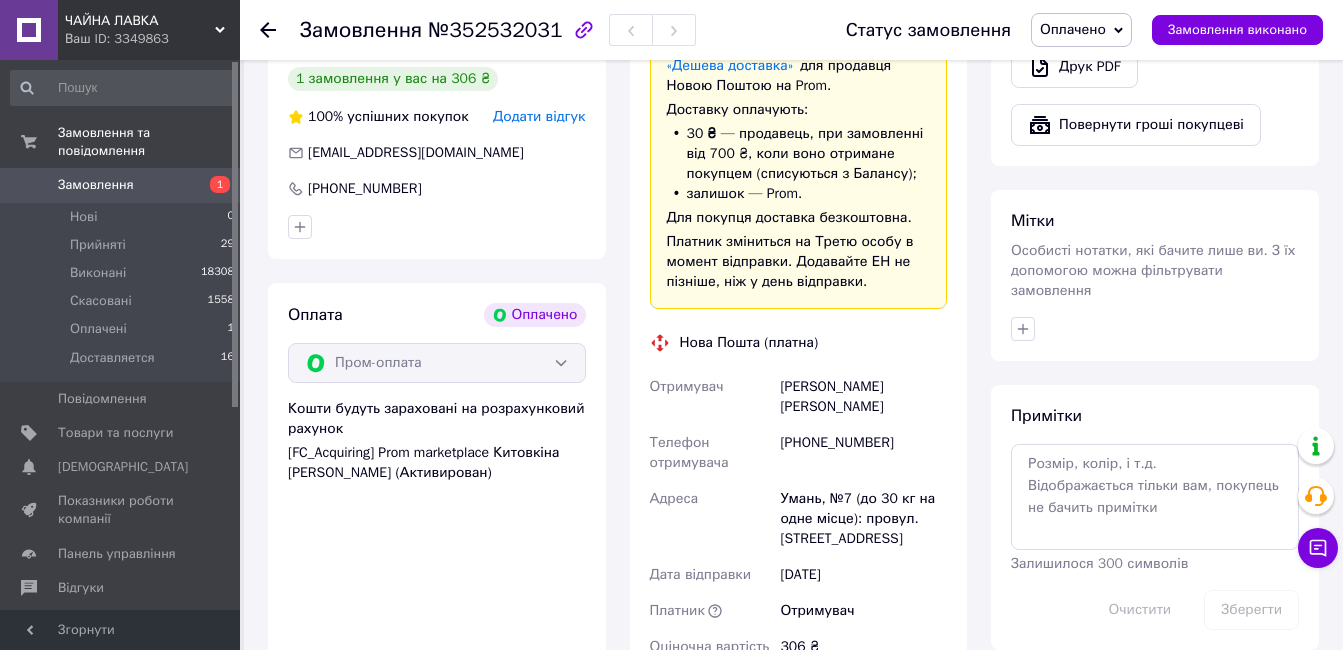 scroll, scrollTop: 0, scrollLeft: 0, axis: both 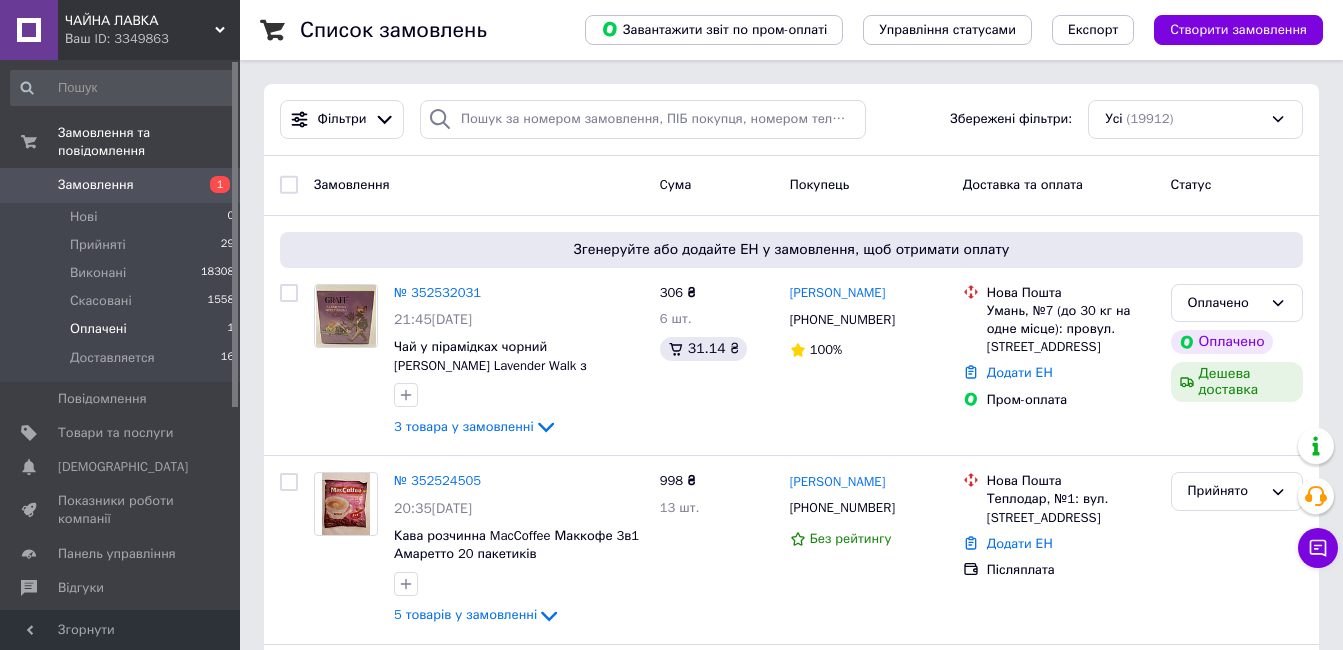 click on "Оплачені" at bounding box center (98, 329) 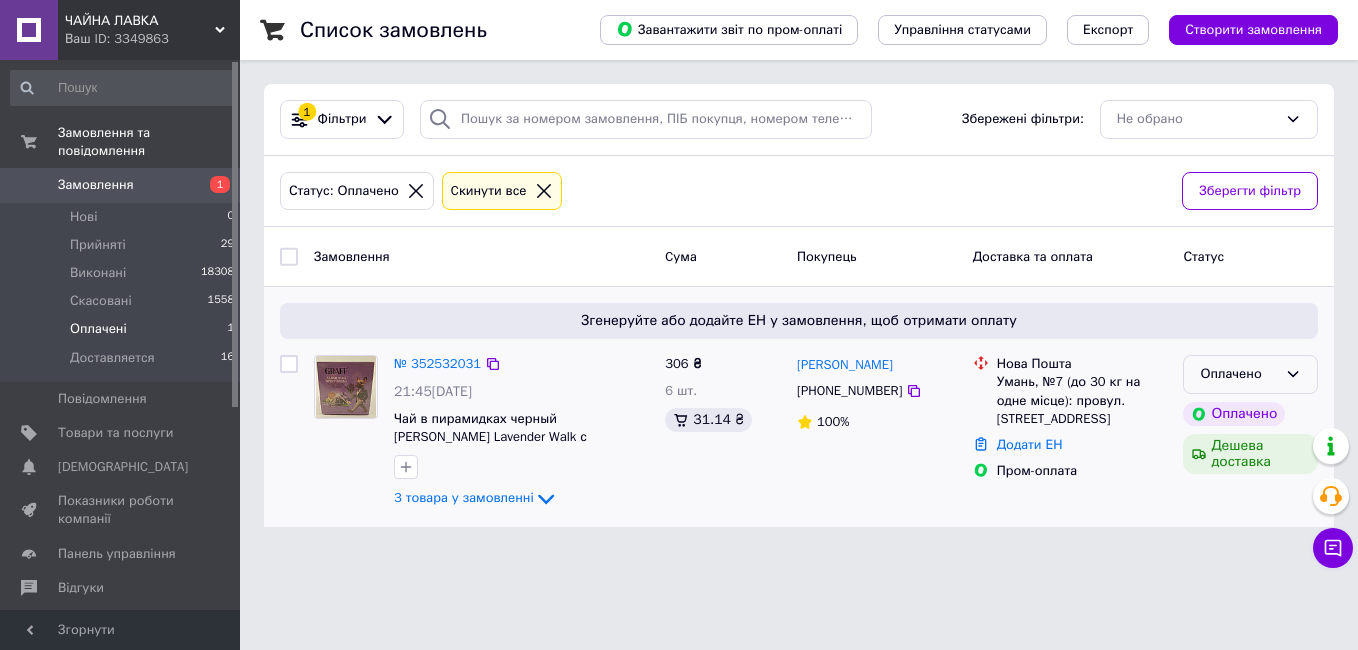 click 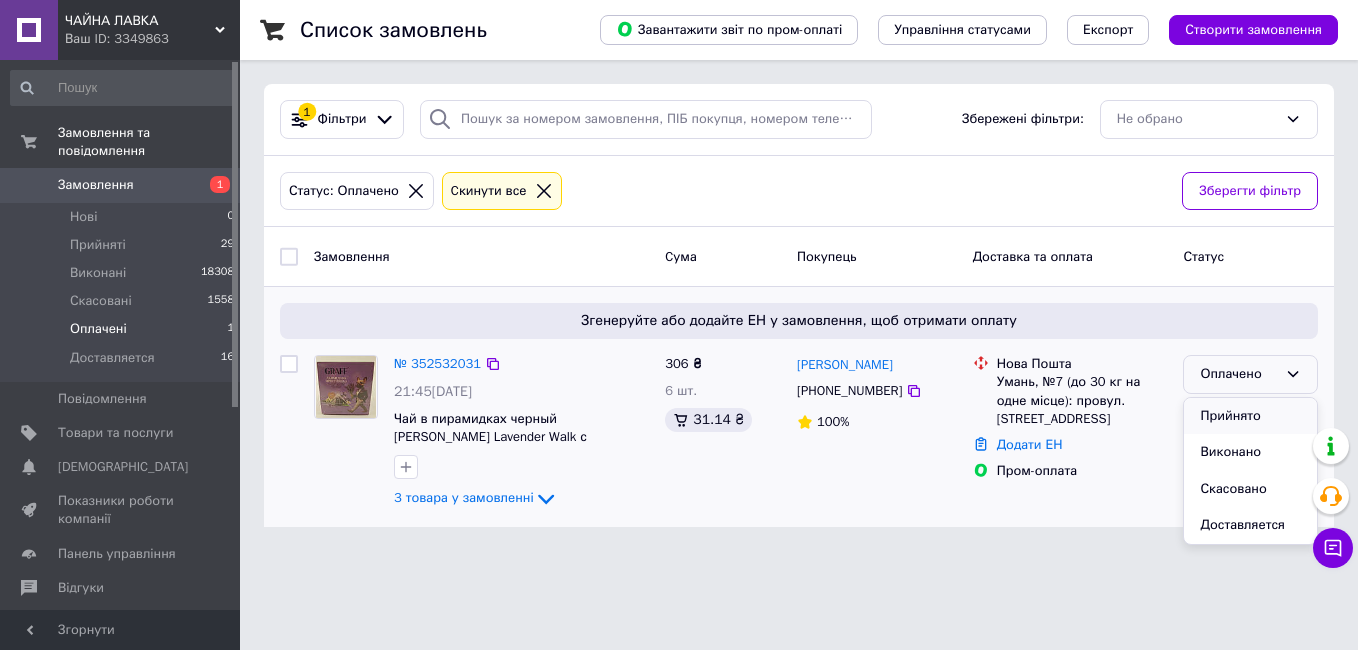 click on "Прийнято" at bounding box center [1250, 416] 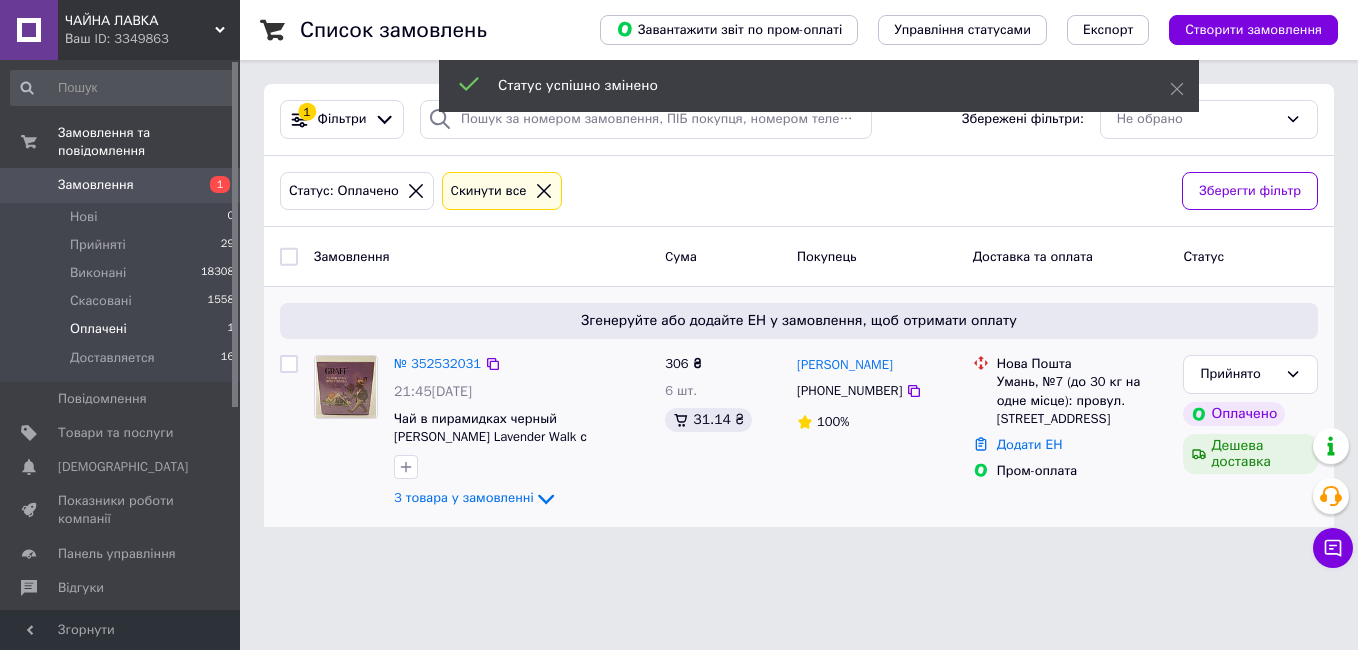 click on "№ 352532031" at bounding box center [437, 363] 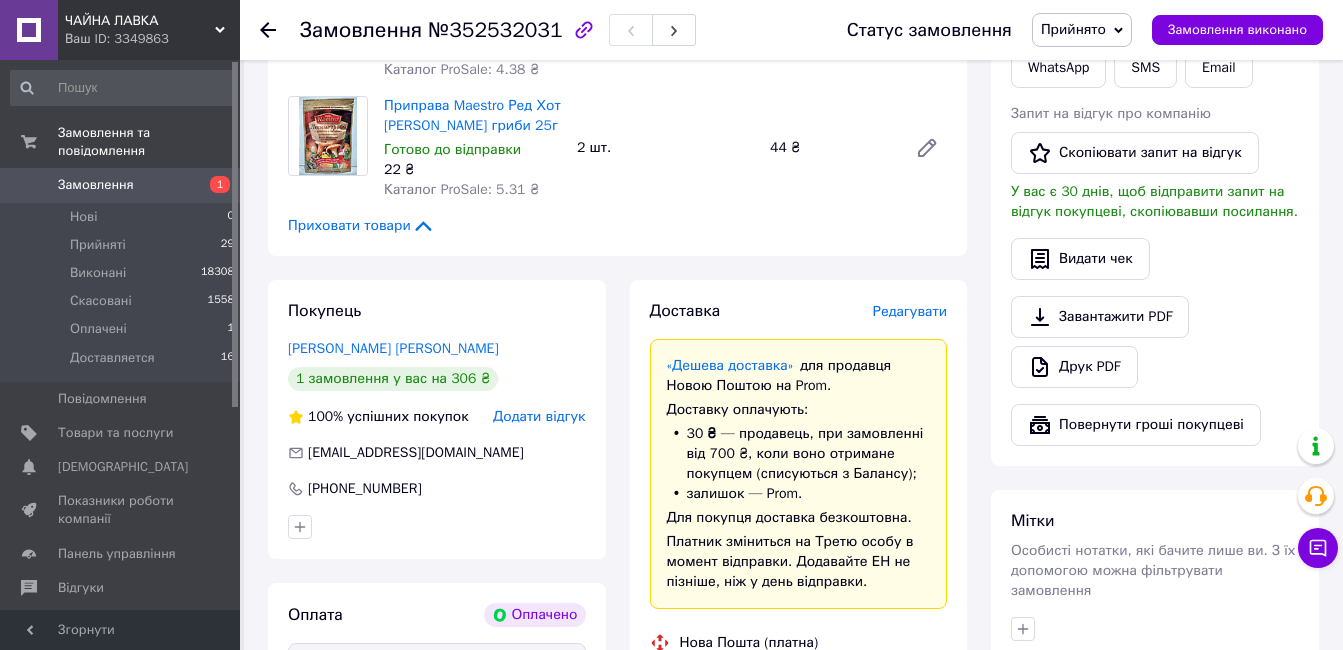 scroll, scrollTop: 1400, scrollLeft: 0, axis: vertical 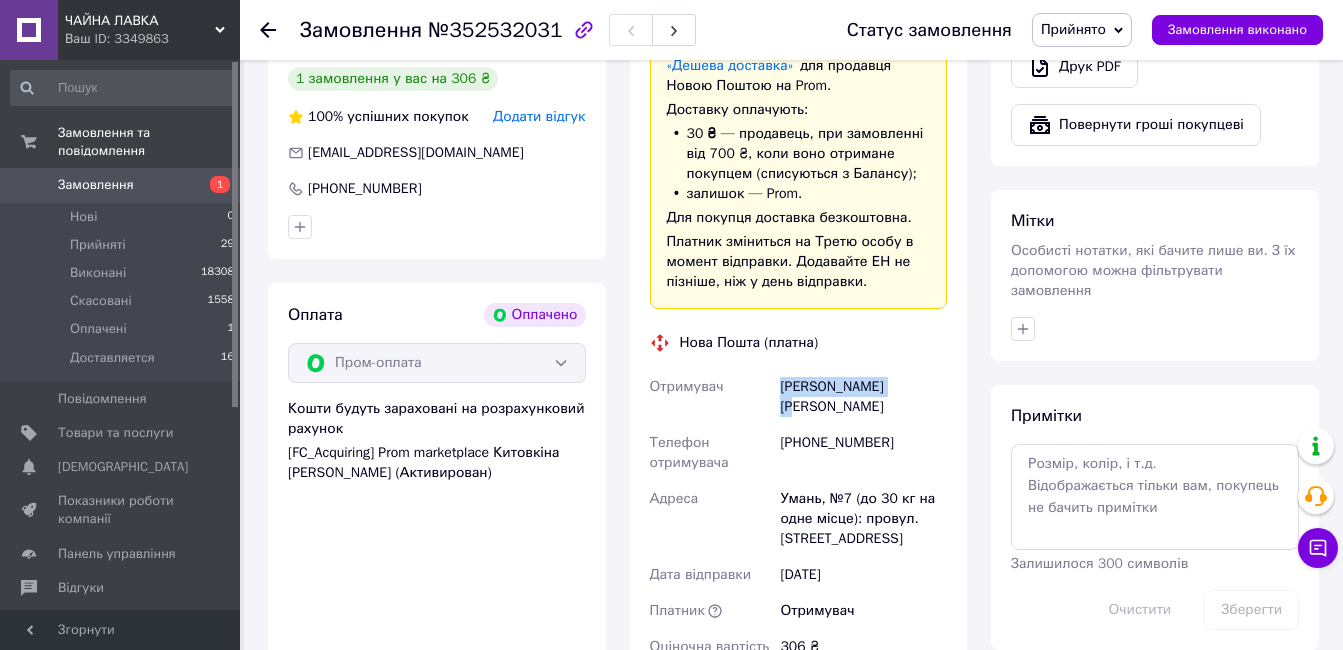 drag, startPoint x: 774, startPoint y: 349, endPoint x: 926, endPoint y: 358, distance: 152.26622 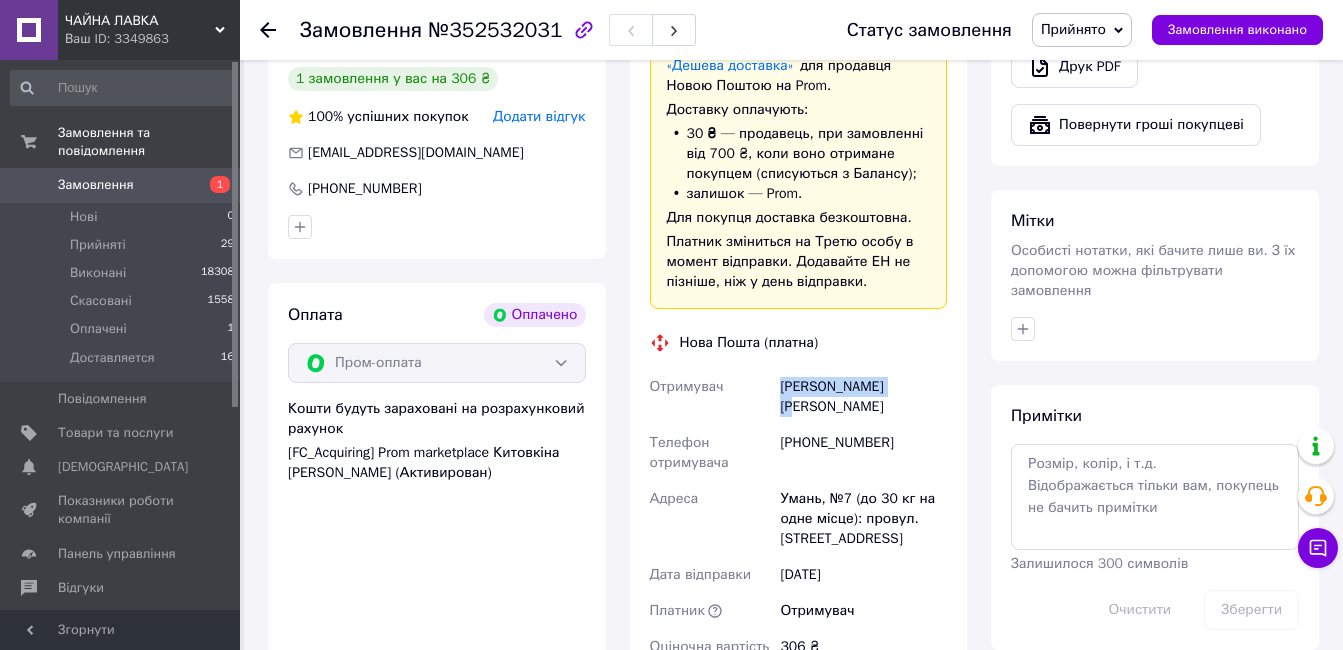 copy on "Отримувач Керезвас Людмила" 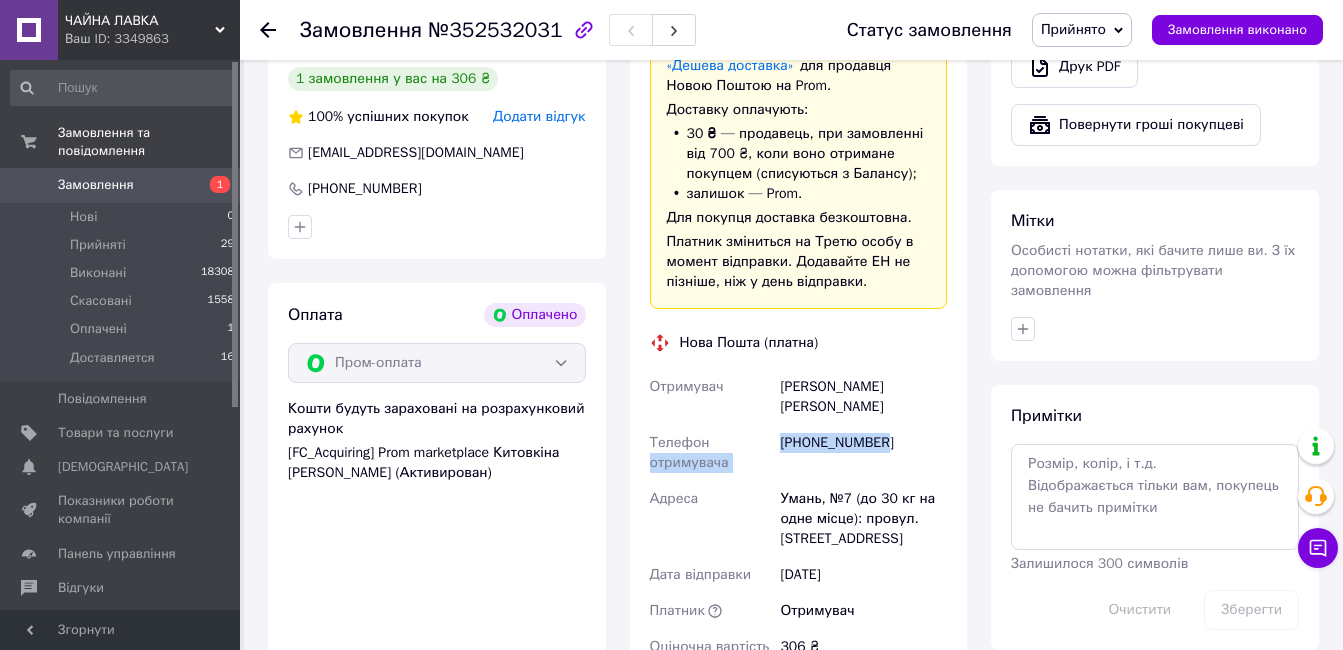 drag, startPoint x: 775, startPoint y: 384, endPoint x: 887, endPoint y: 384, distance: 112 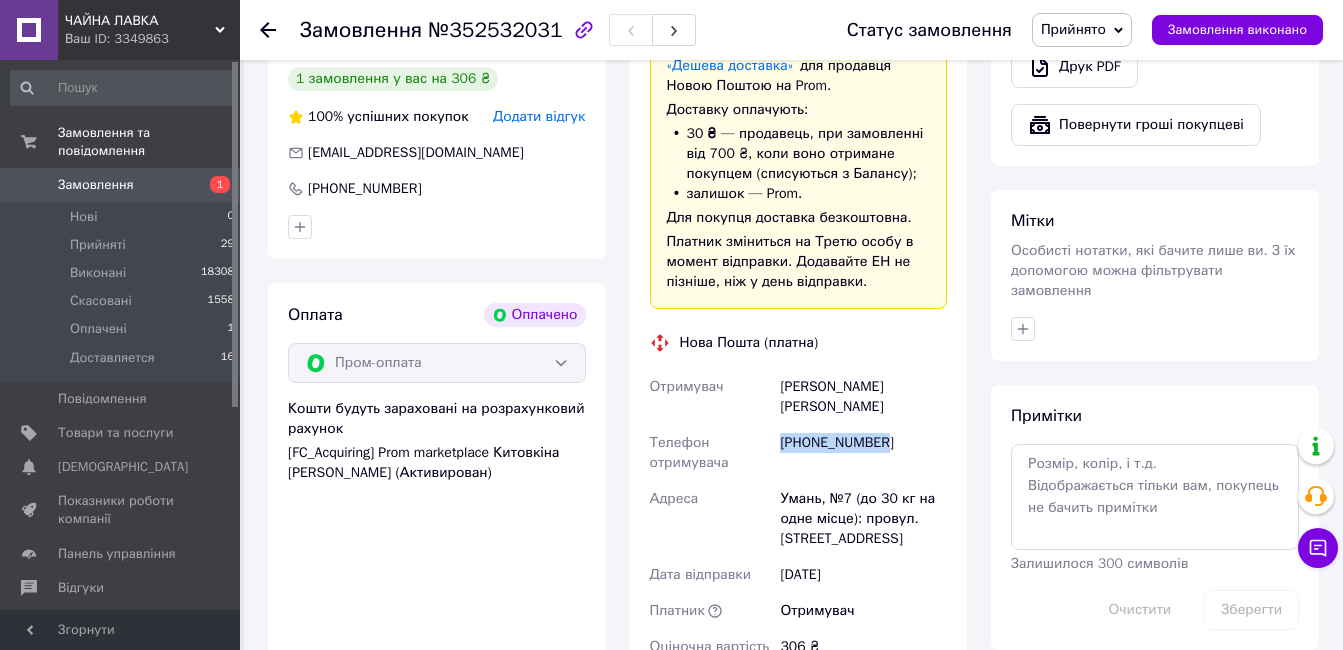 drag, startPoint x: 779, startPoint y: 383, endPoint x: 888, endPoint y: 381, distance: 109.01835 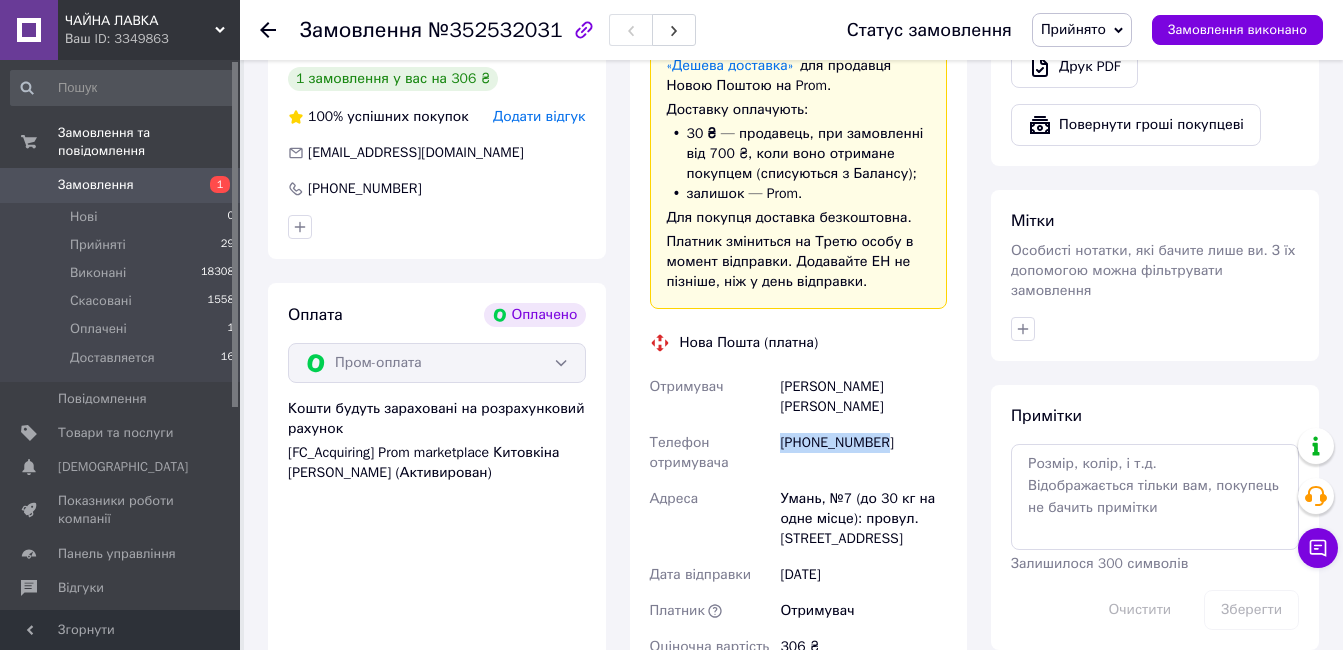 copy on "[PHONE_NUMBER]" 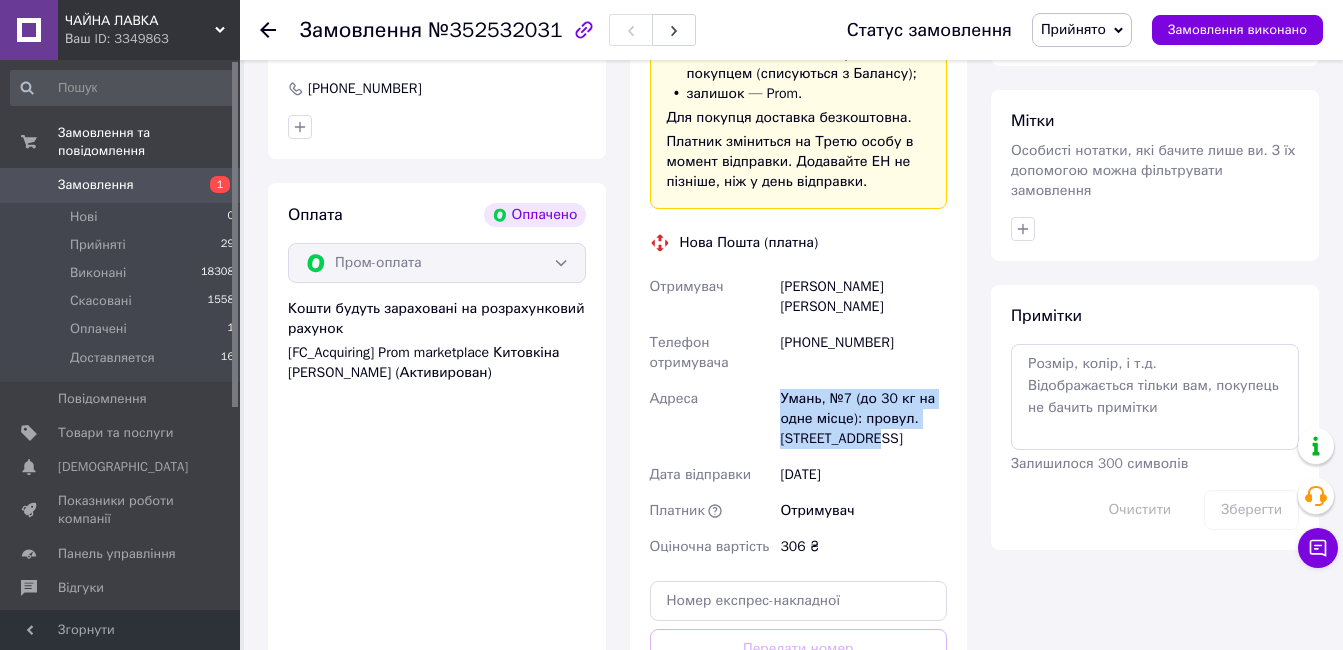 drag, startPoint x: 777, startPoint y: 331, endPoint x: 874, endPoint y: 387, distance: 112.00446 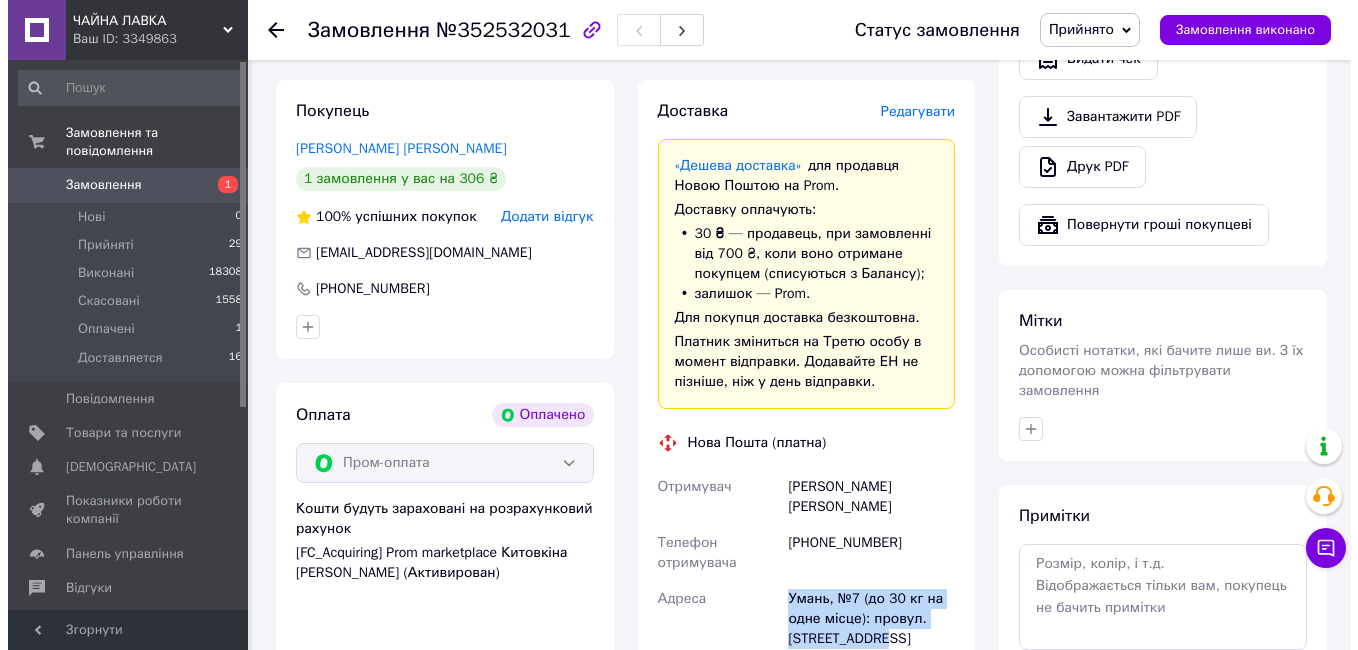 scroll, scrollTop: 1000, scrollLeft: 0, axis: vertical 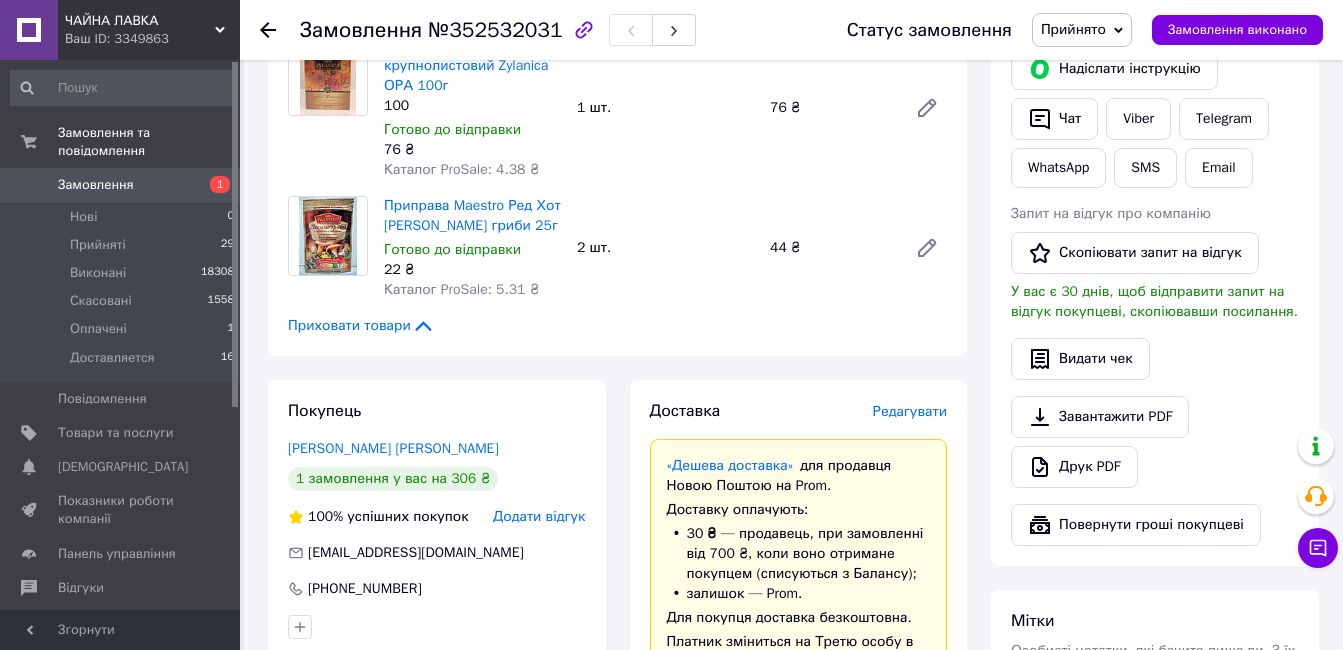 click on "Редагувати" at bounding box center (910, 411) 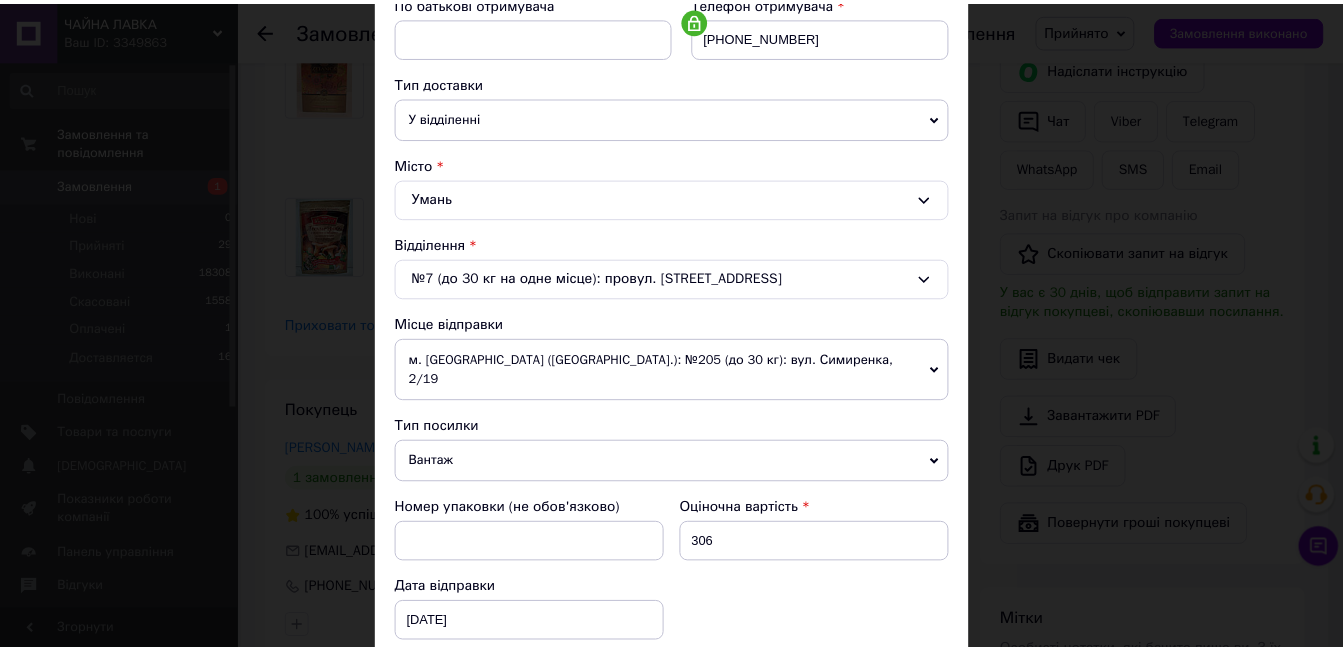 scroll, scrollTop: 600, scrollLeft: 0, axis: vertical 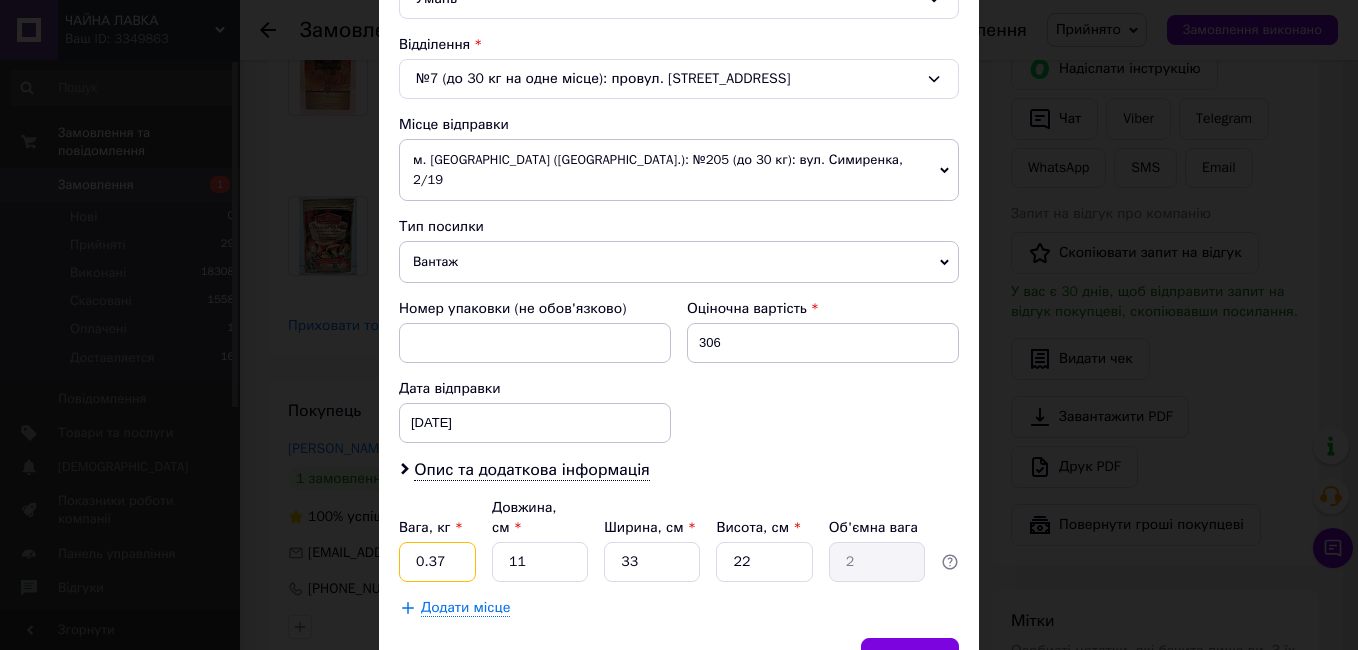 click on "0.37" at bounding box center [437, 562] 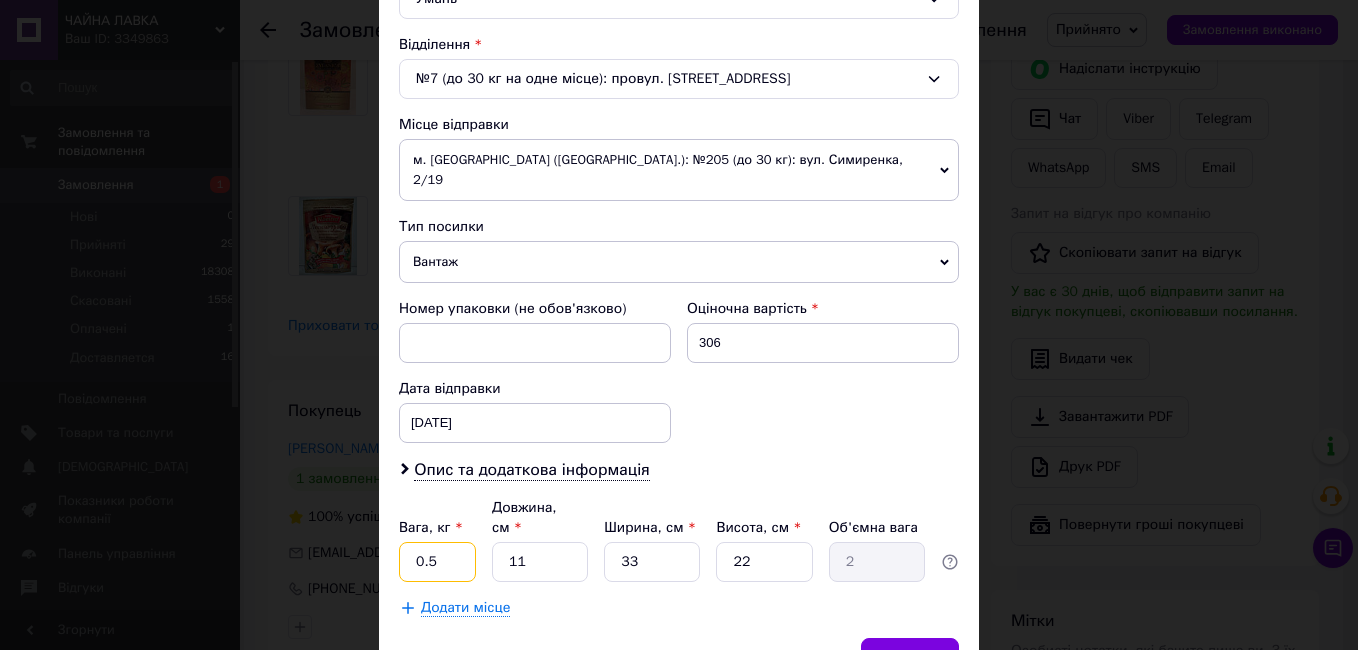 type on "0.5" 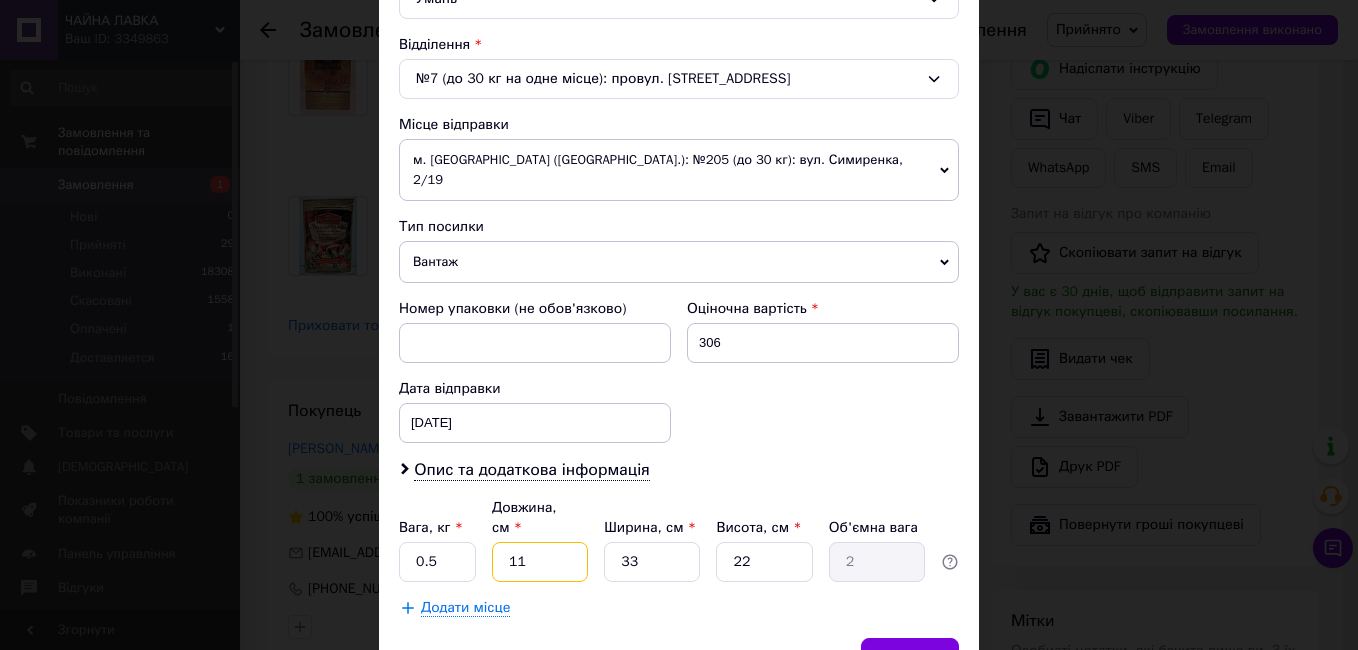 type on "3" 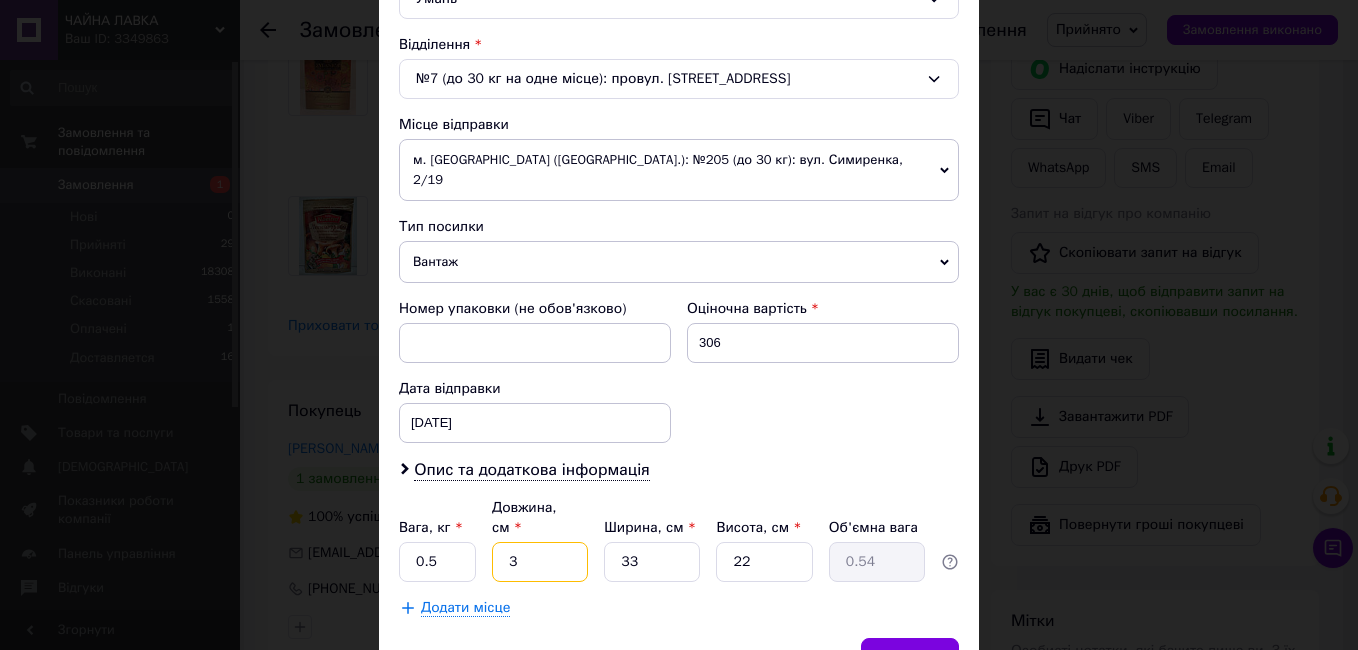 type on "32" 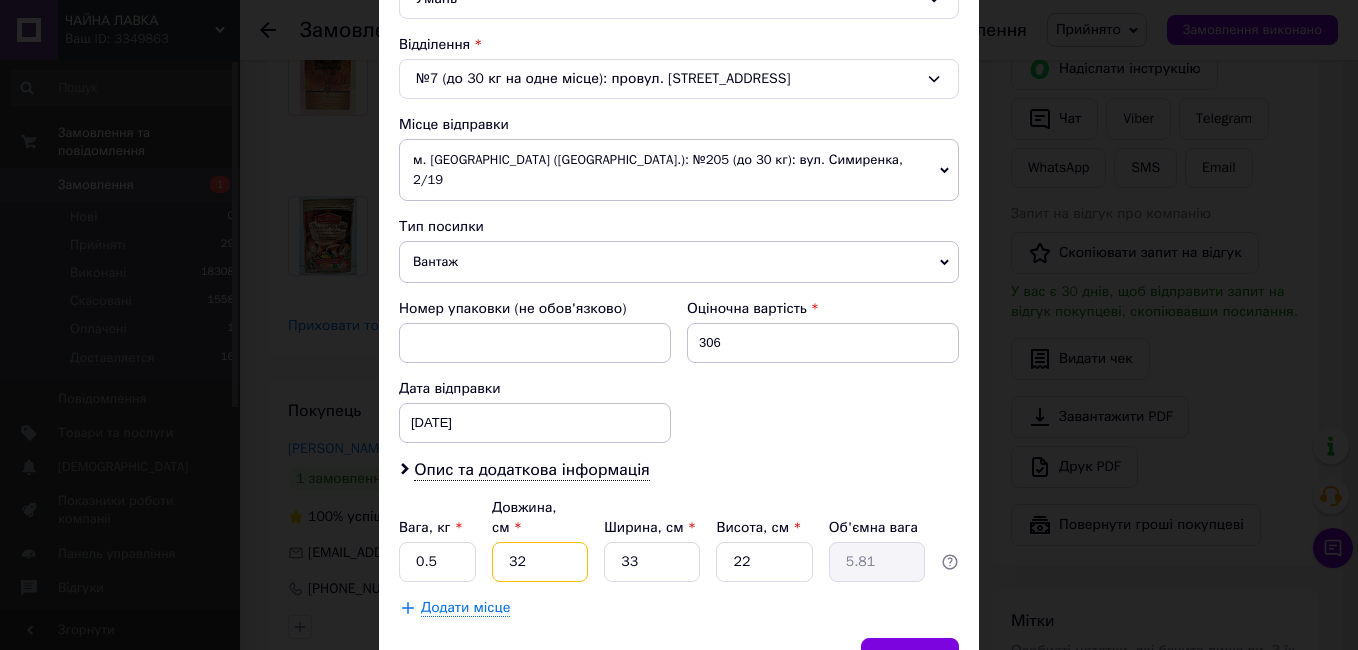 type on "32" 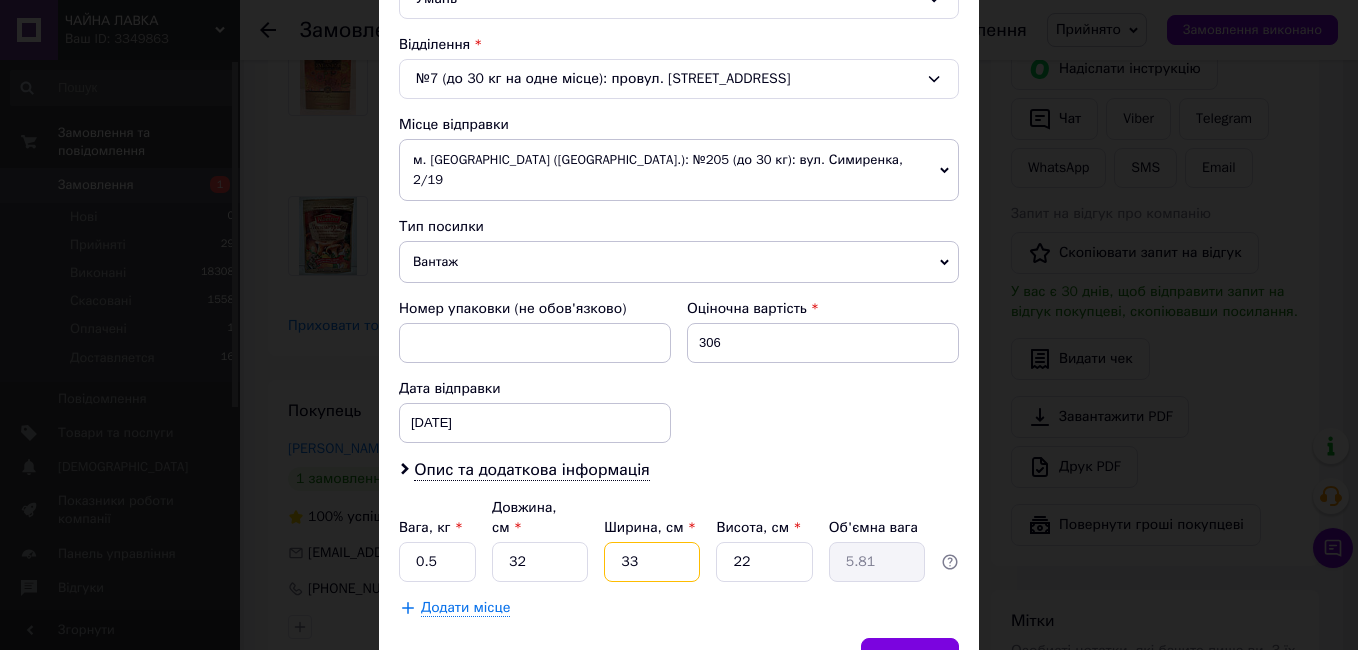type on "2" 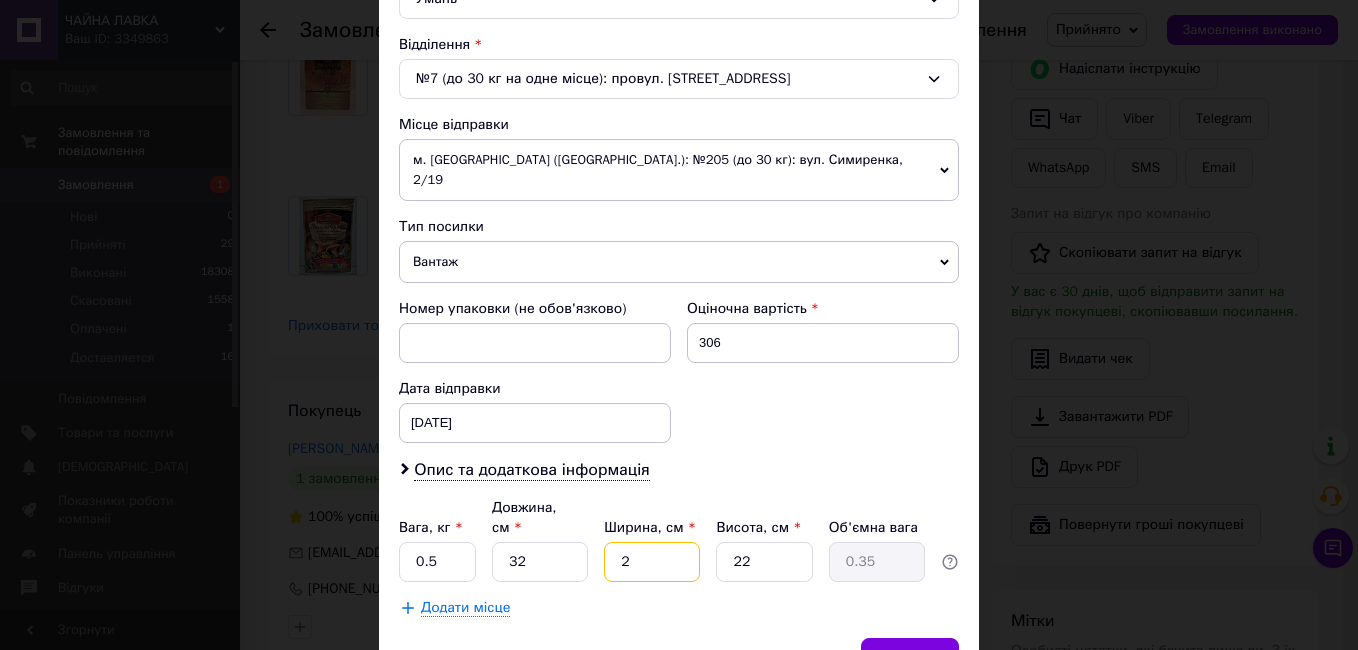 type on "20" 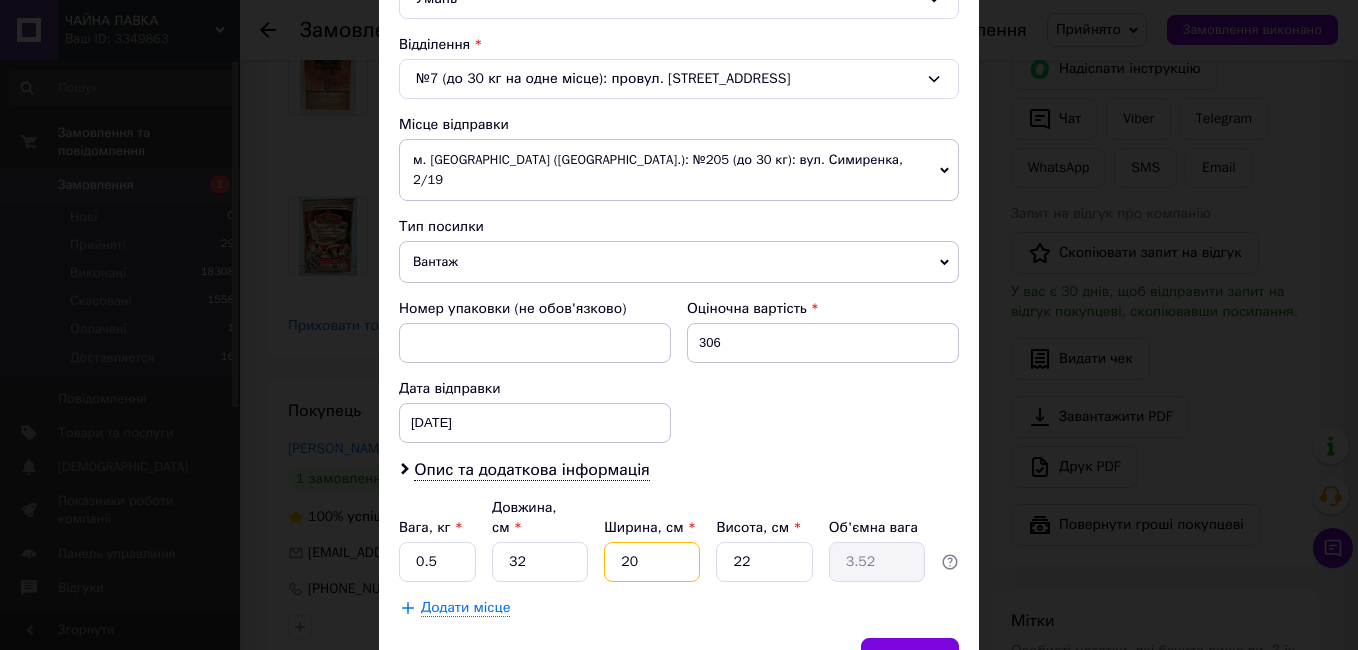 type on "20" 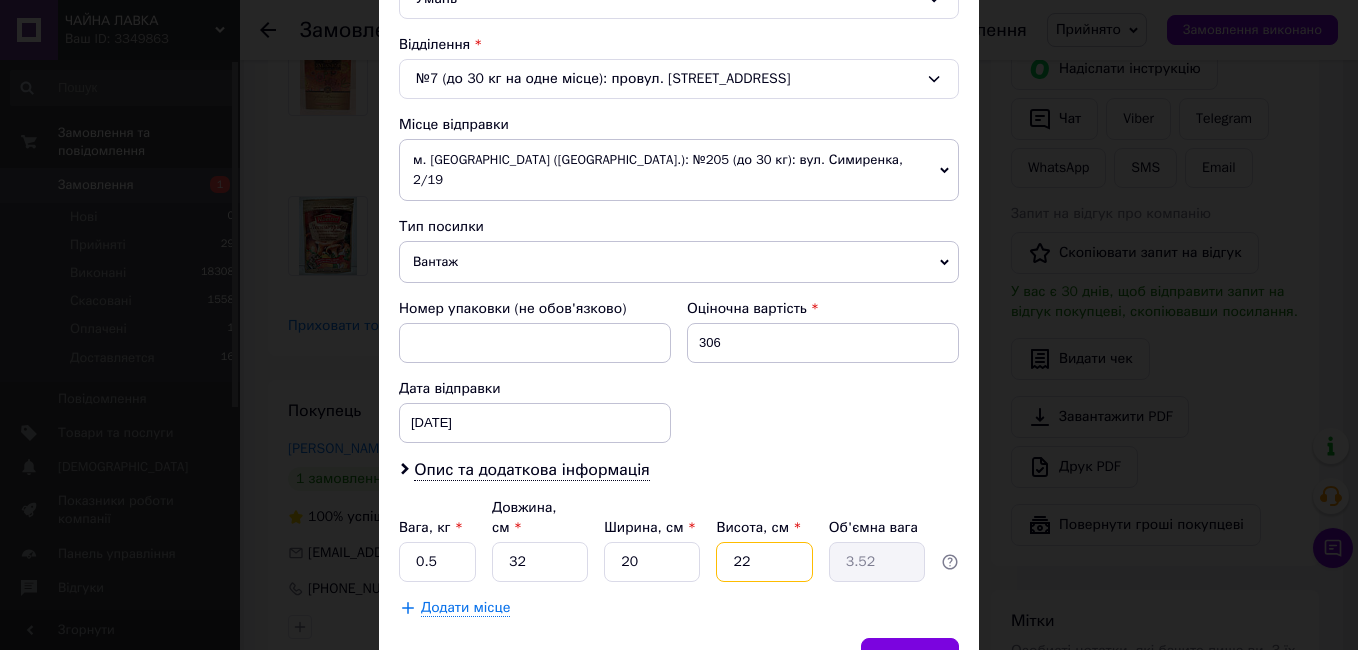 type on "1" 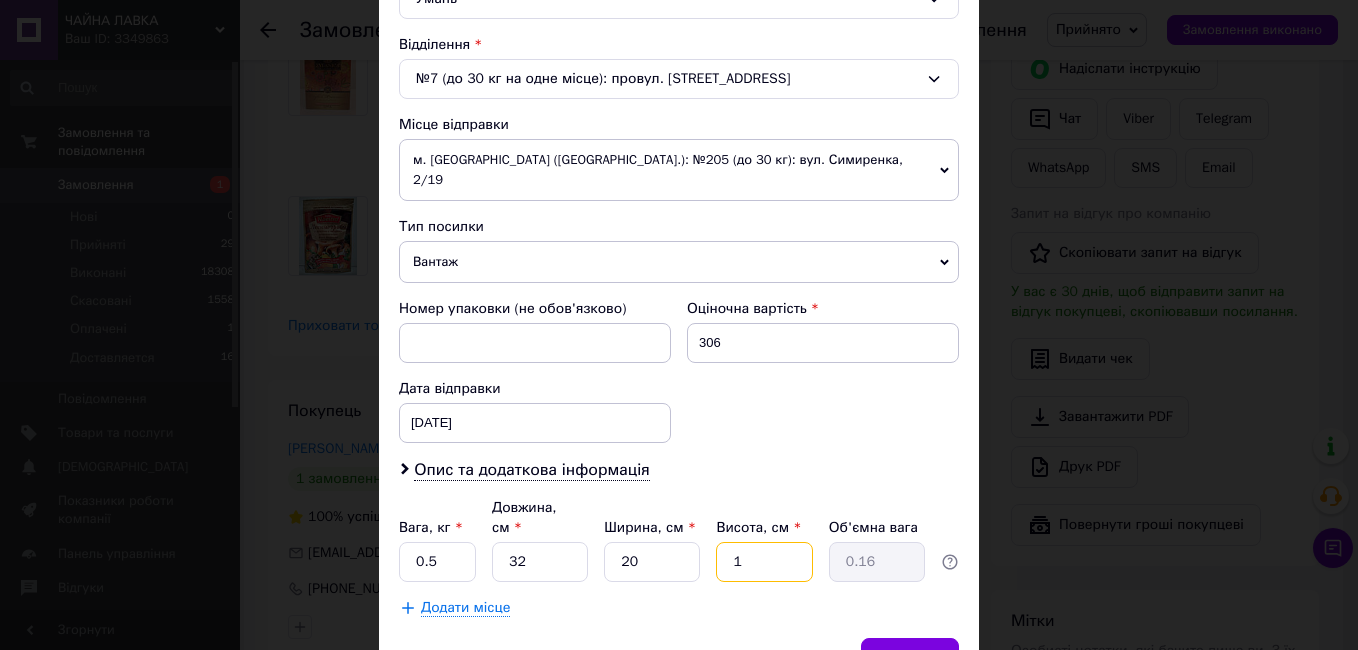 type on "12" 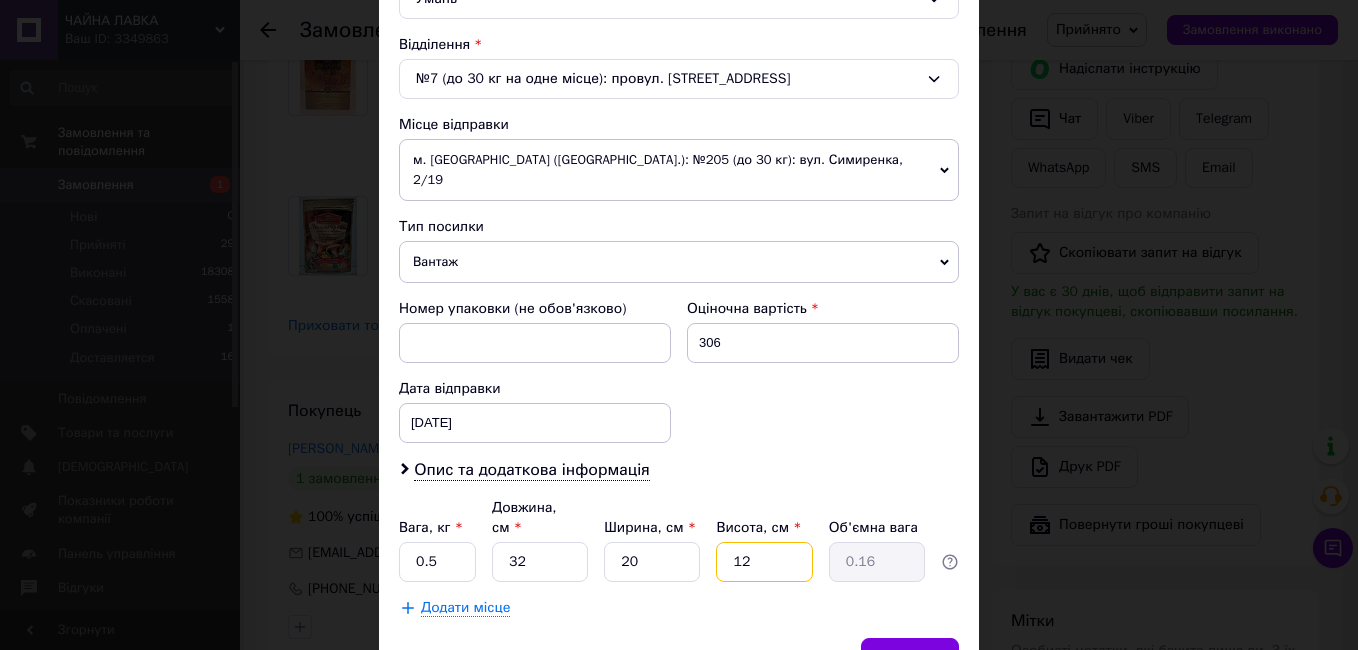 type on "1.92" 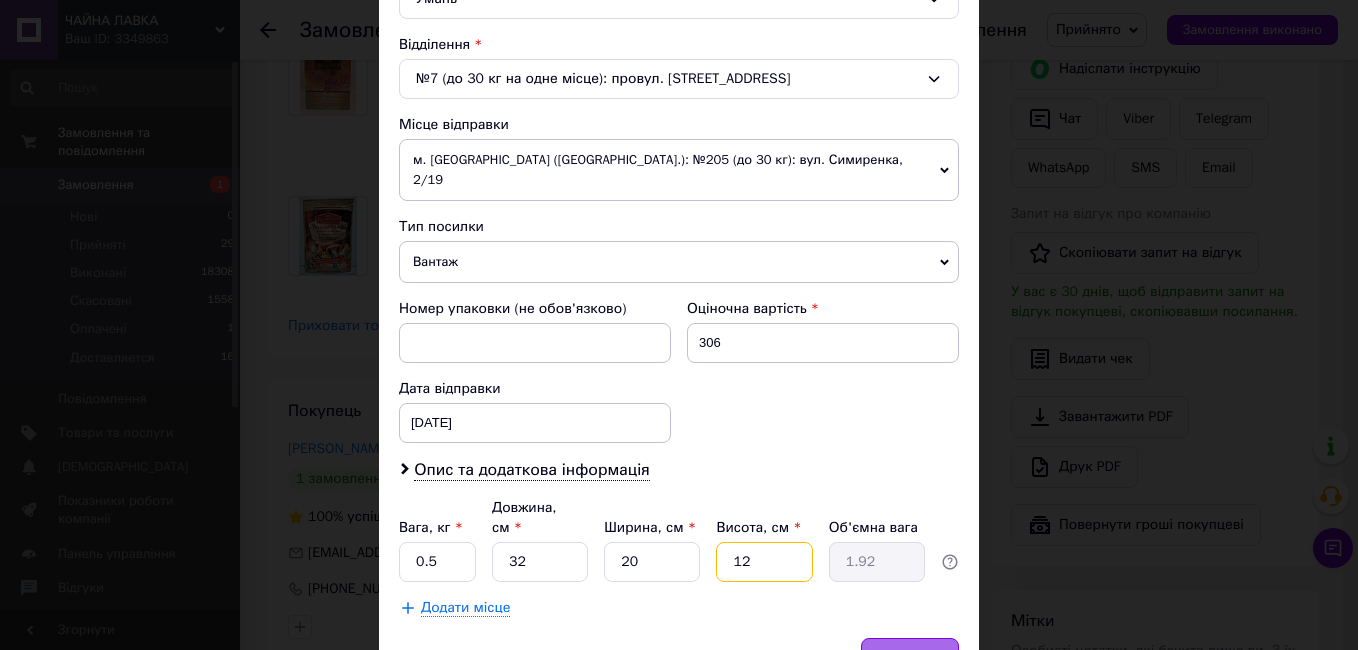 type on "12" 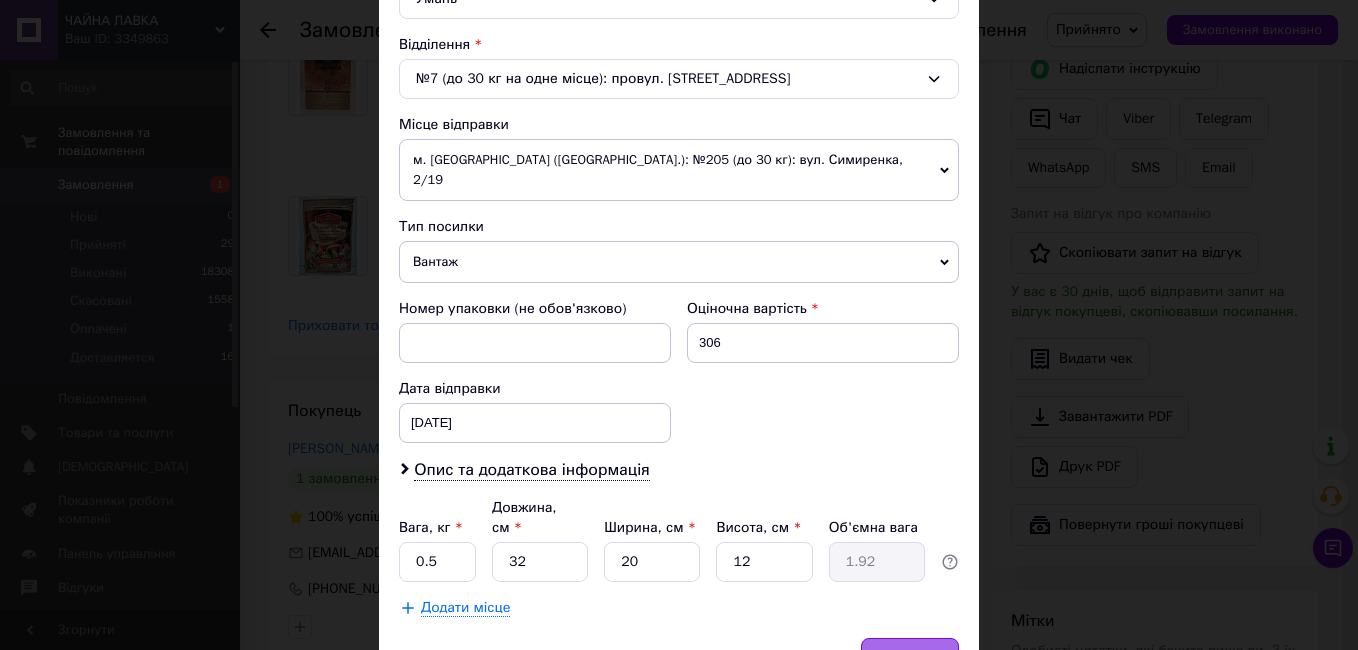 click on "Зберегти" at bounding box center [910, 658] 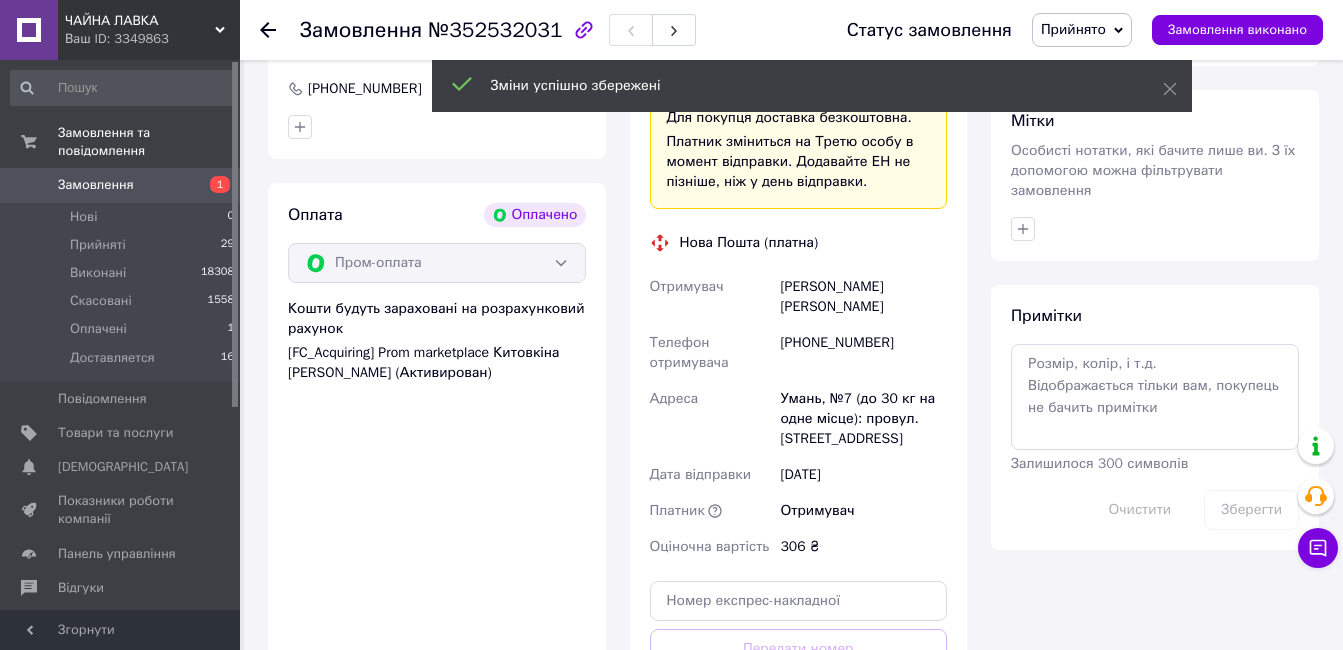 scroll, scrollTop: 1700, scrollLeft: 0, axis: vertical 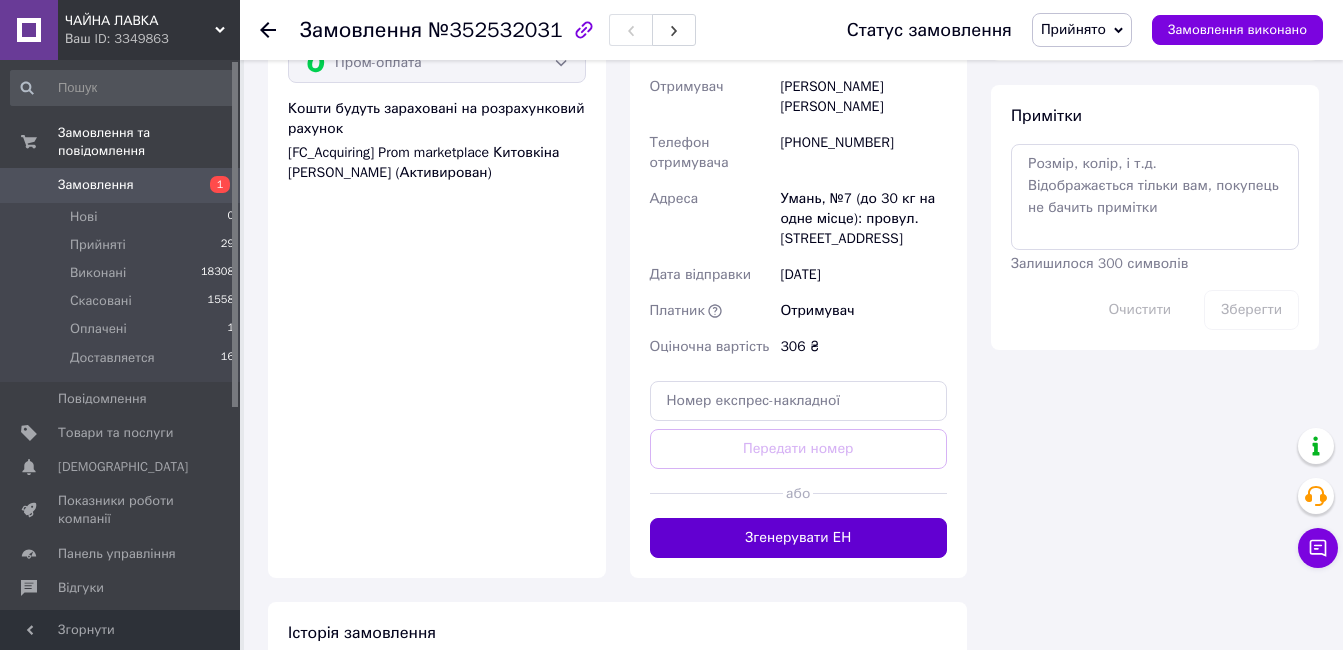 click on "Згенерувати ЕН" at bounding box center [799, 538] 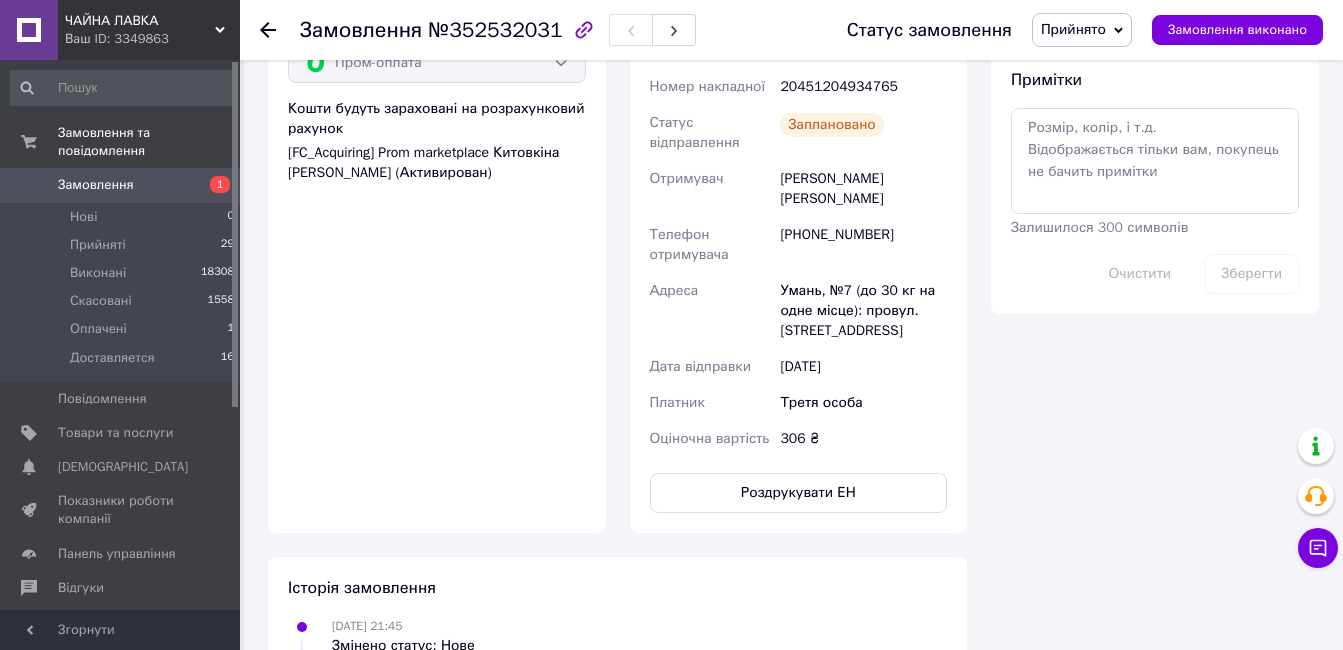 scroll, scrollTop: 1500, scrollLeft: 0, axis: vertical 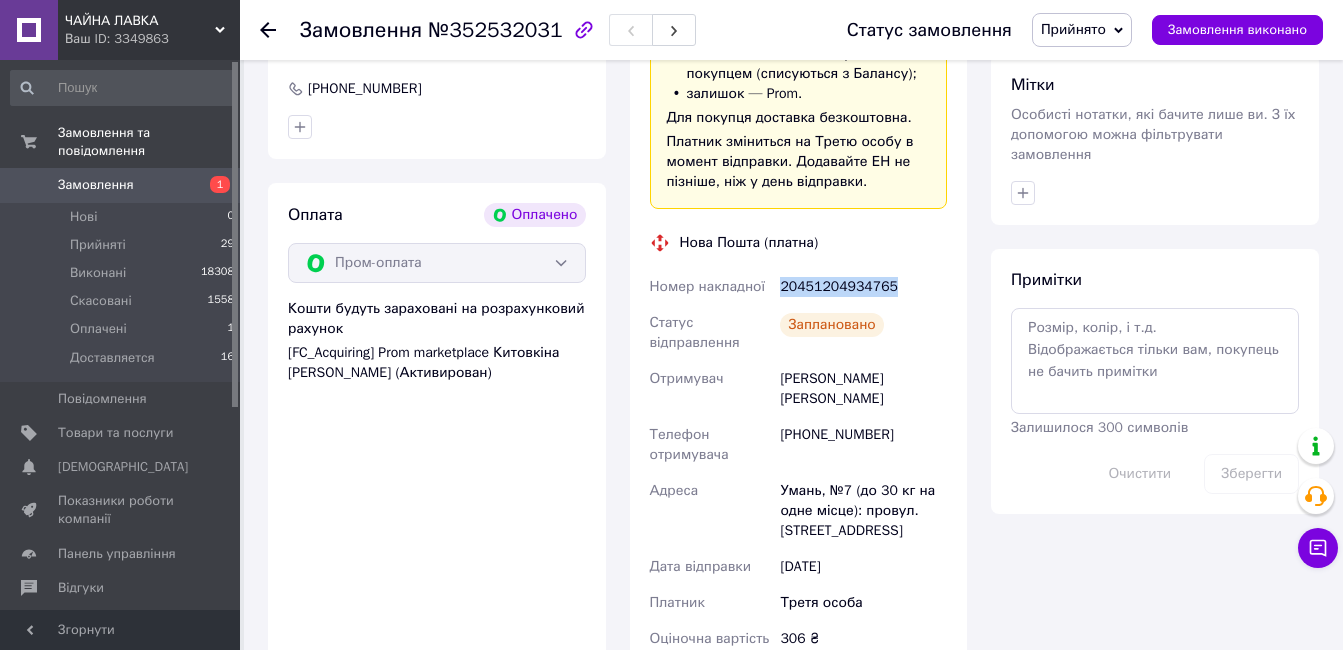 drag, startPoint x: 780, startPoint y: 247, endPoint x: 903, endPoint y: 241, distance: 123.146255 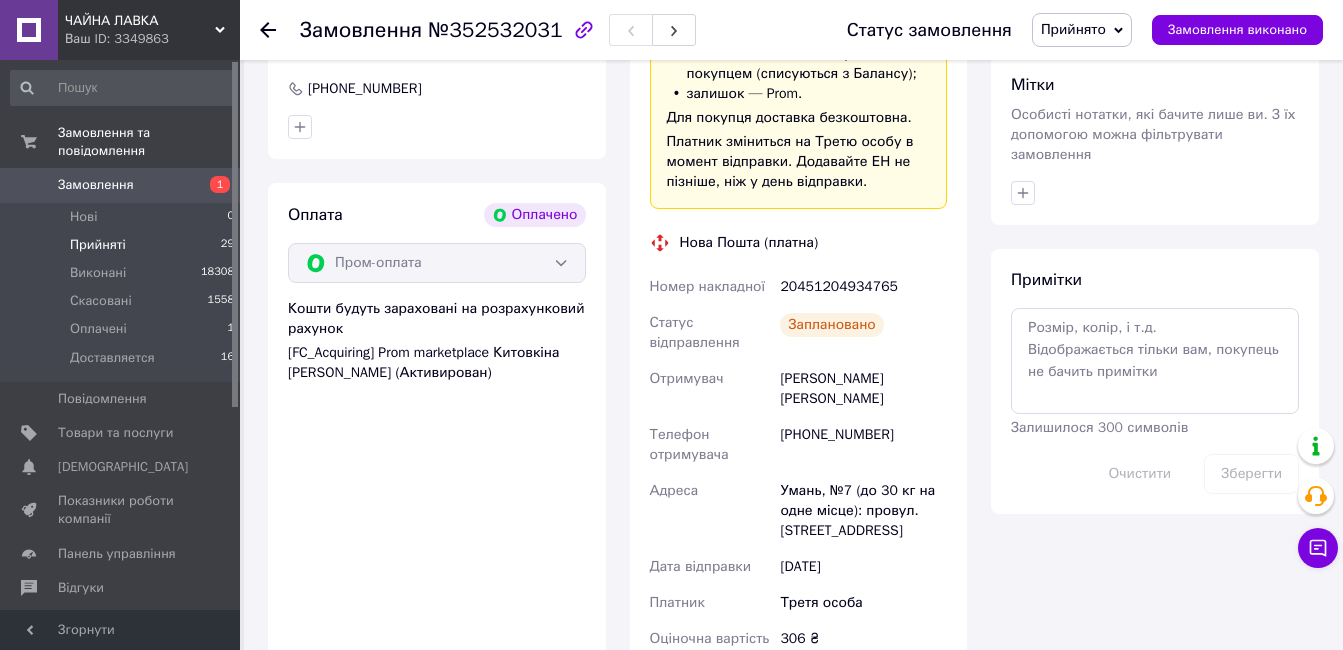 click on "Прийняті" at bounding box center [98, 245] 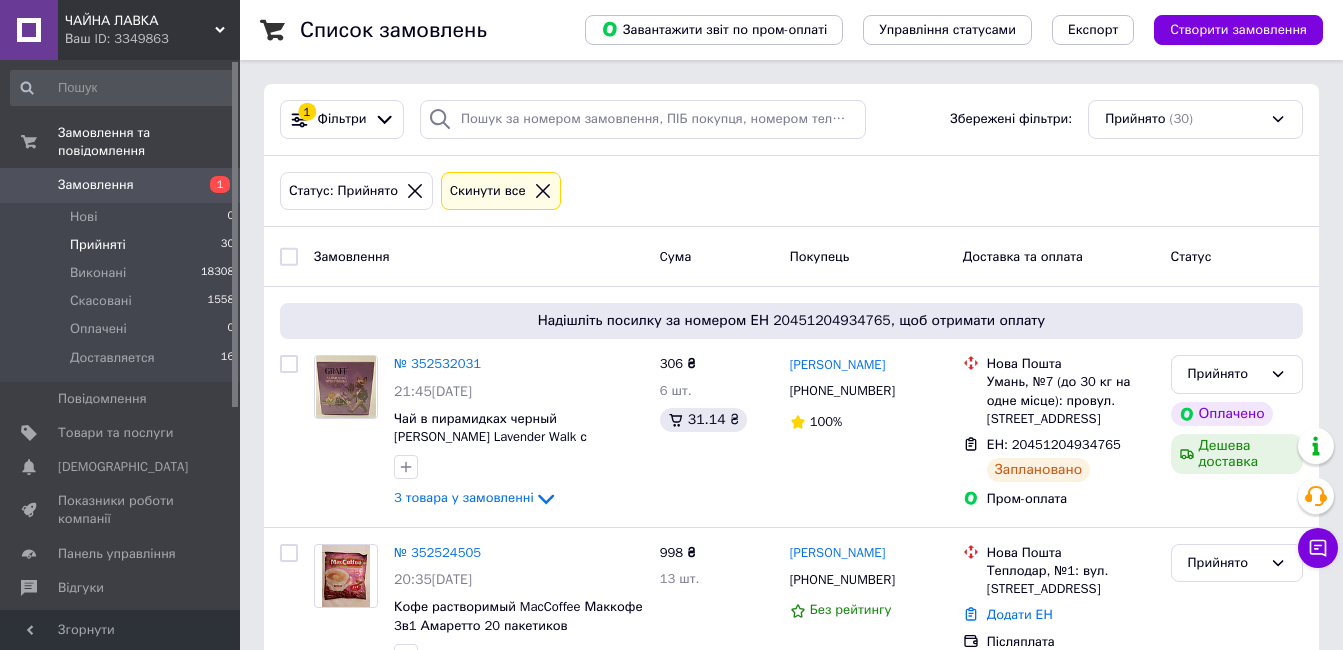 click on "Замовлення" at bounding box center [96, 185] 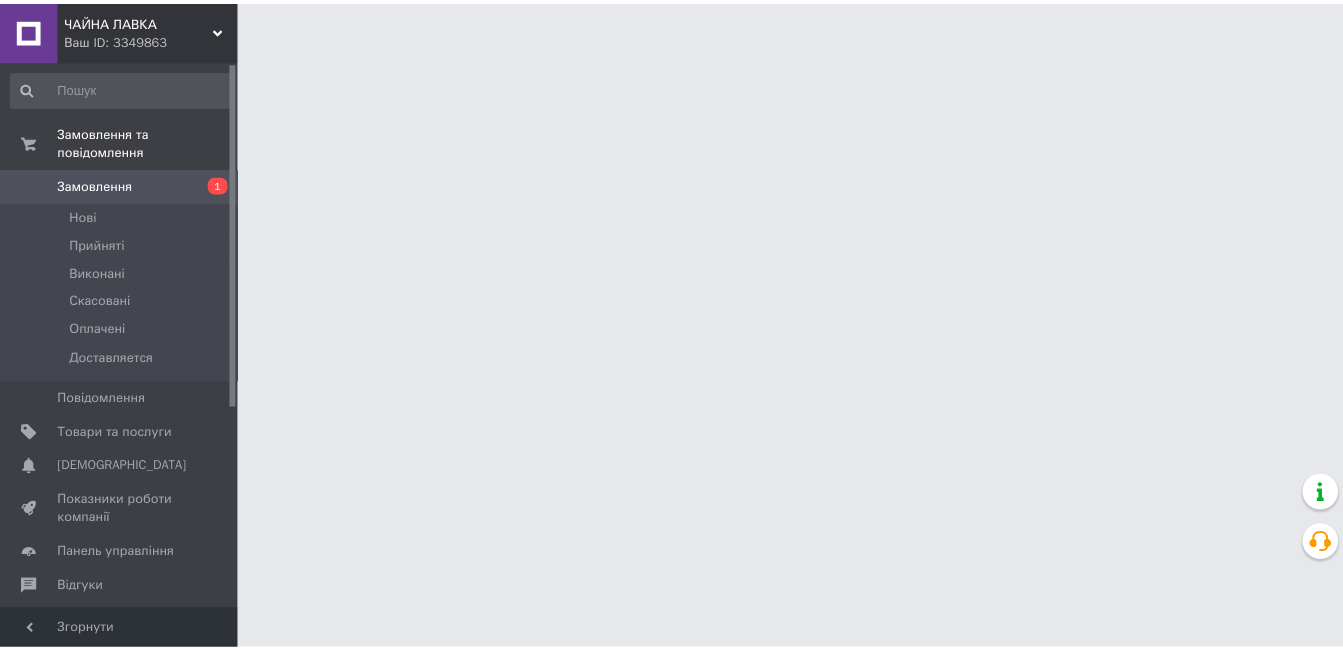 scroll, scrollTop: 0, scrollLeft: 0, axis: both 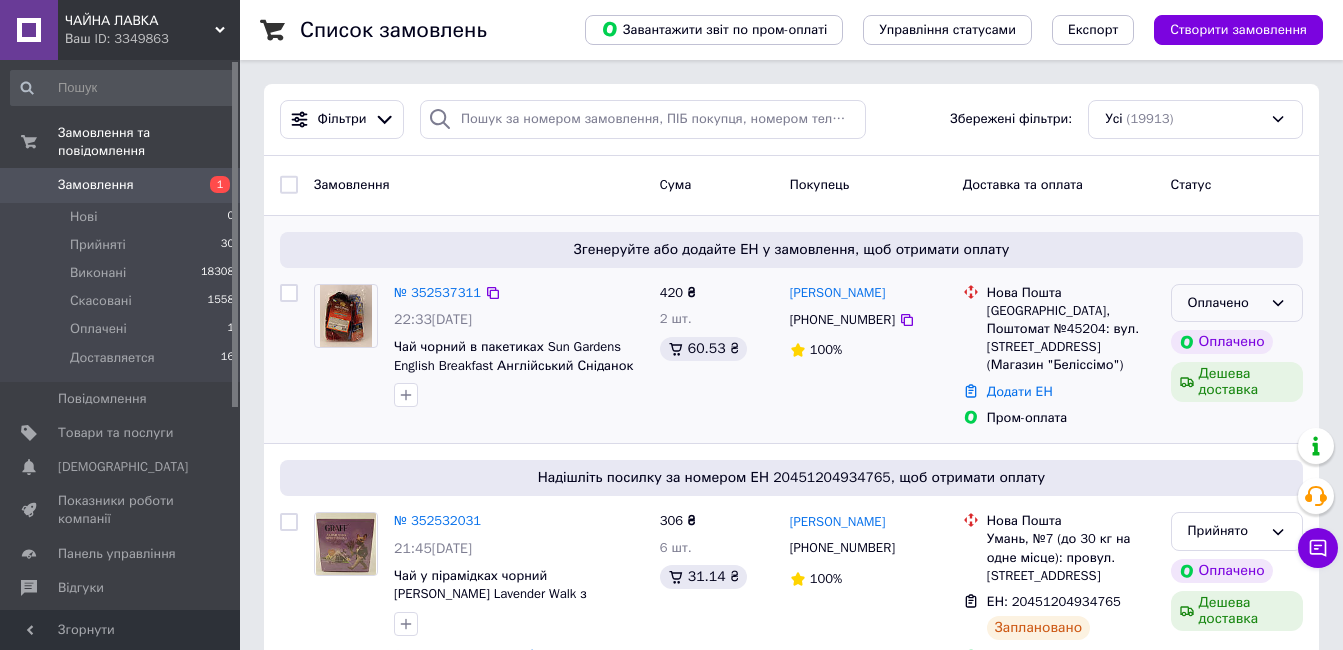 click on "Оплачено" at bounding box center (1225, 303) 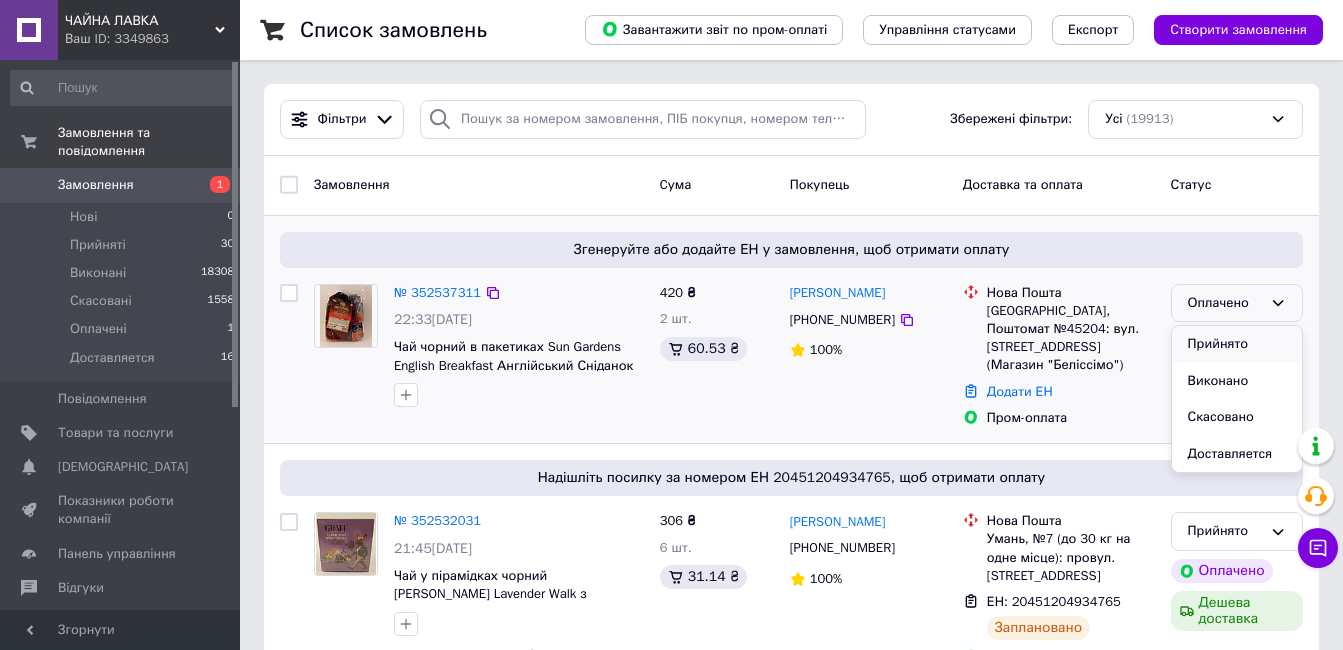 click on "Прийнято" at bounding box center [1237, 344] 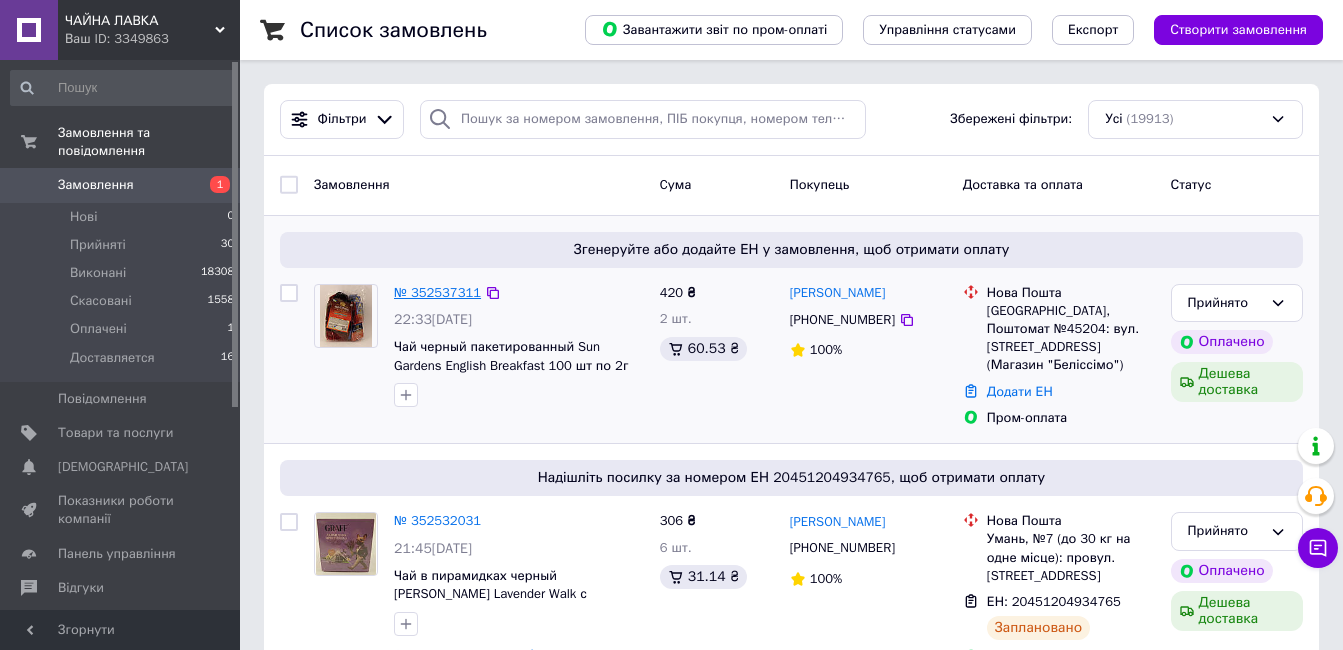 click on "№ 352537311" at bounding box center [437, 292] 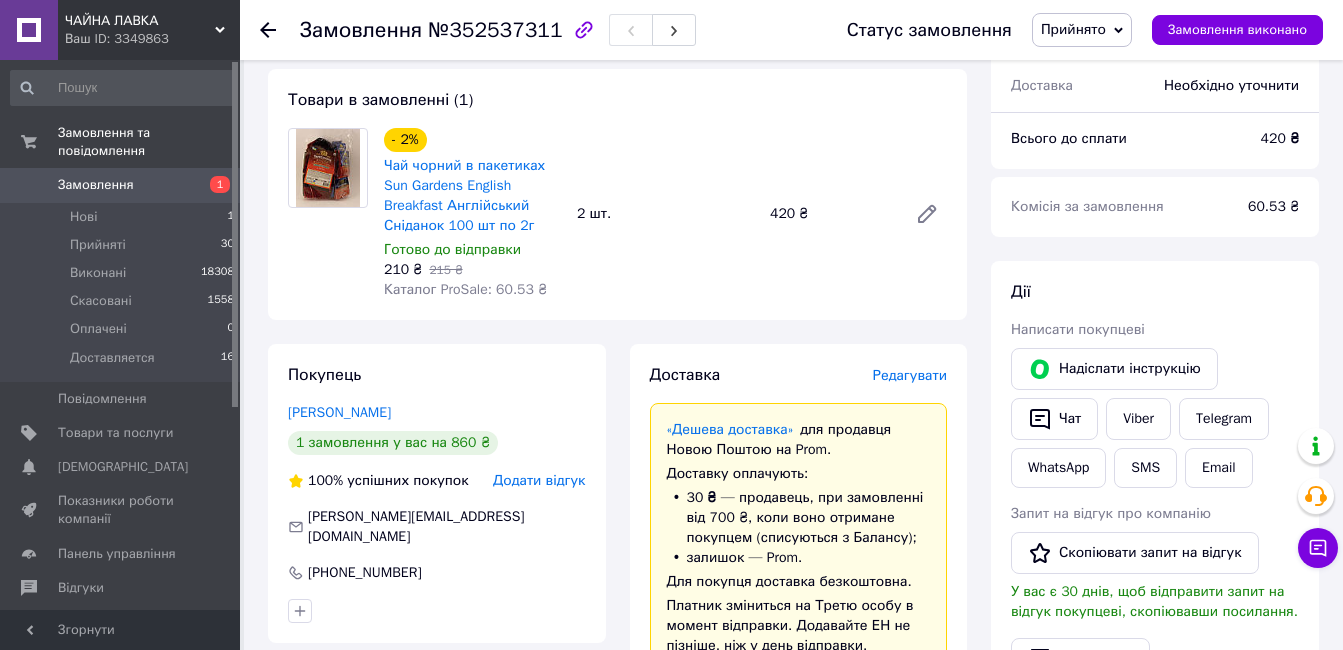 scroll, scrollTop: 1000, scrollLeft: 0, axis: vertical 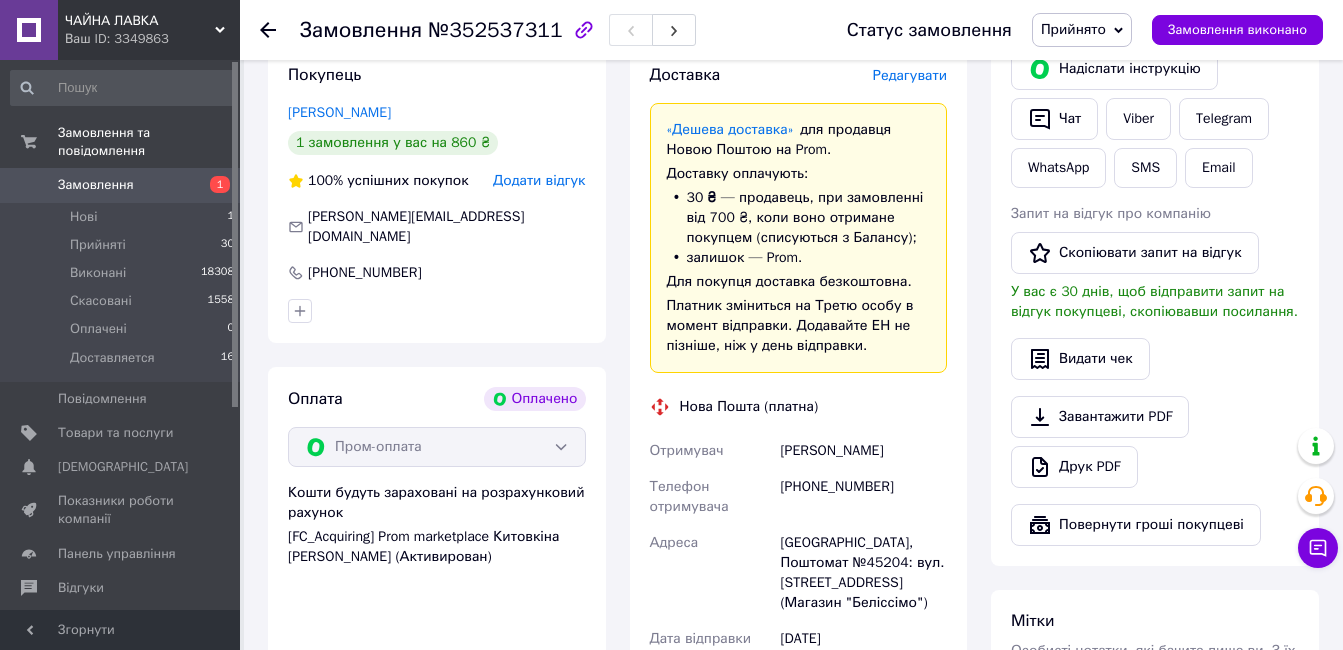 drag, startPoint x: 776, startPoint y: 432, endPoint x: 898, endPoint y: 438, distance: 122.14745 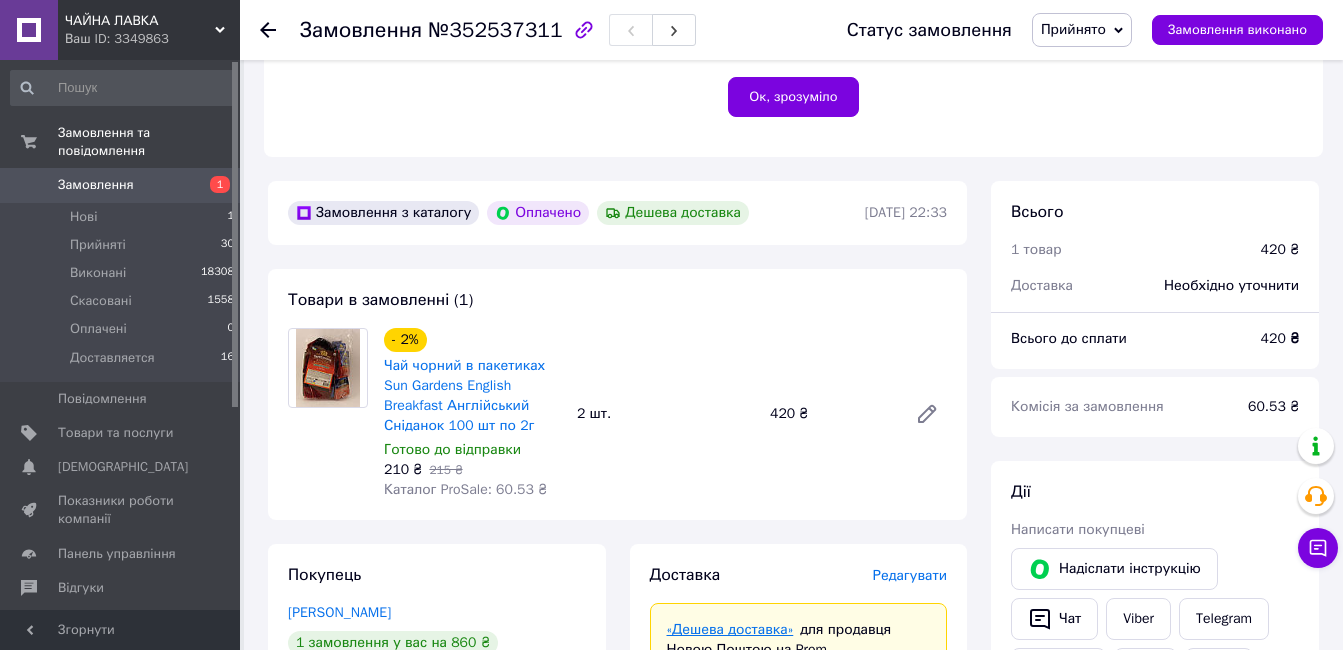 scroll, scrollTop: 900, scrollLeft: 0, axis: vertical 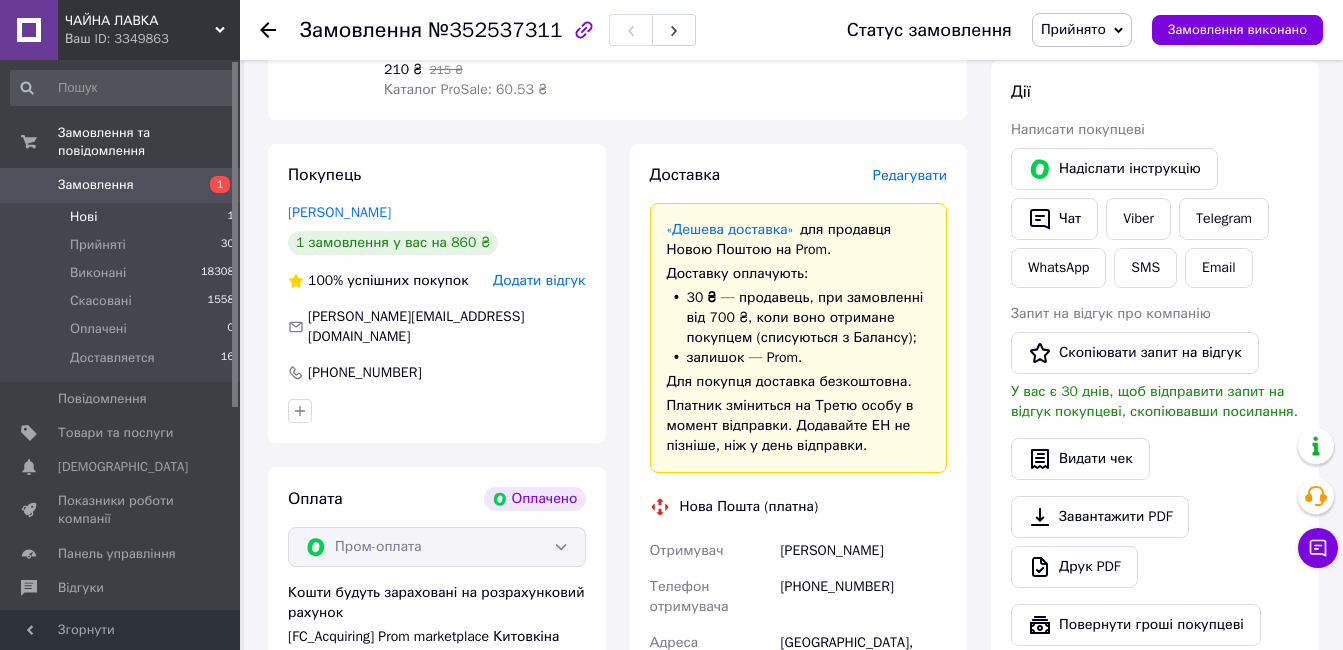 click on "Нові 1" at bounding box center (123, 217) 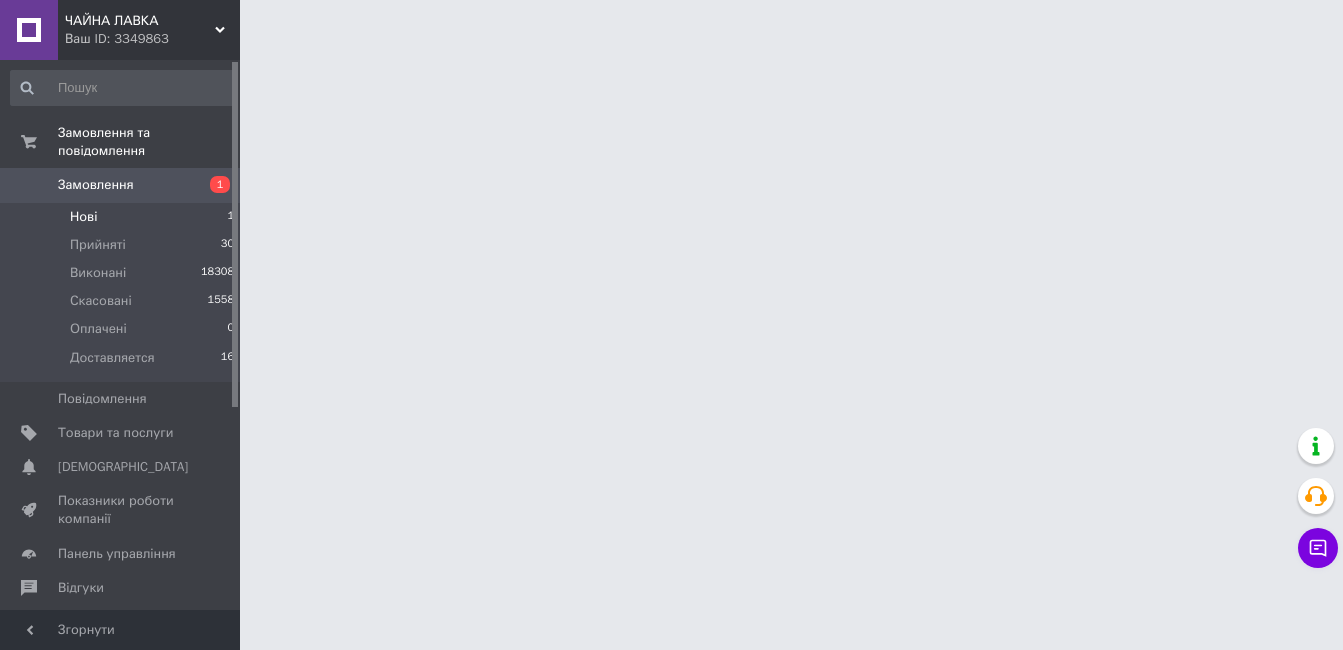 scroll, scrollTop: 0, scrollLeft: 0, axis: both 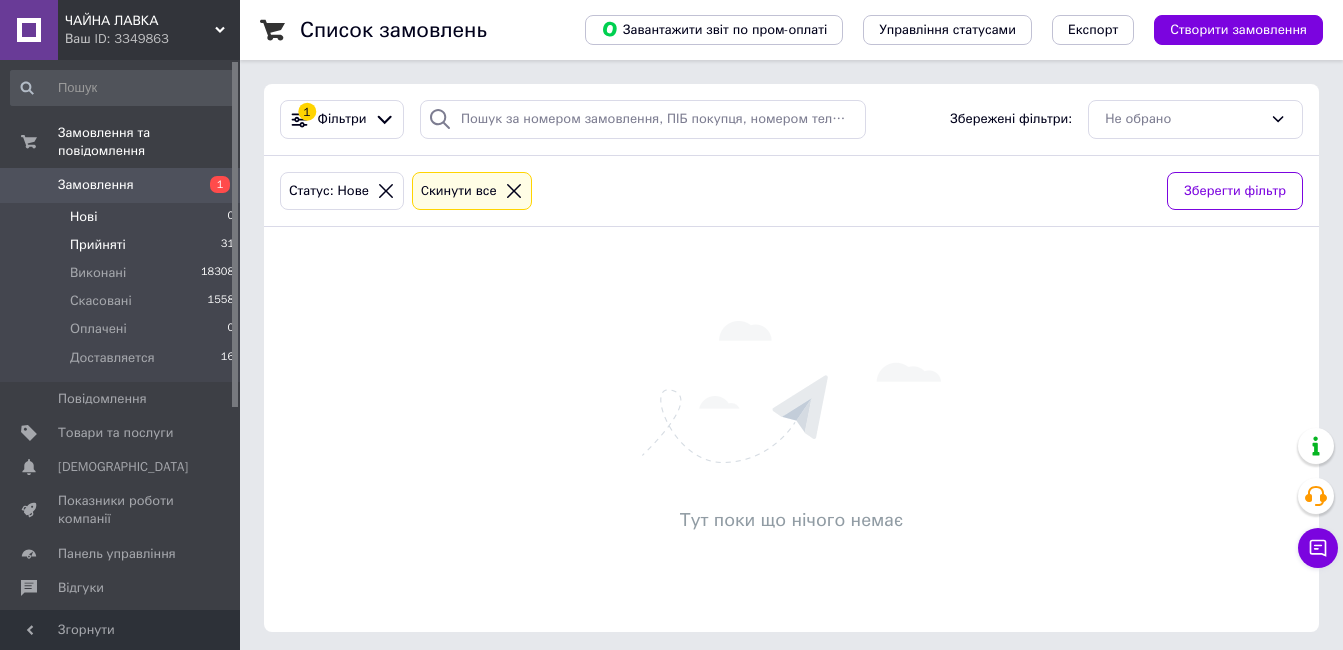 click on "Прийняті" at bounding box center (98, 245) 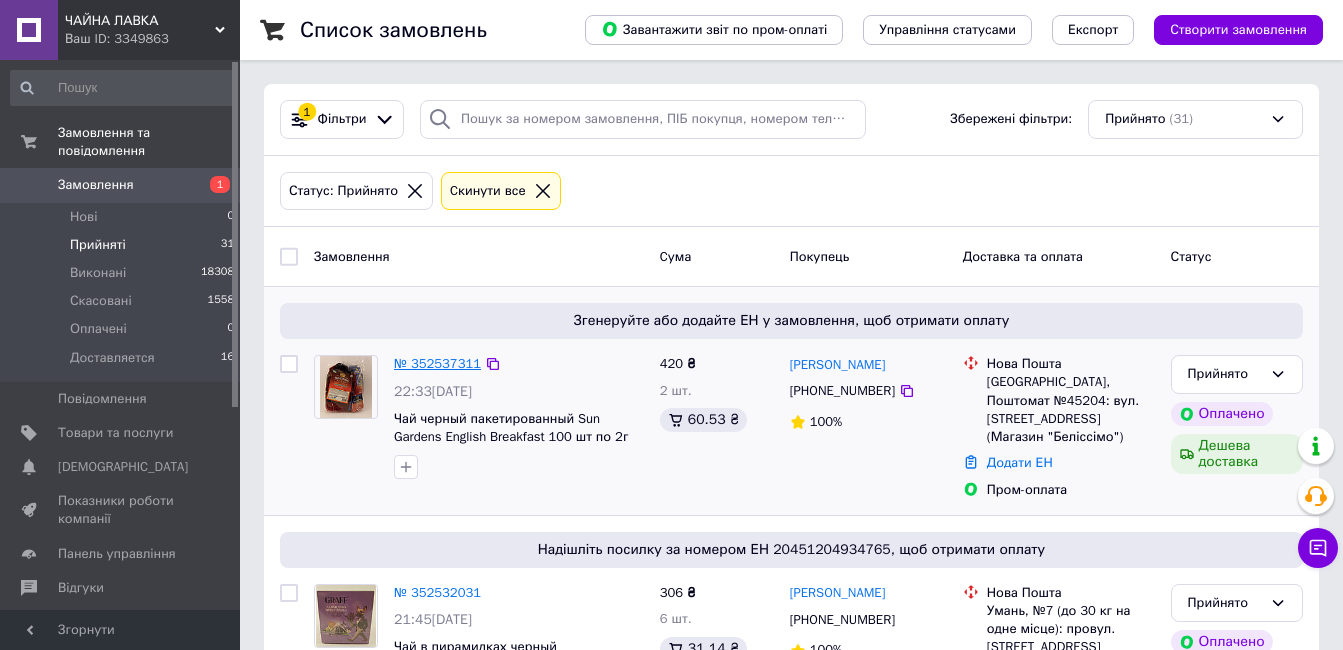 click on "№ 352537311" at bounding box center (437, 363) 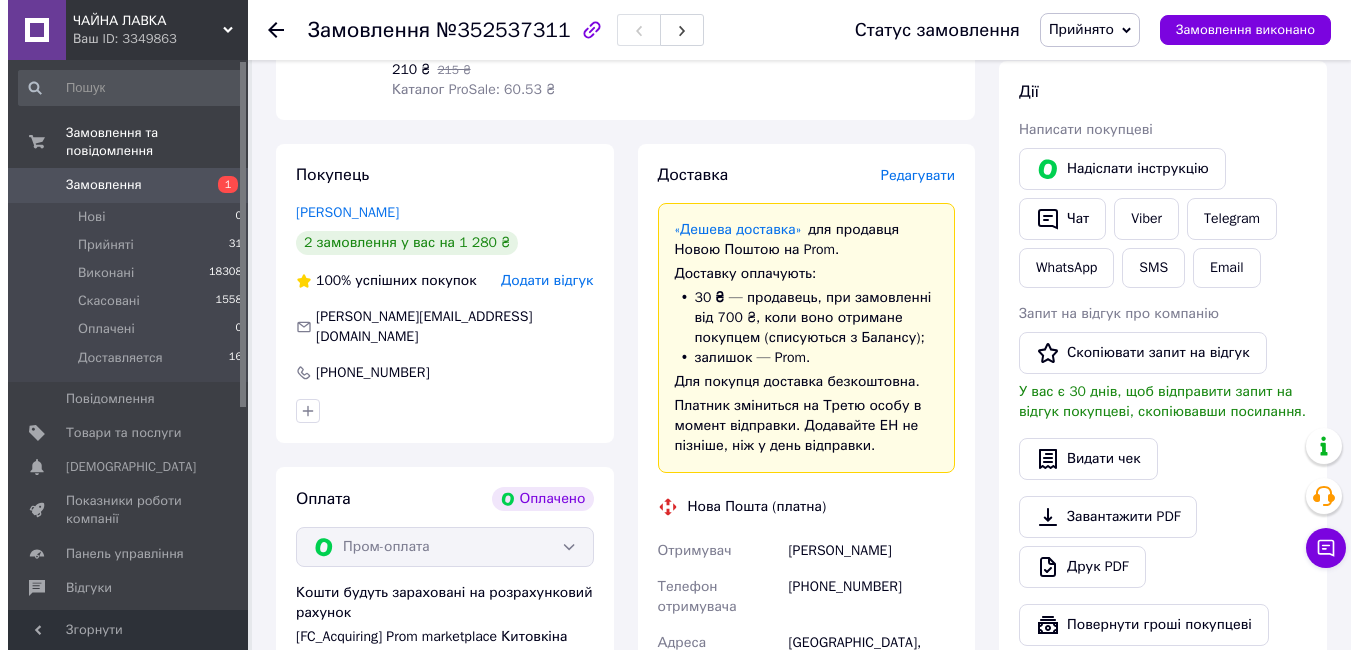 scroll, scrollTop: 700, scrollLeft: 0, axis: vertical 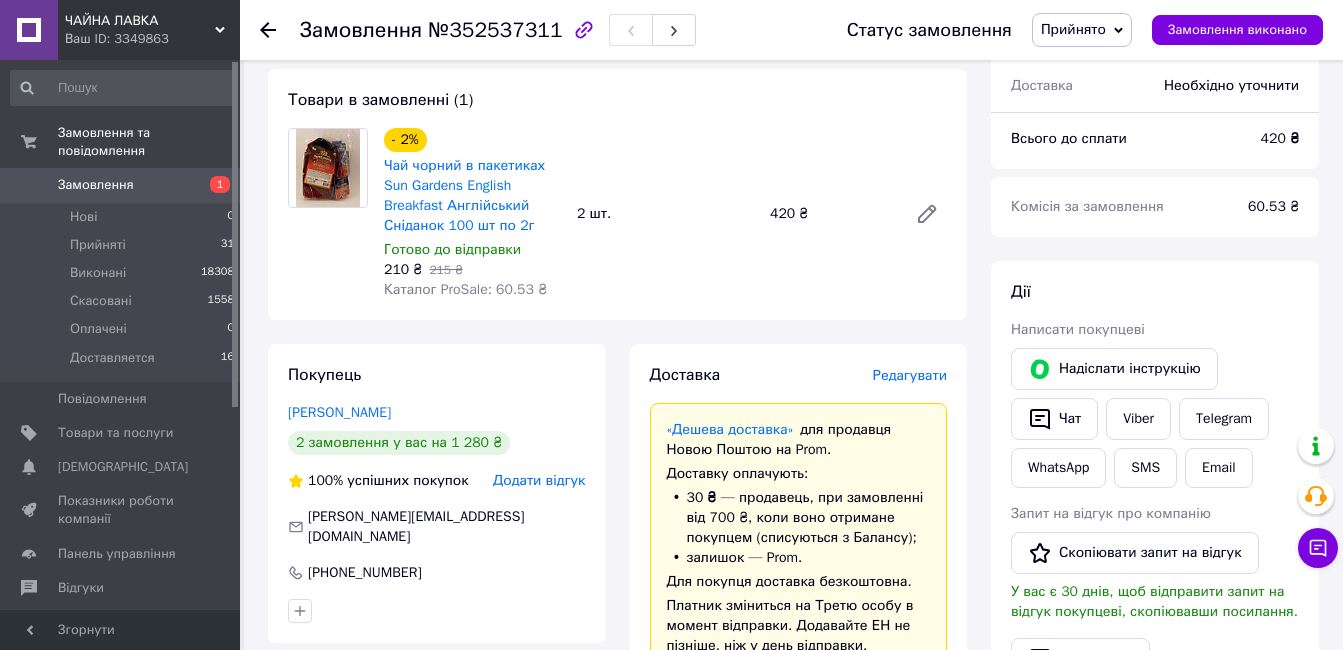 click on "Редагувати" at bounding box center [910, 375] 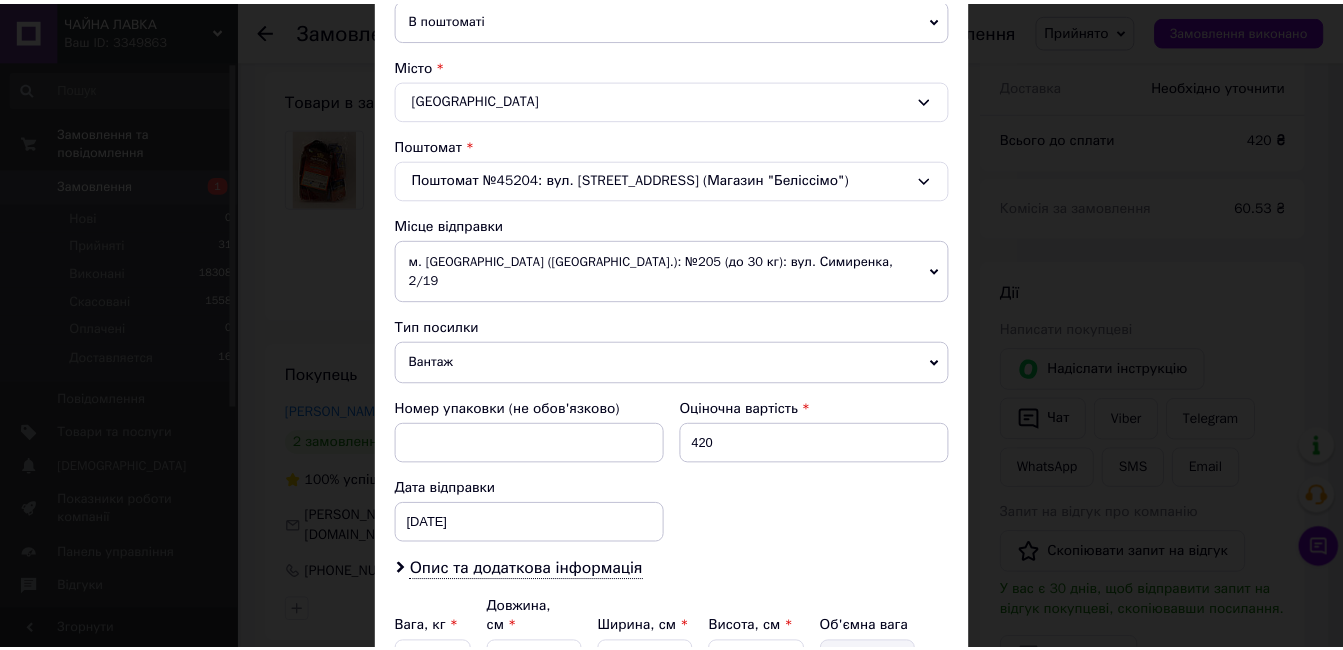 scroll, scrollTop: 678, scrollLeft: 0, axis: vertical 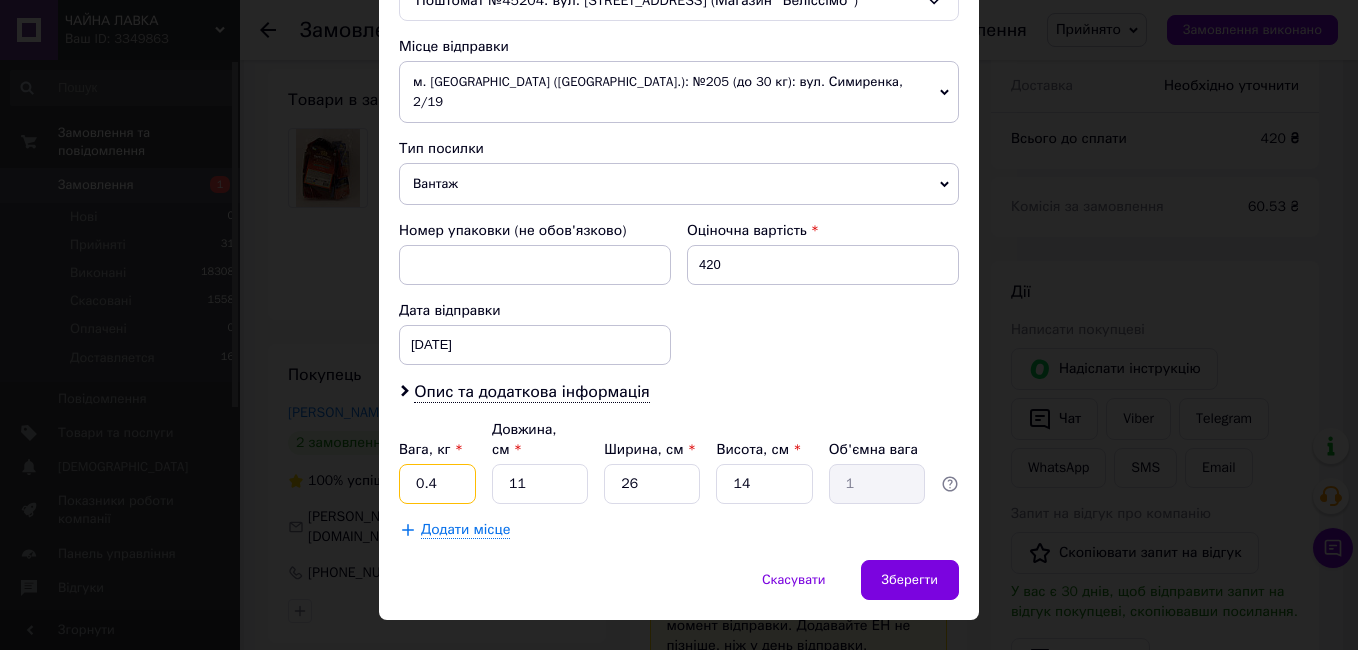 click on "0.4" at bounding box center (437, 484) 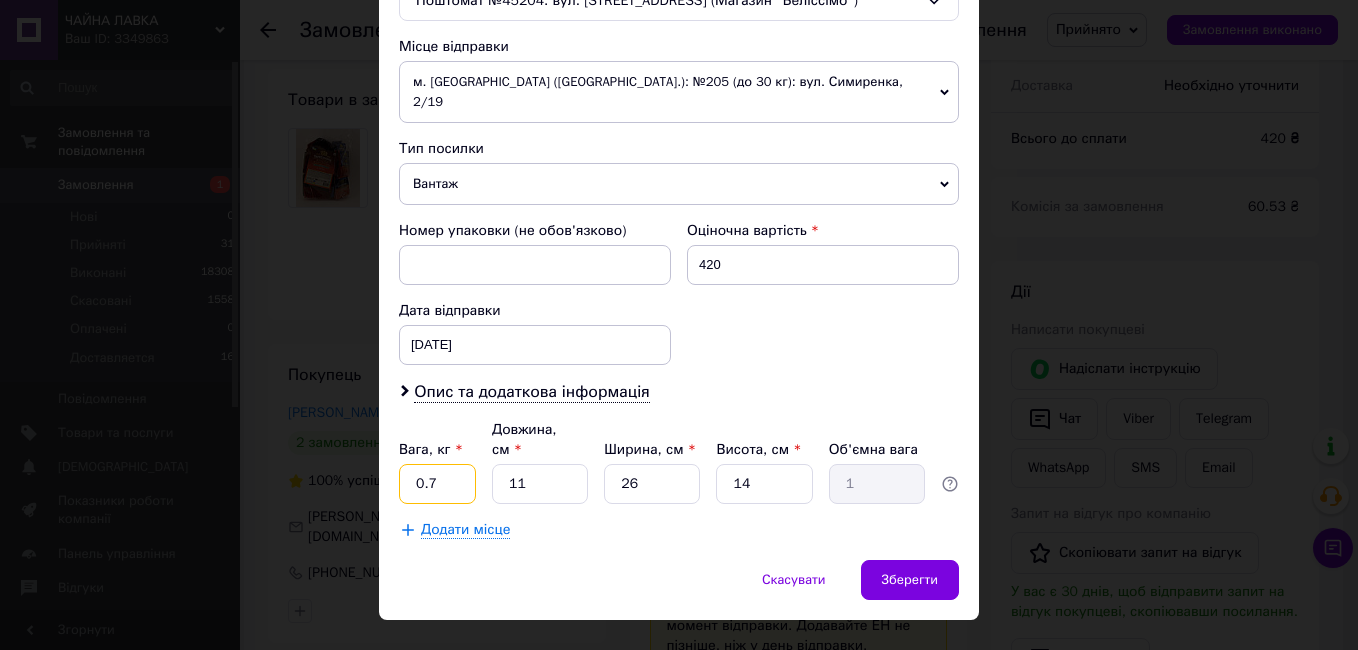 type on "0.7" 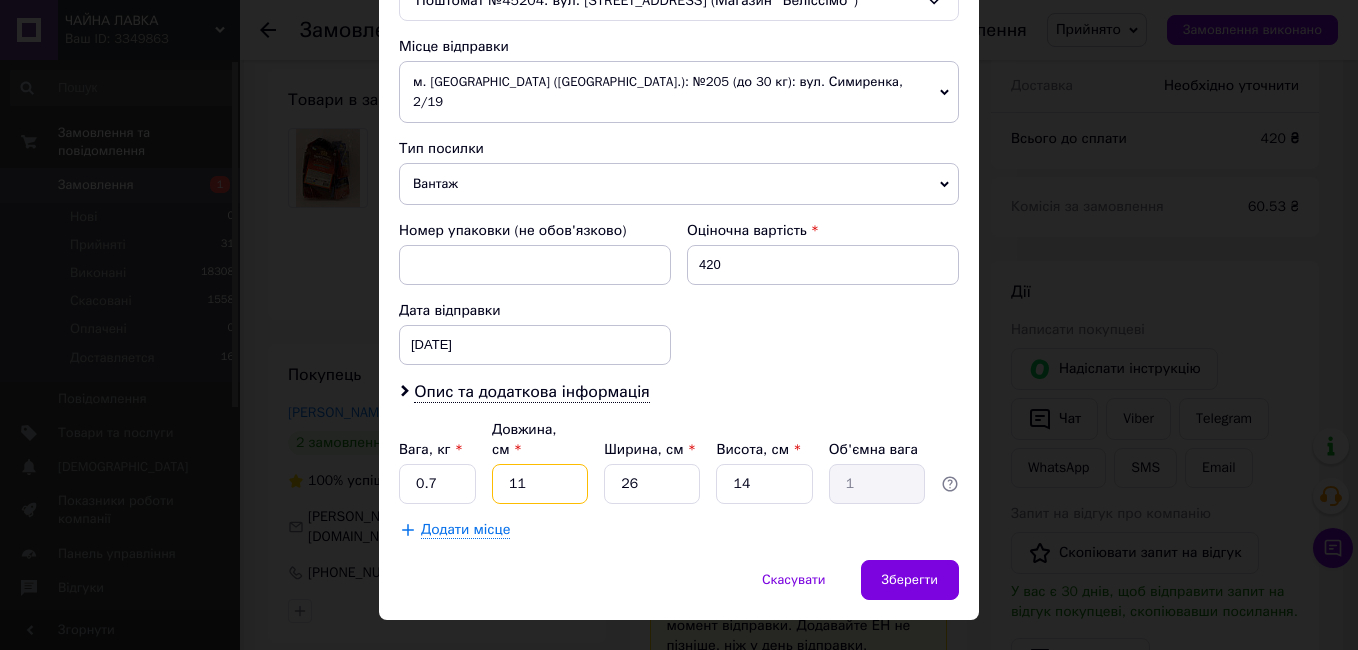 type on "3" 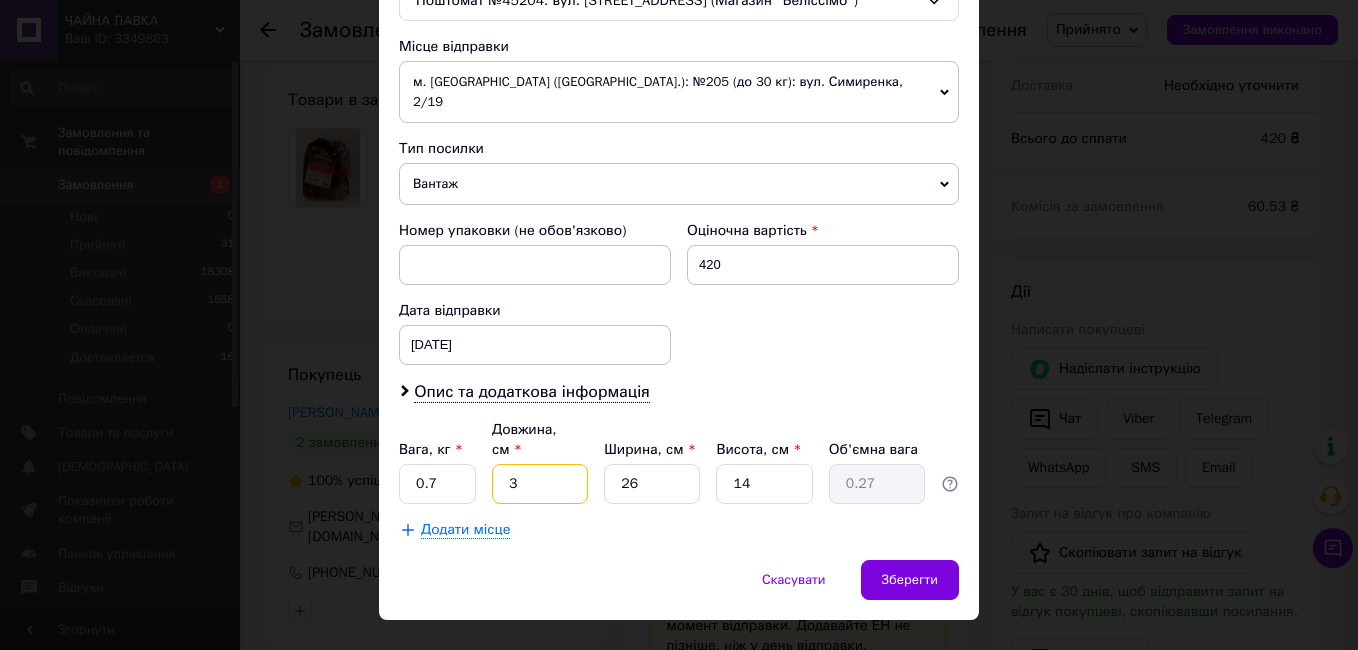 type on "32" 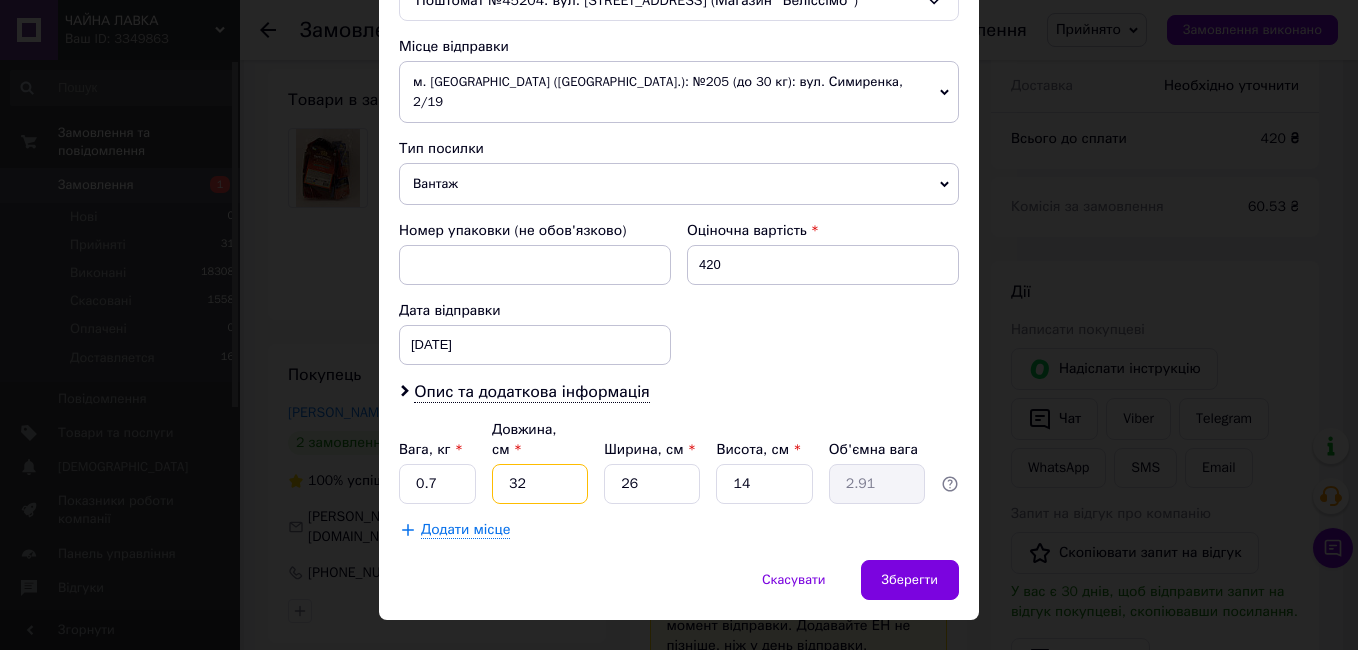 type on "32" 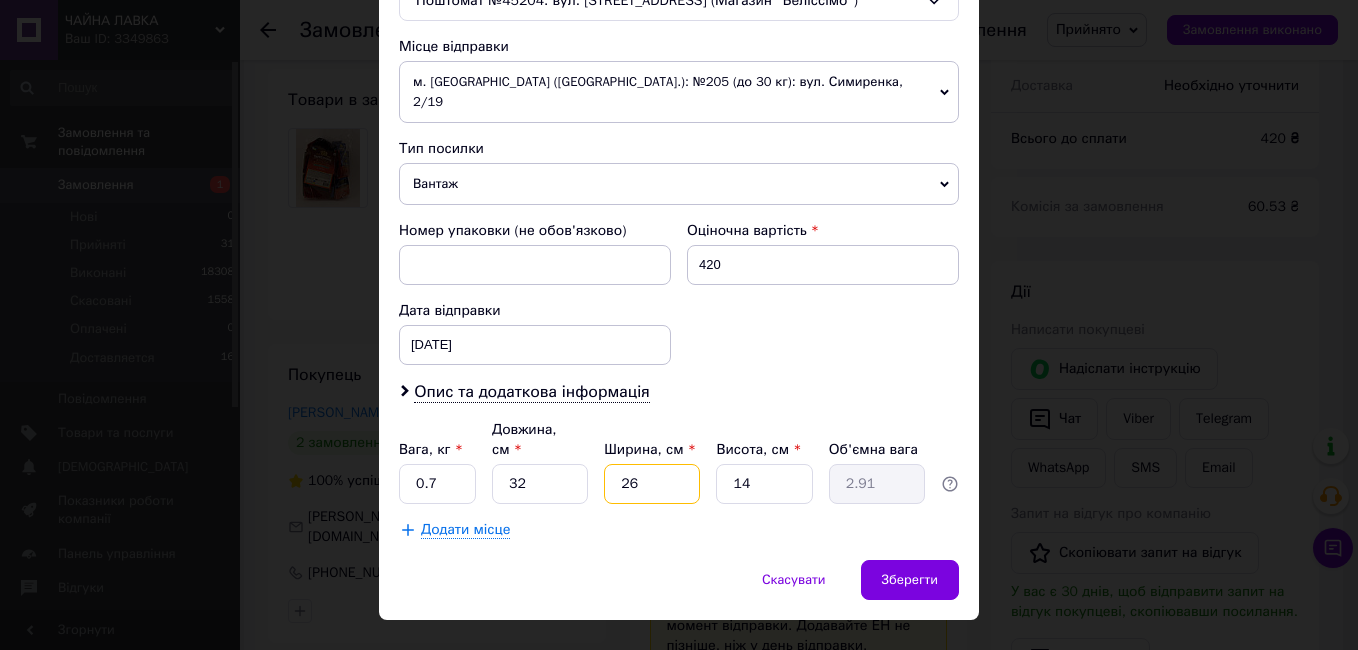 type on "2" 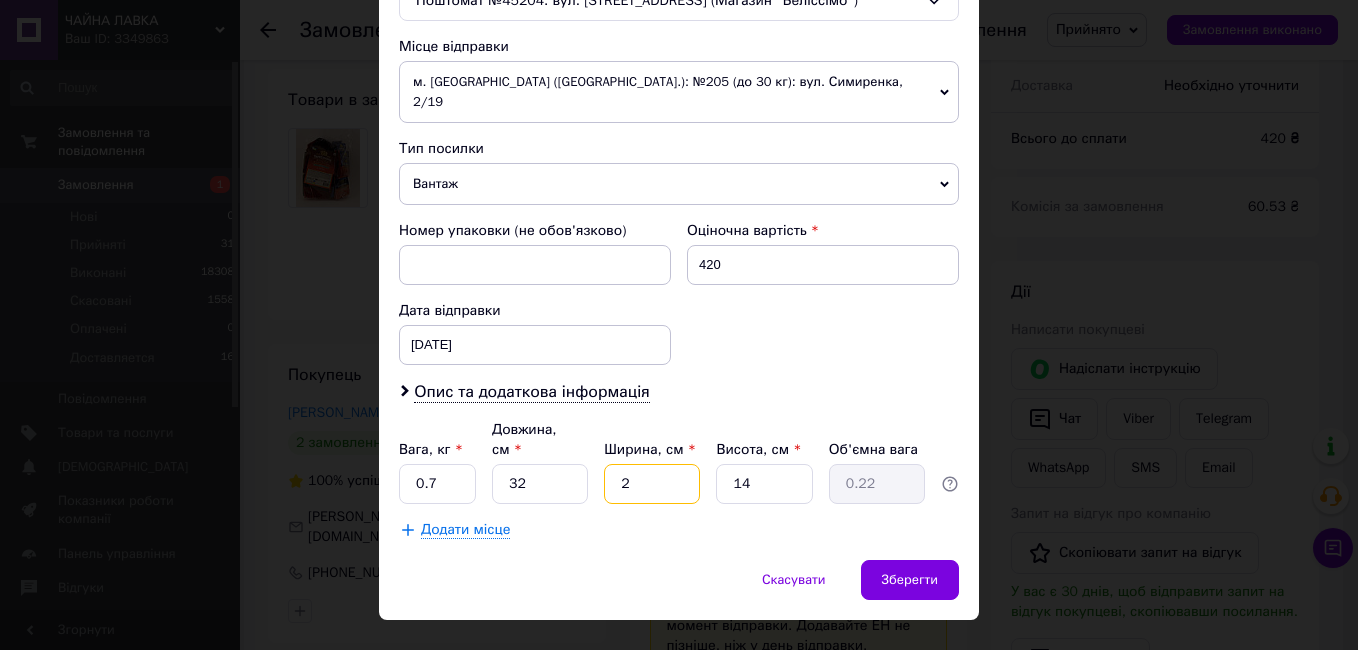 type on "20" 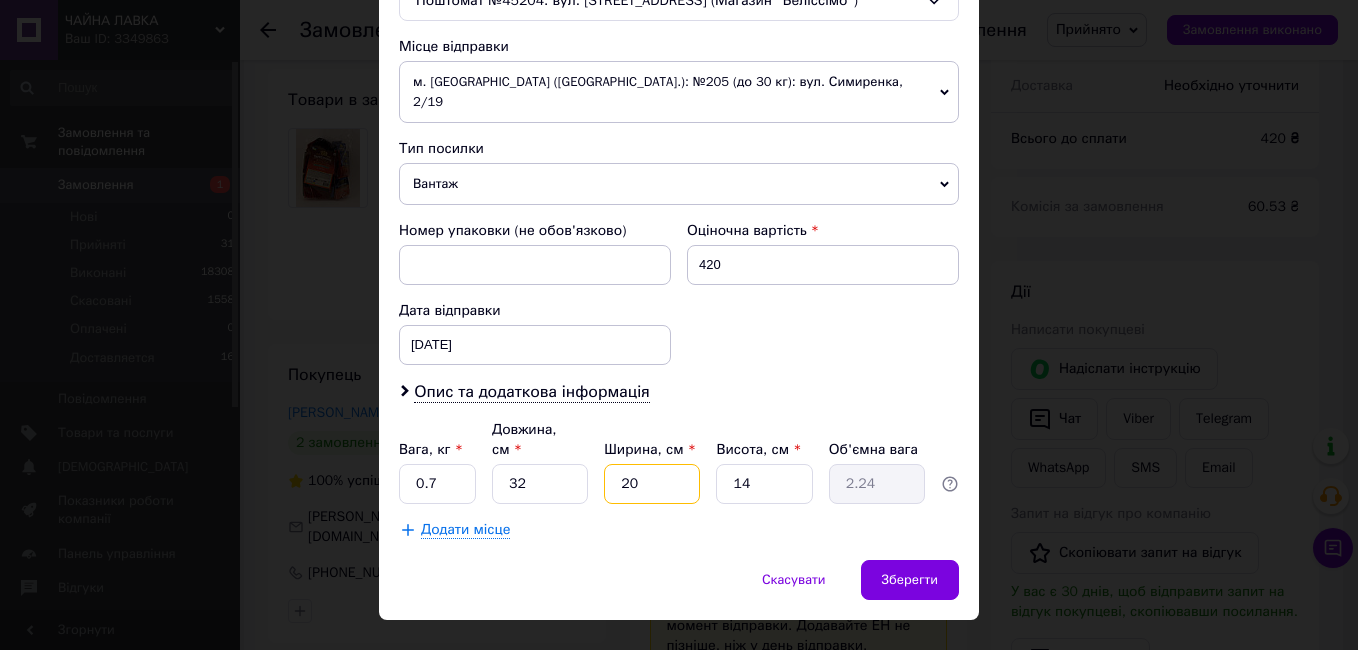 type on "20" 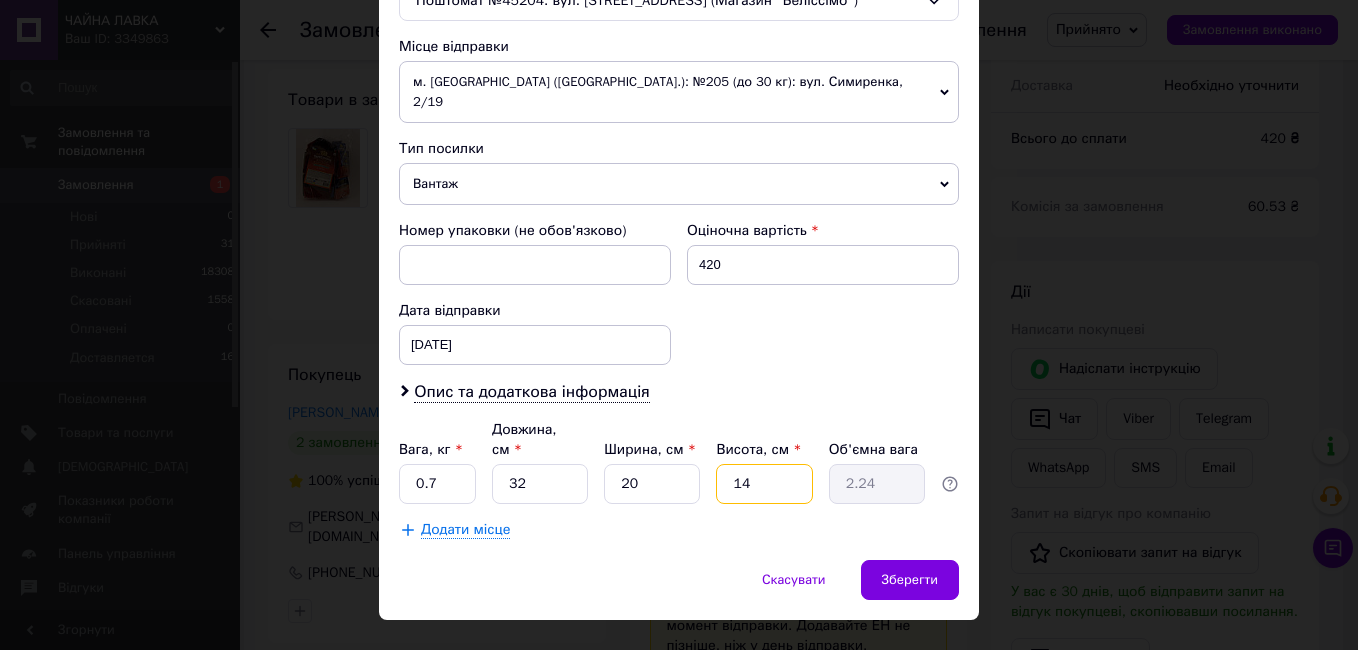 type on "1" 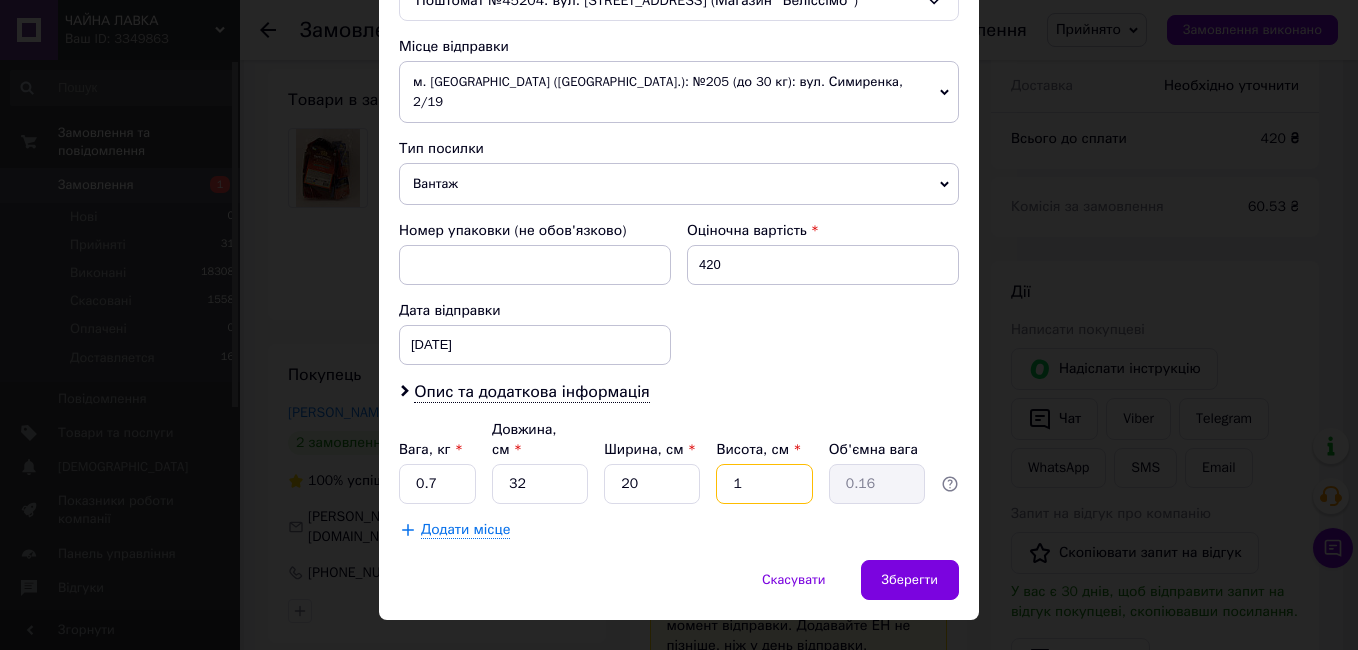 type on "12" 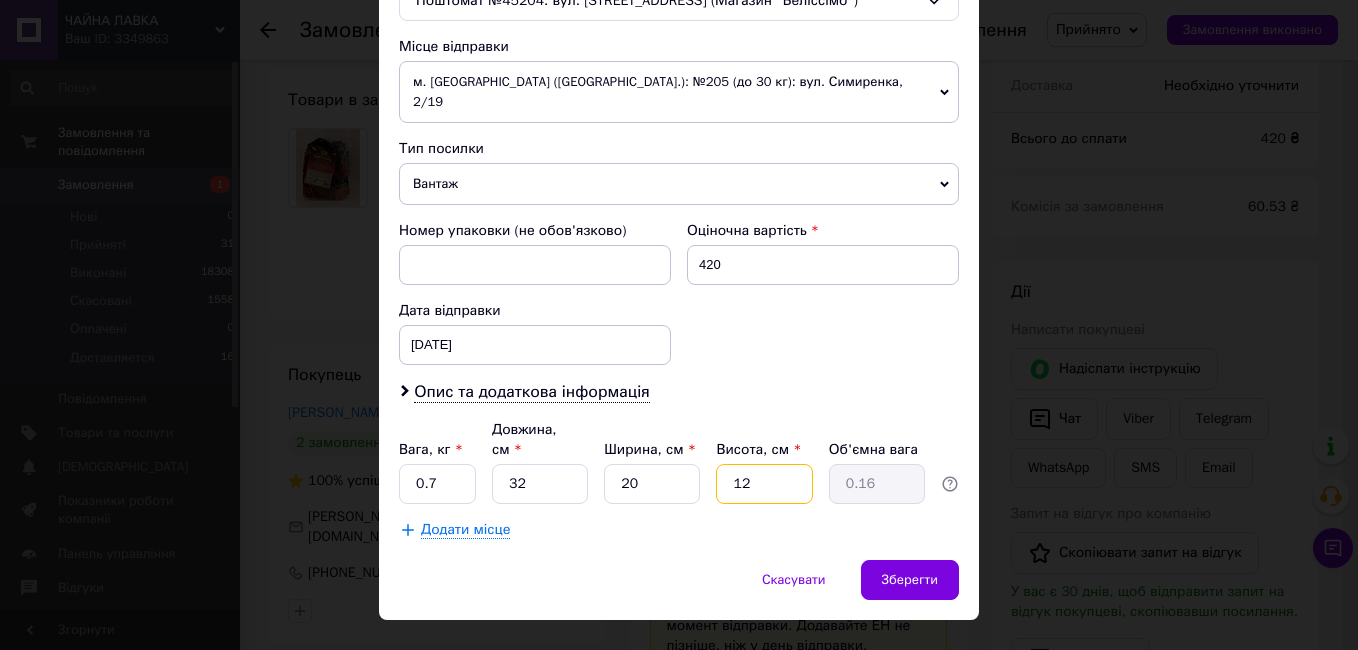type on "1.92" 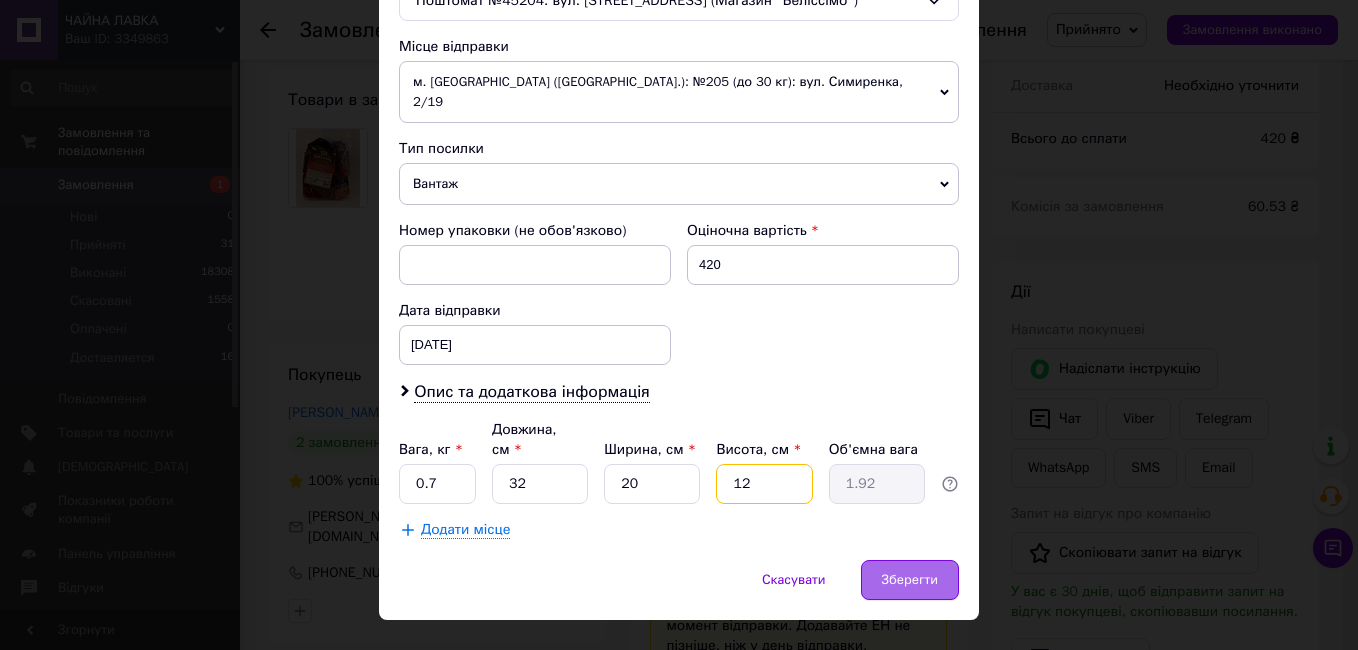 type on "12" 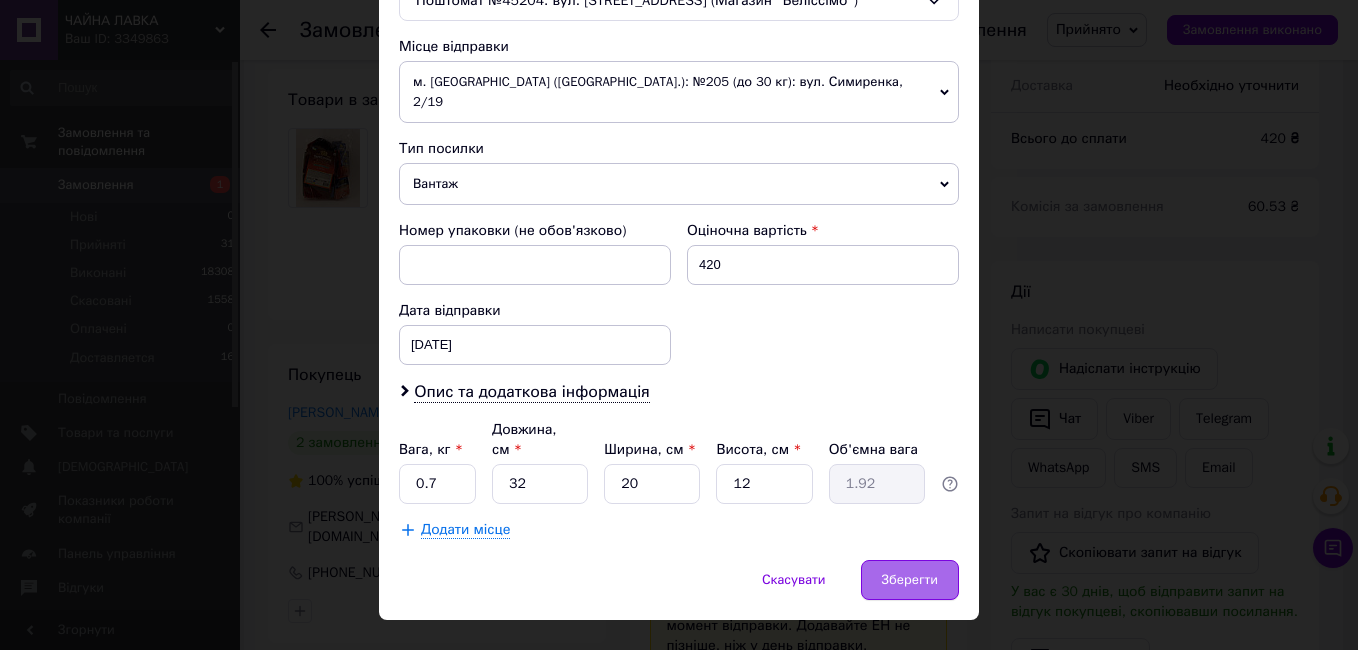 click on "Зберегти" at bounding box center [910, 580] 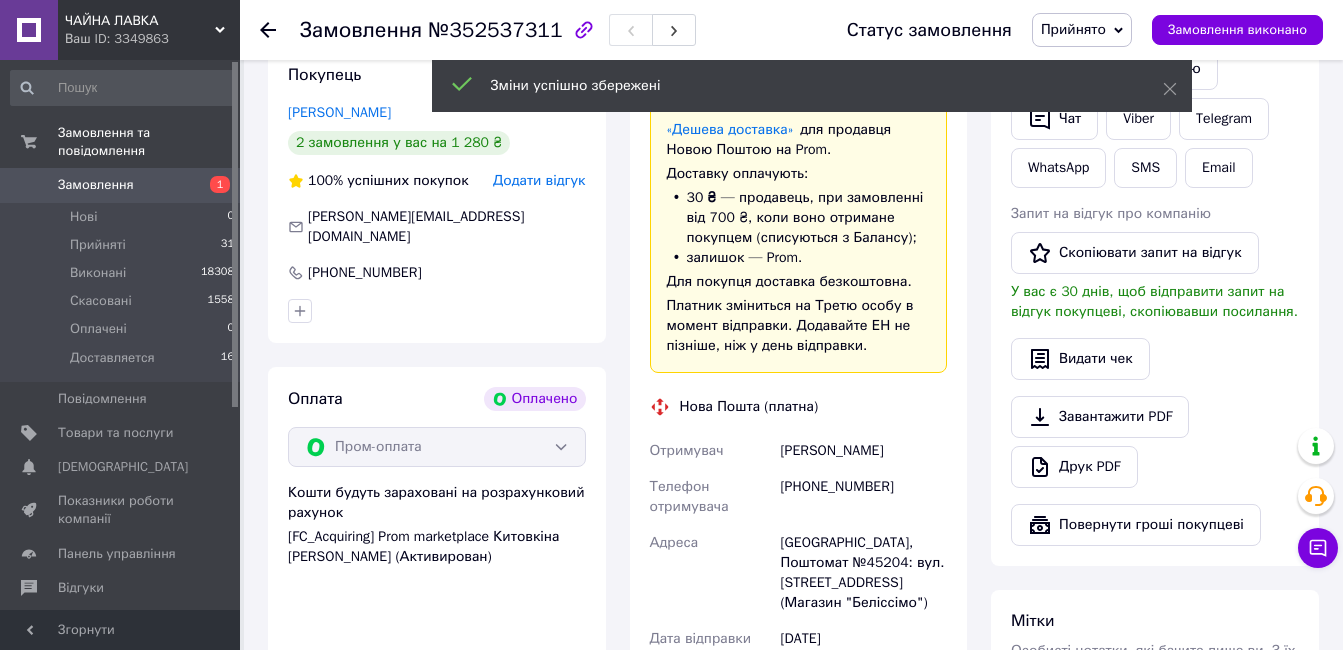 scroll, scrollTop: 1300, scrollLeft: 0, axis: vertical 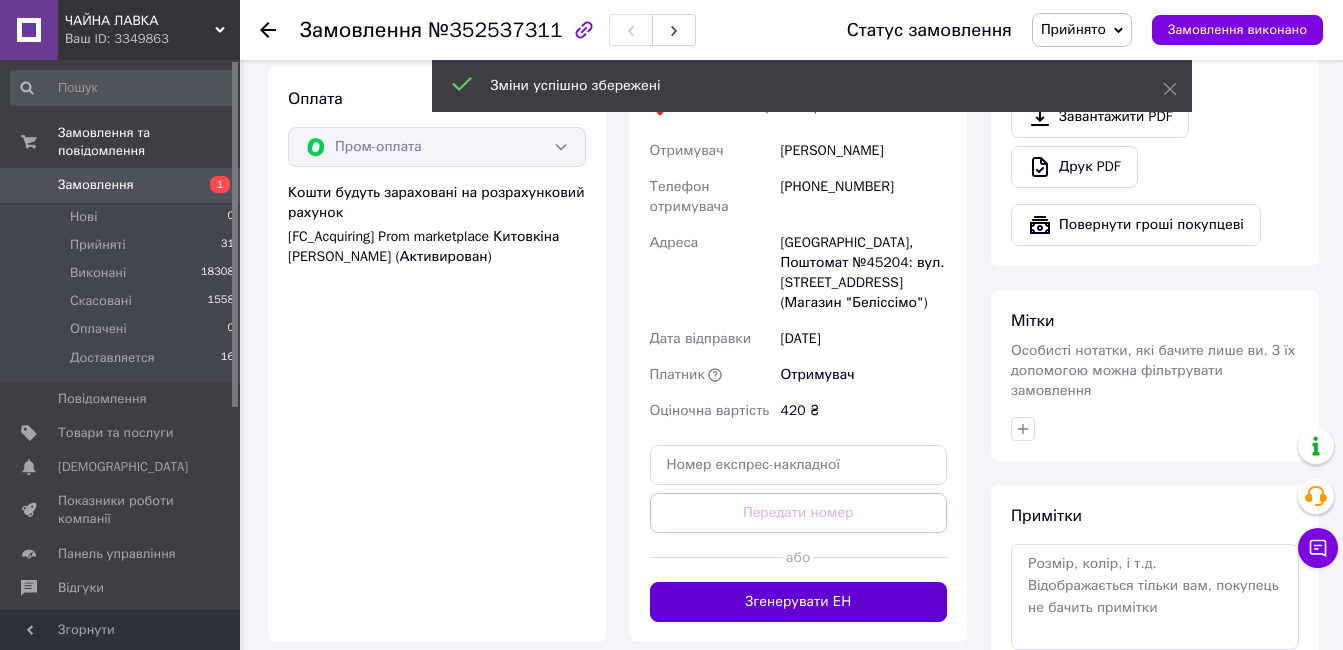 click on "Згенерувати ЕН" at bounding box center [799, 602] 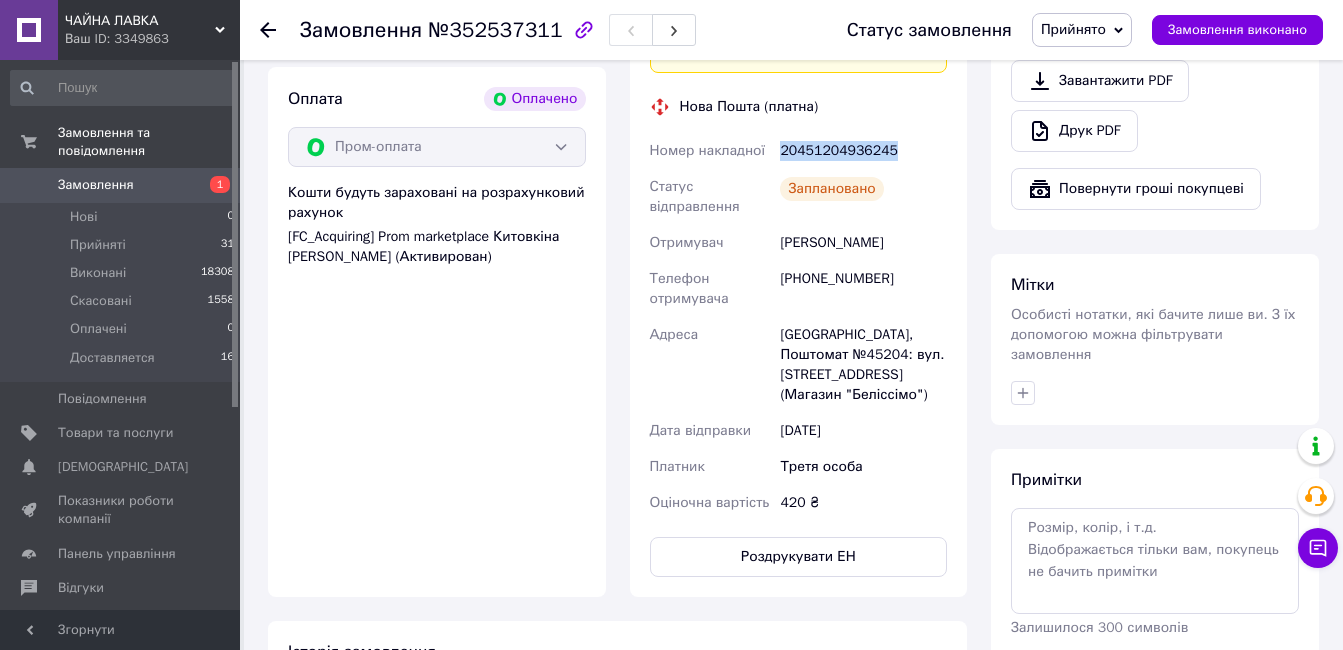 drag, startPoint x: 781, startPoint y: 129, endPoint x: 920, endPoint y: 130, distance: 139.0036 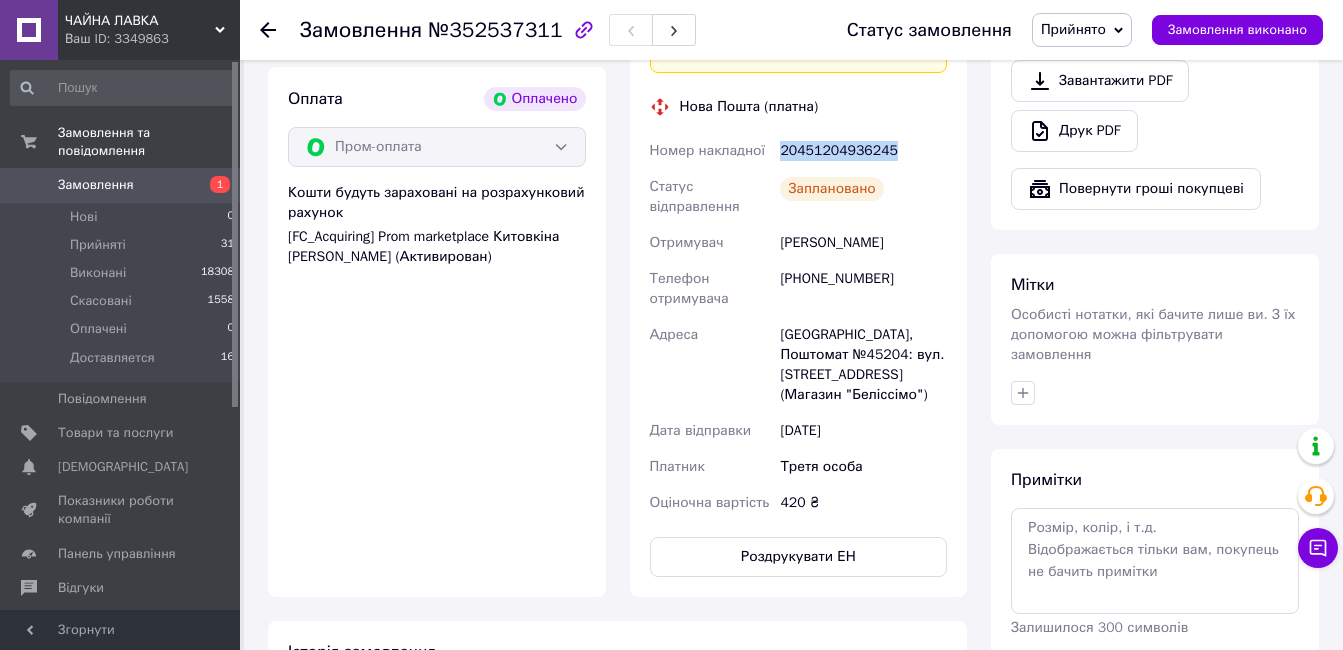 copy on "20451204936245" 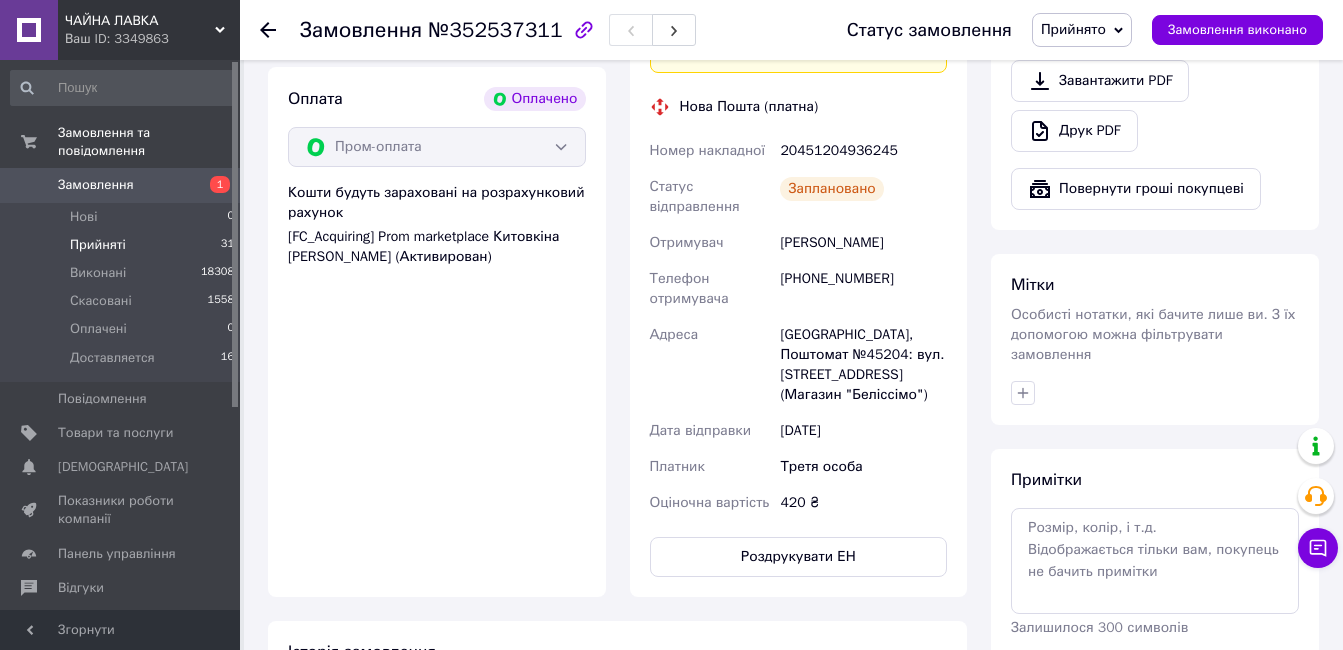click on "Прийняті" at bounding box center [98, 245] 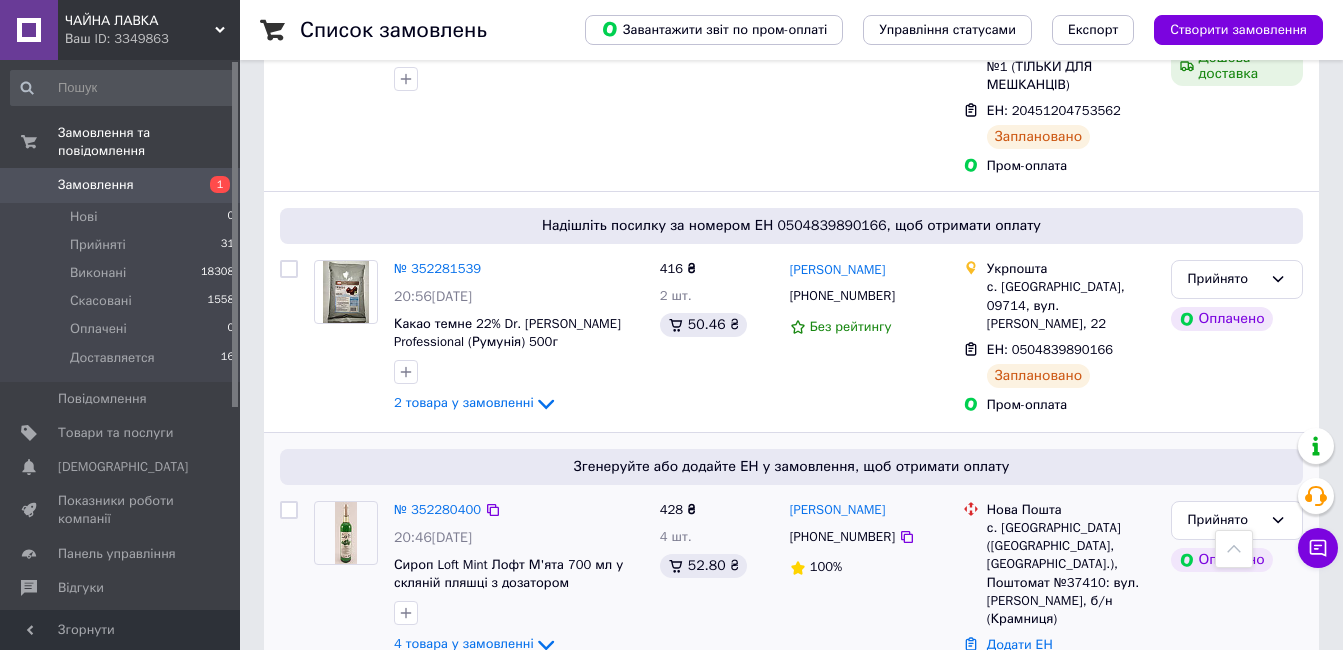 scroll, scrollTop: 7300, scrollLeft: 0, axis: vertical 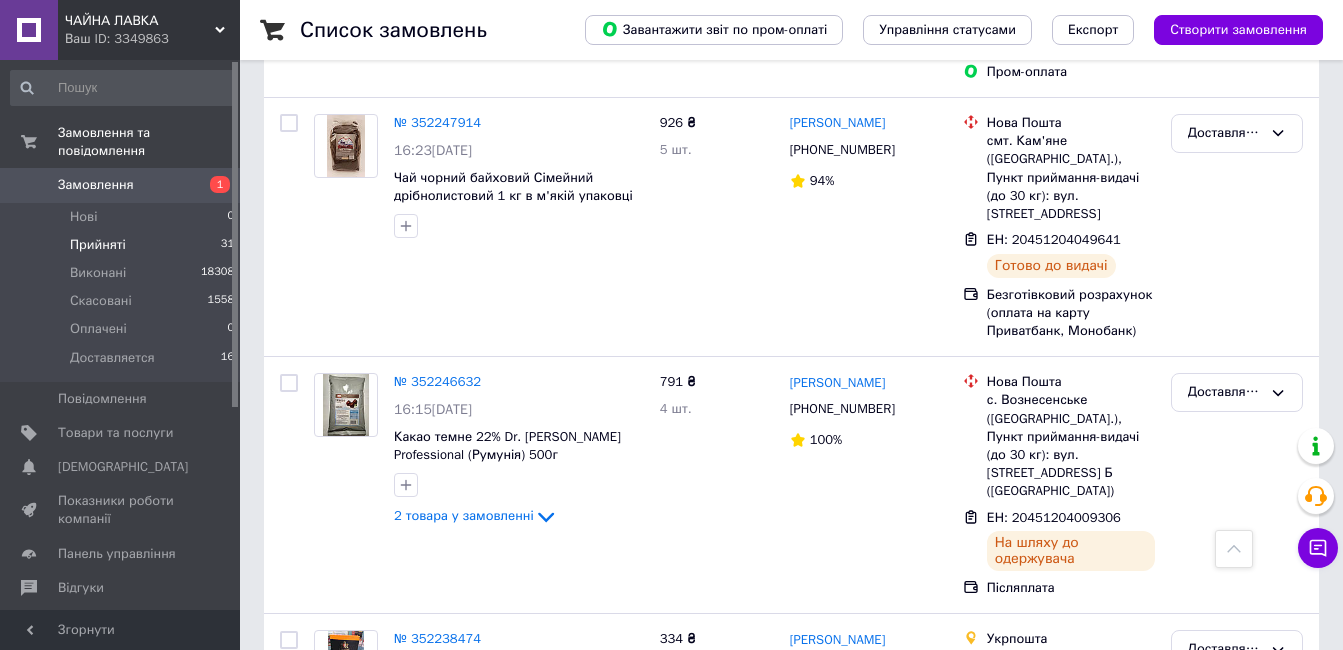 click on "Прийняті 31" at bounding box center [123, 245] 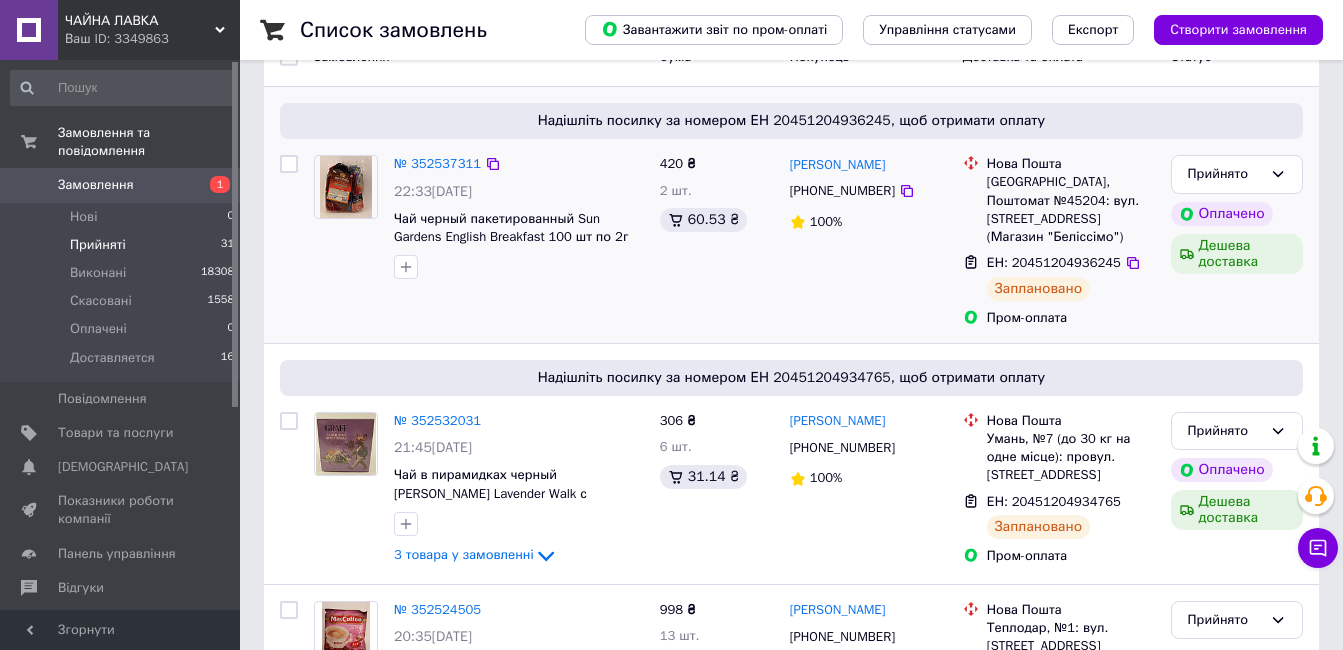 scroll, scrollTop: 300, scrollLeft: 0, axis: vertical 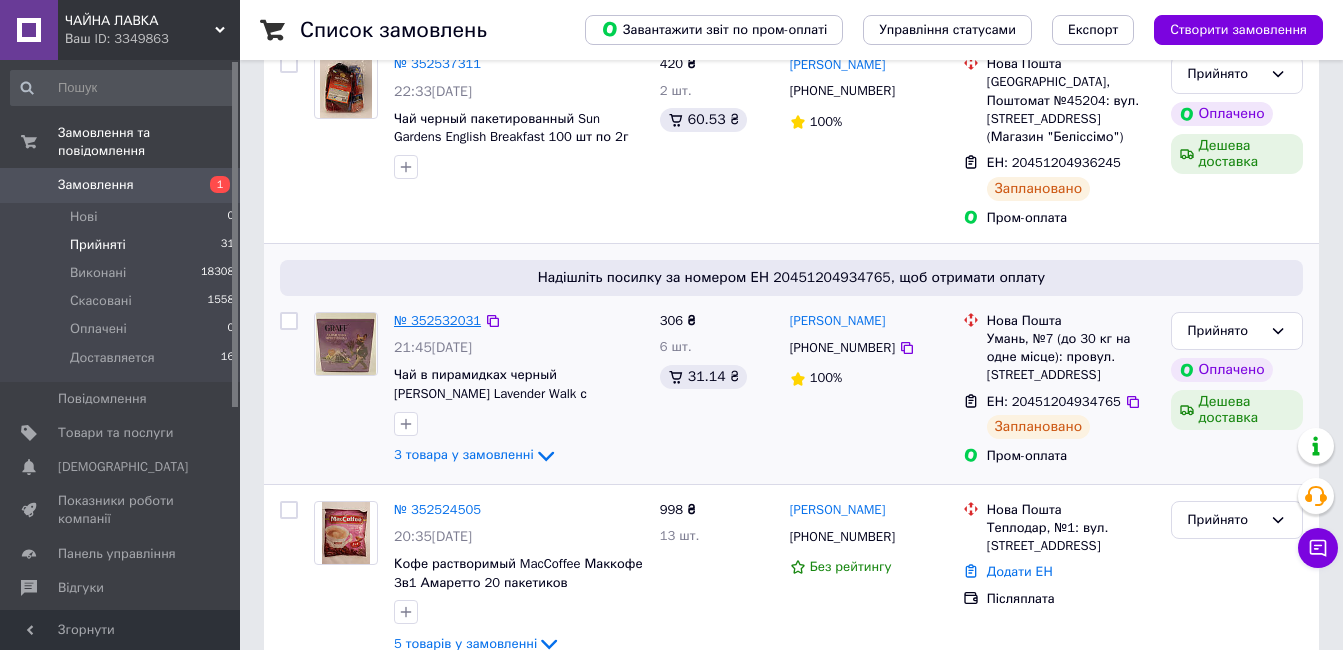 click on "№ 352532031" at bounding box center [437, 320] 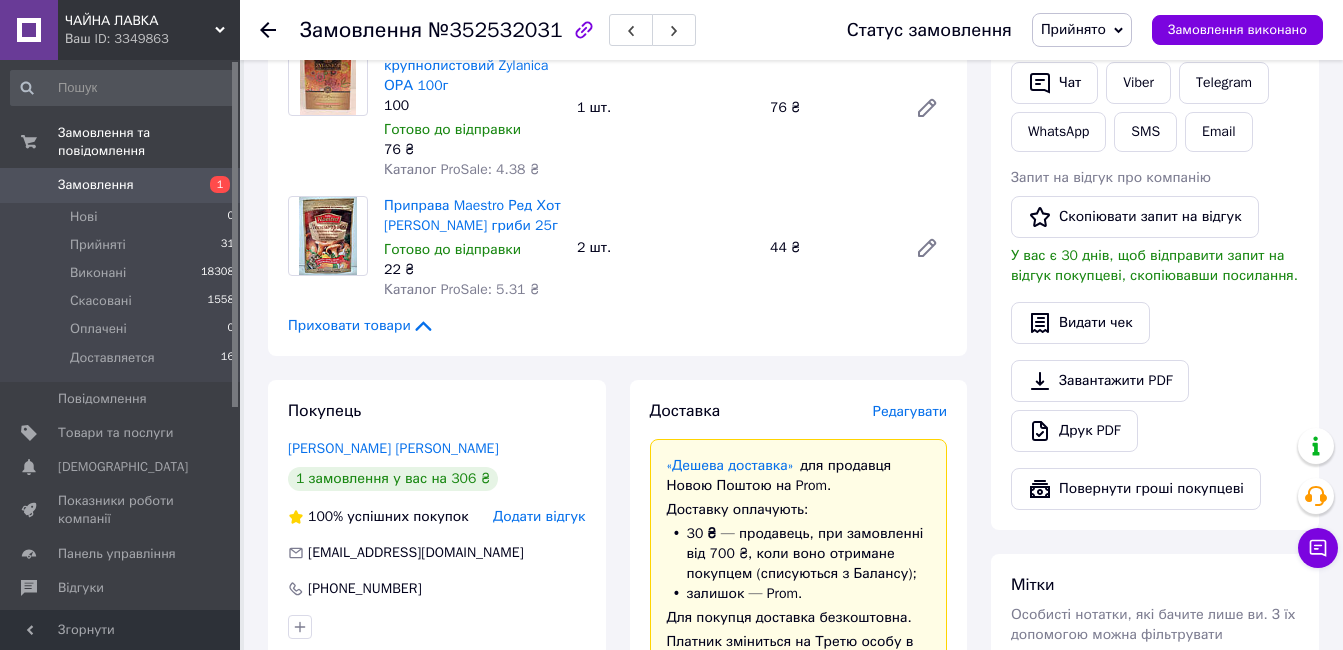scroll, scrollTop: 800, scrollLeft: 0, axis: vertical 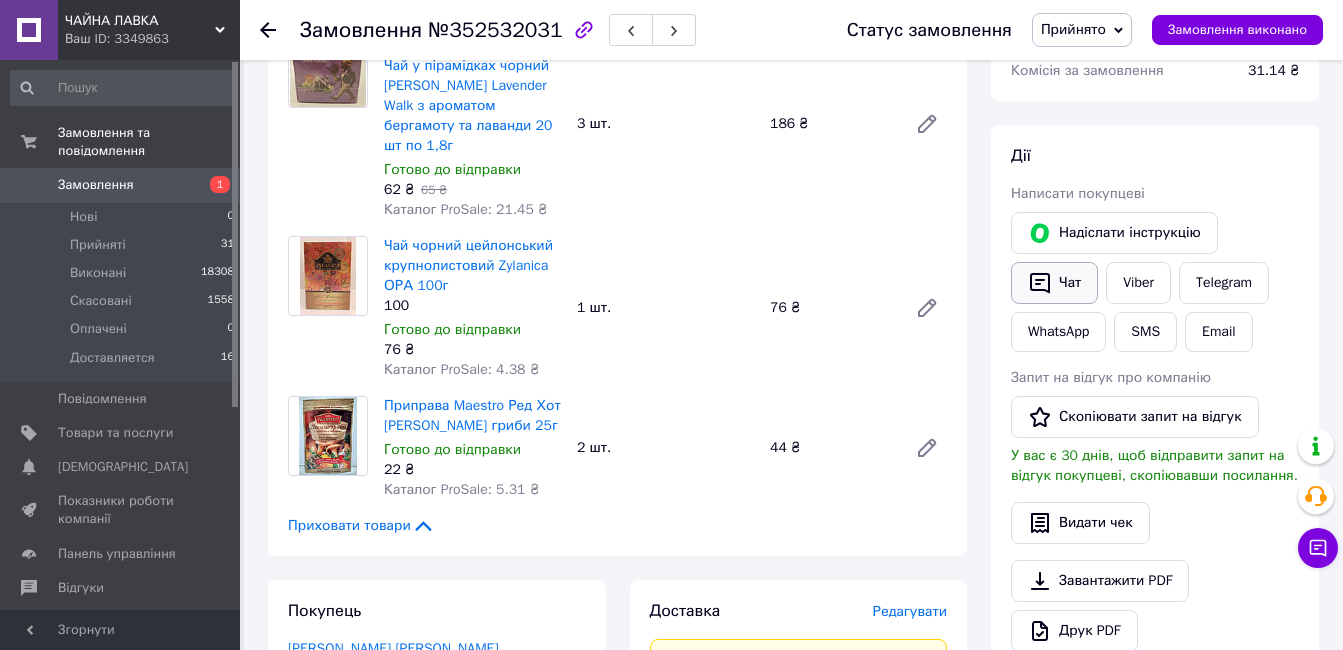 click on "Чат" at bounding box center [1054, 283] 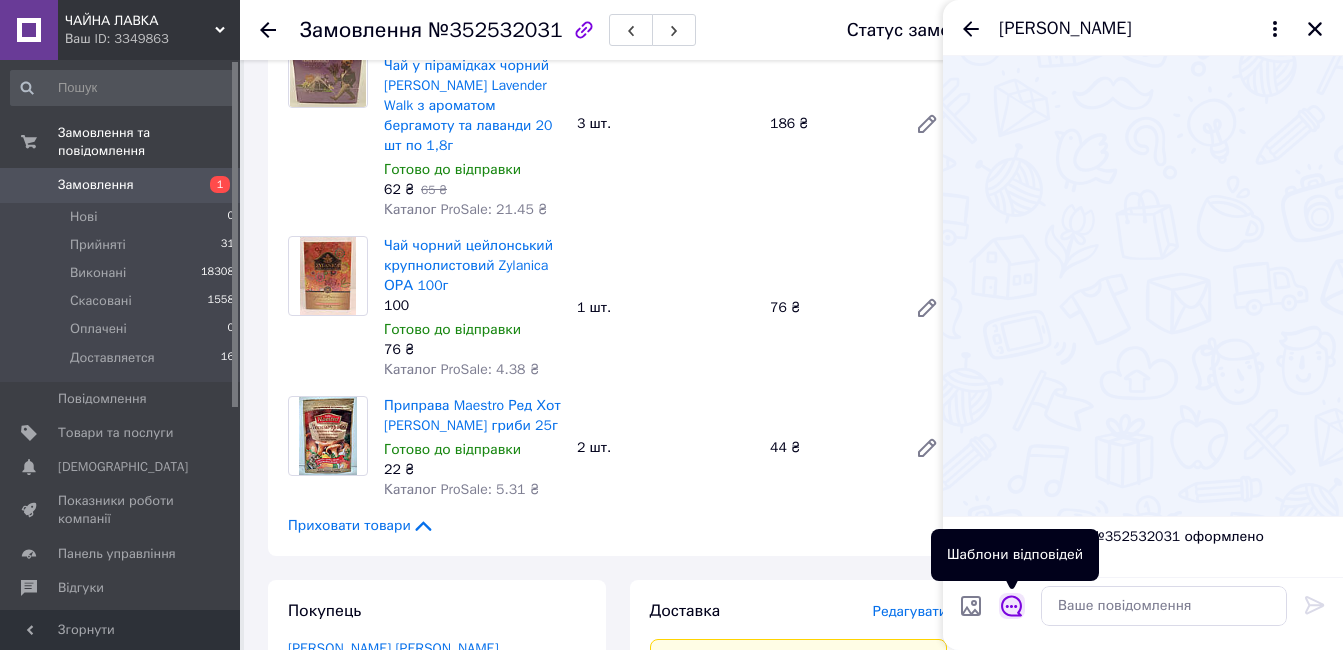 click 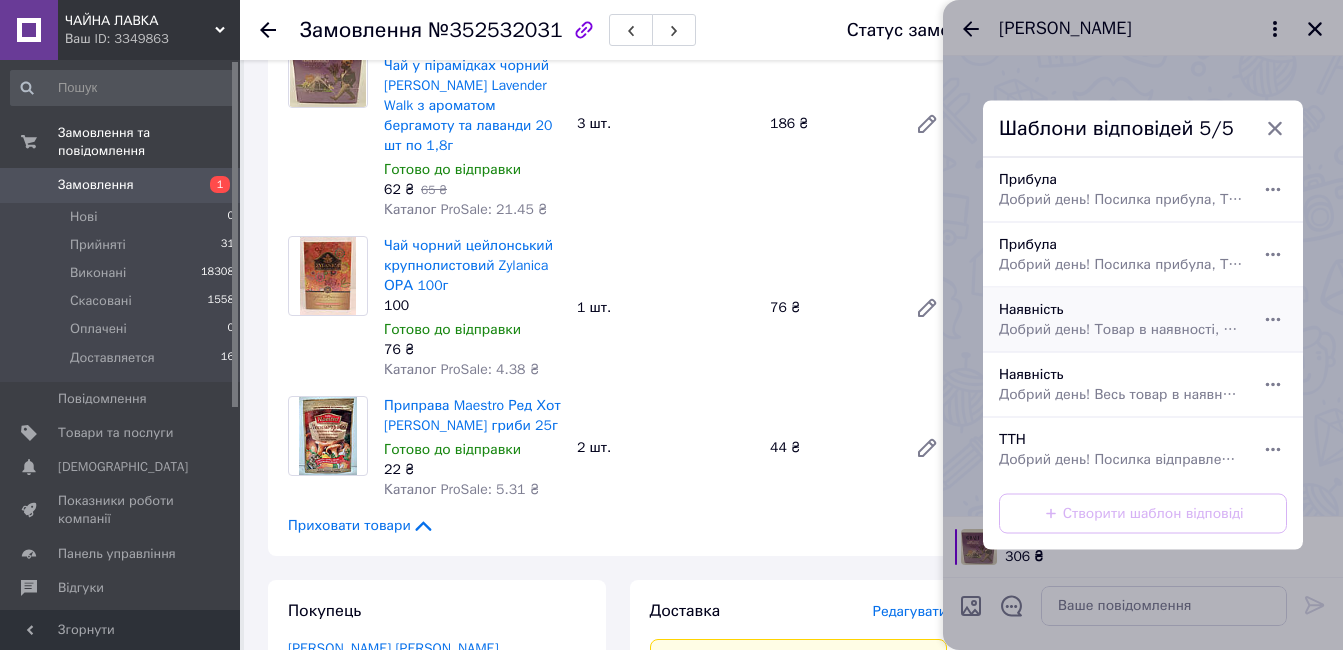 click on "Добрий день! Товар в наявності, відправка сьогодні із Києва. Щиро дякуємо за покупку!" at bounding box center (1121, 330) 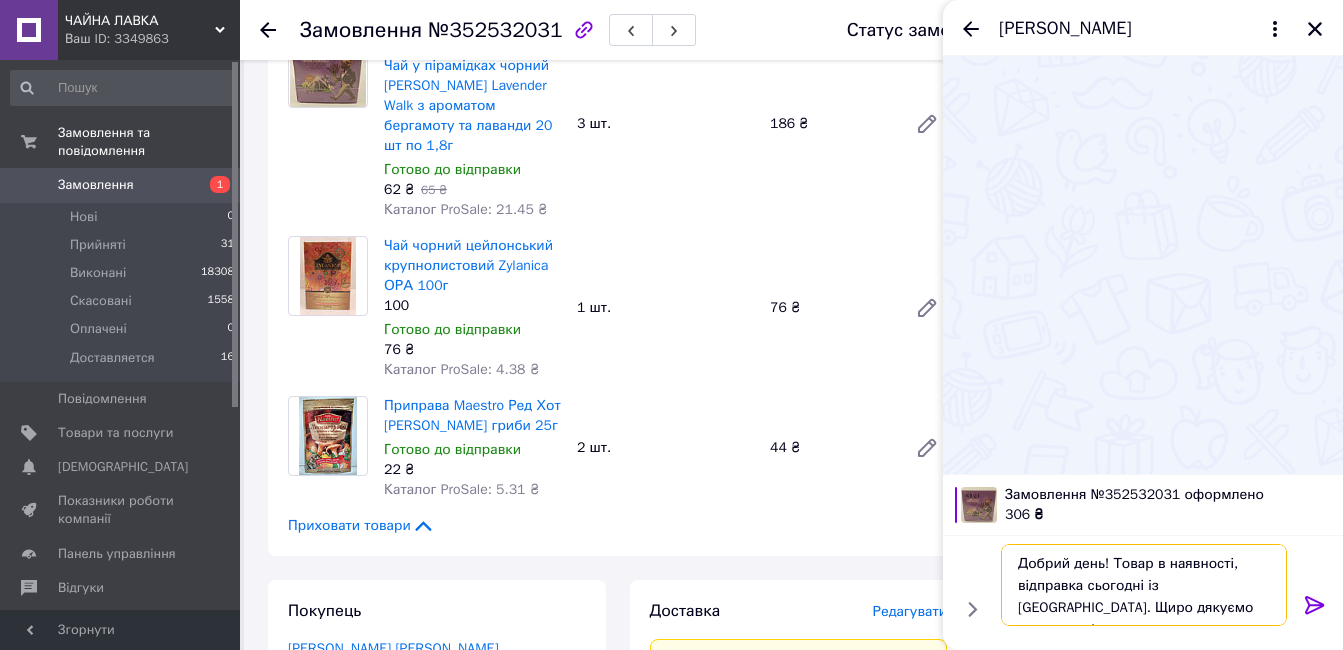 click on "Добрий день! Товар в наявності, відправка сьогодні із Києва. Щиро дякуємо за покупку!" at bounding box center (1144, 585) 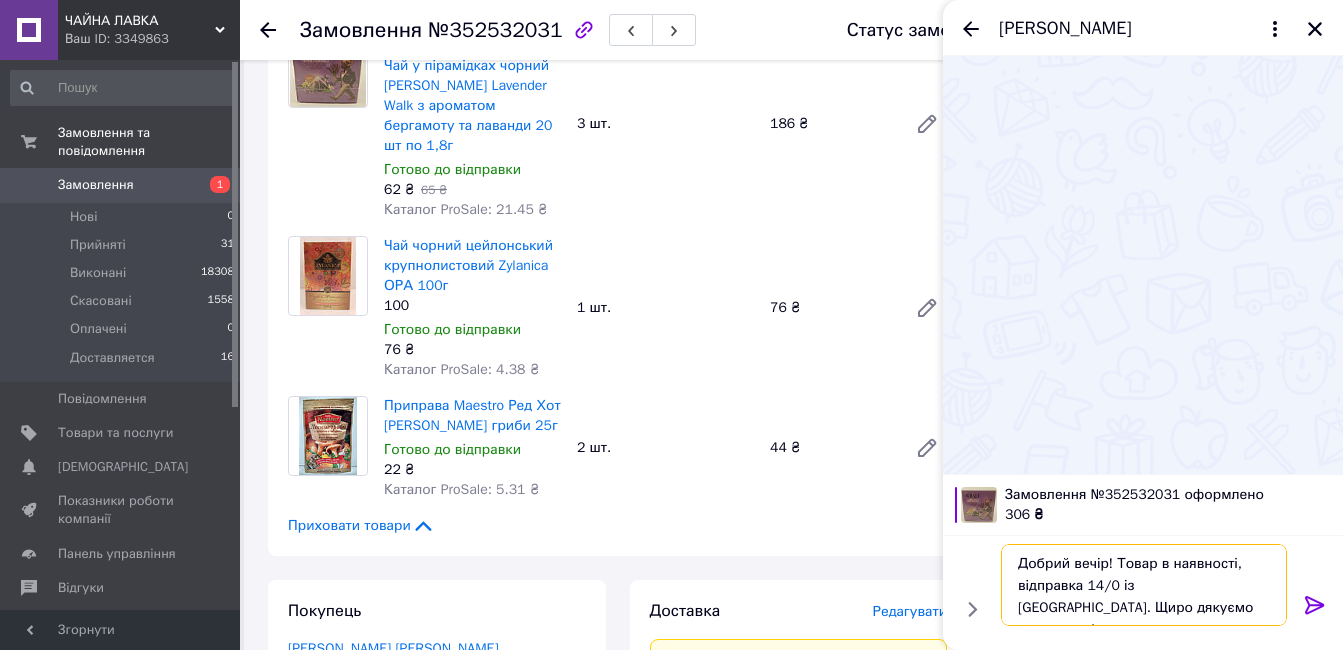 type on "Добрий вечір! Товар в наявності, відправка 14/07 із Києва. Щиро дякуємо за покупку!" 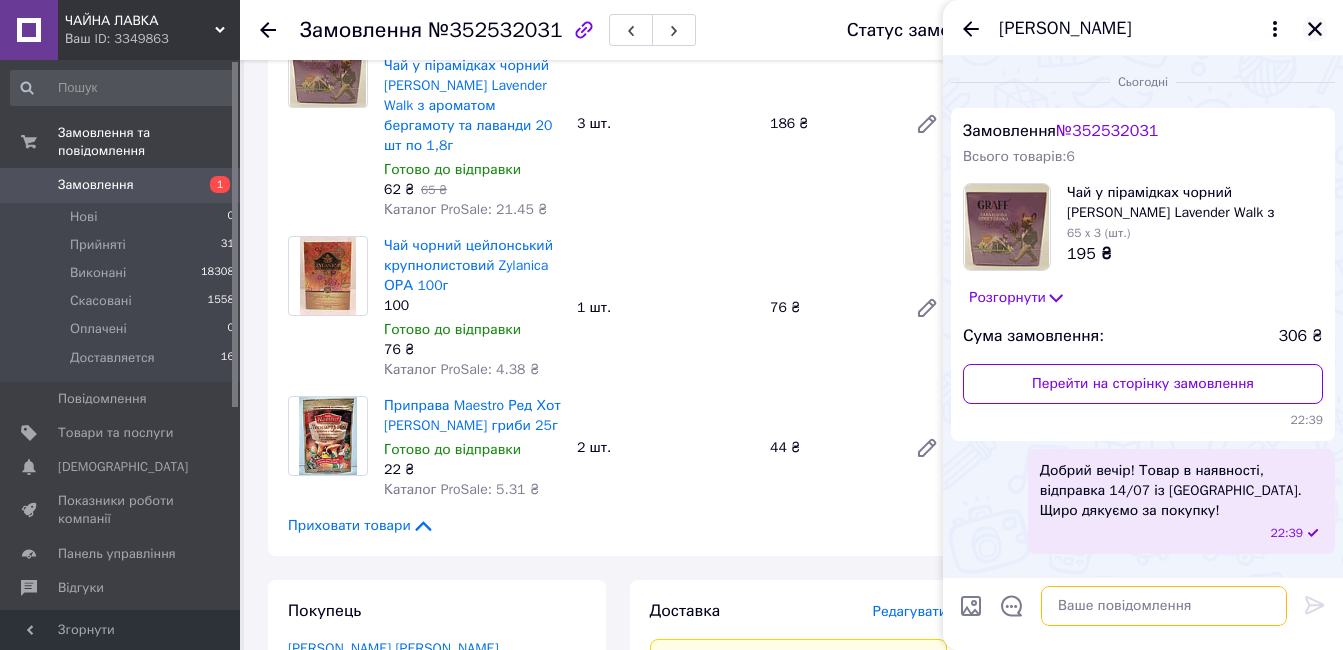 type 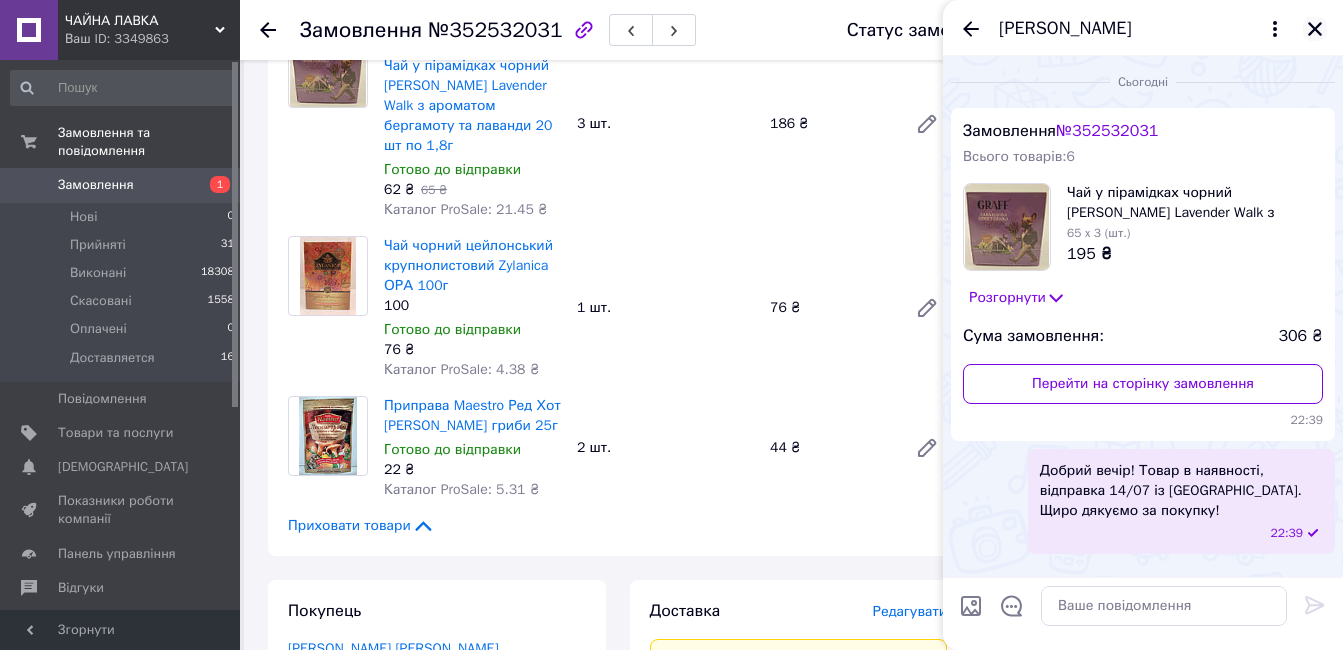 click 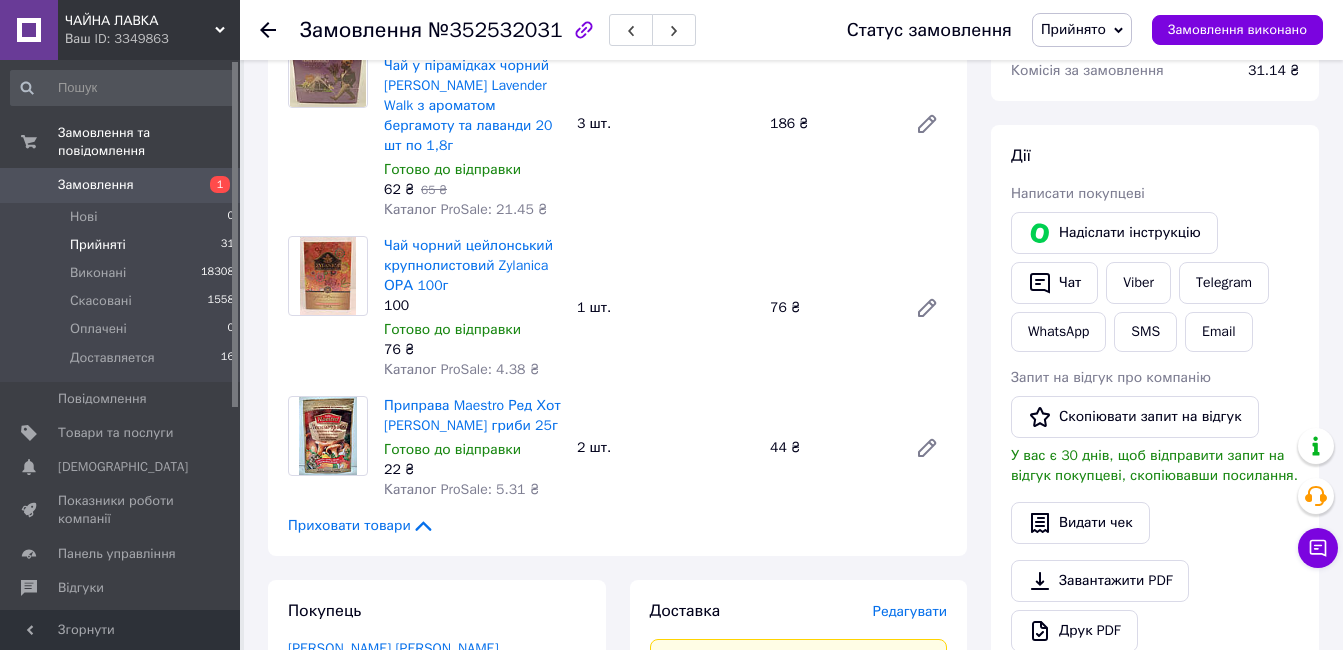 click on "Прийняті" at bounding box center (98, 245) 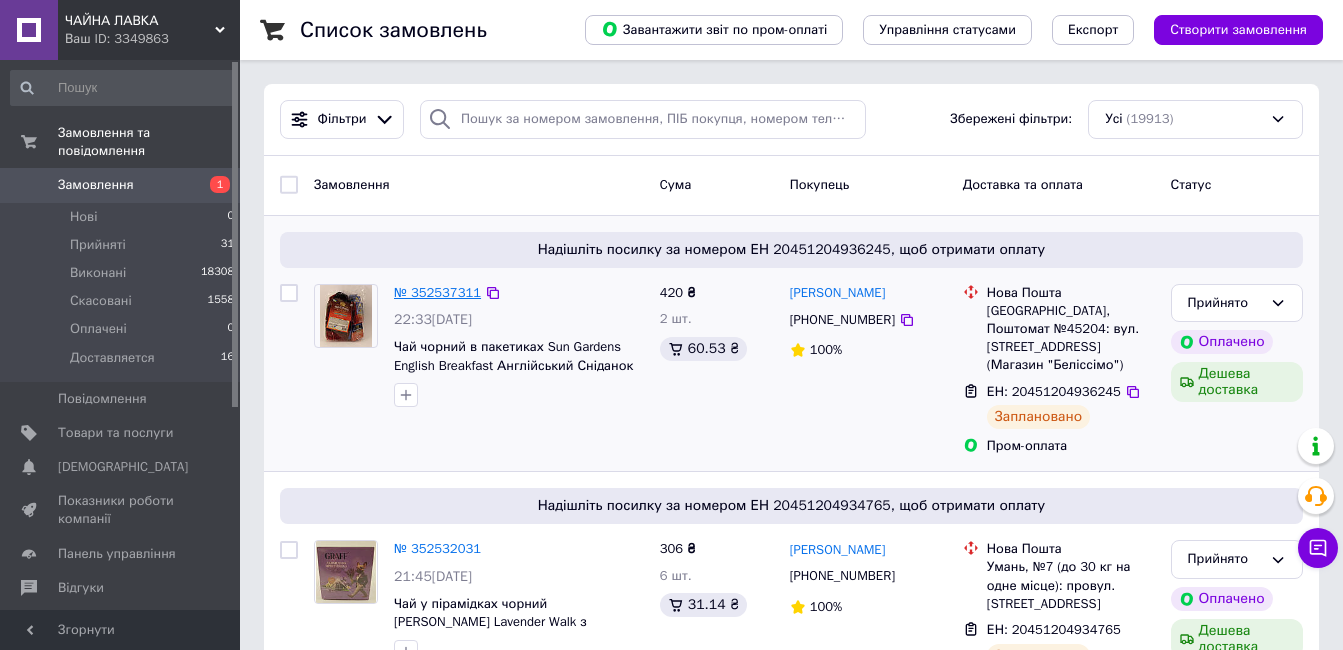 click on "№ 352537311" at bounding box center [437, 292] 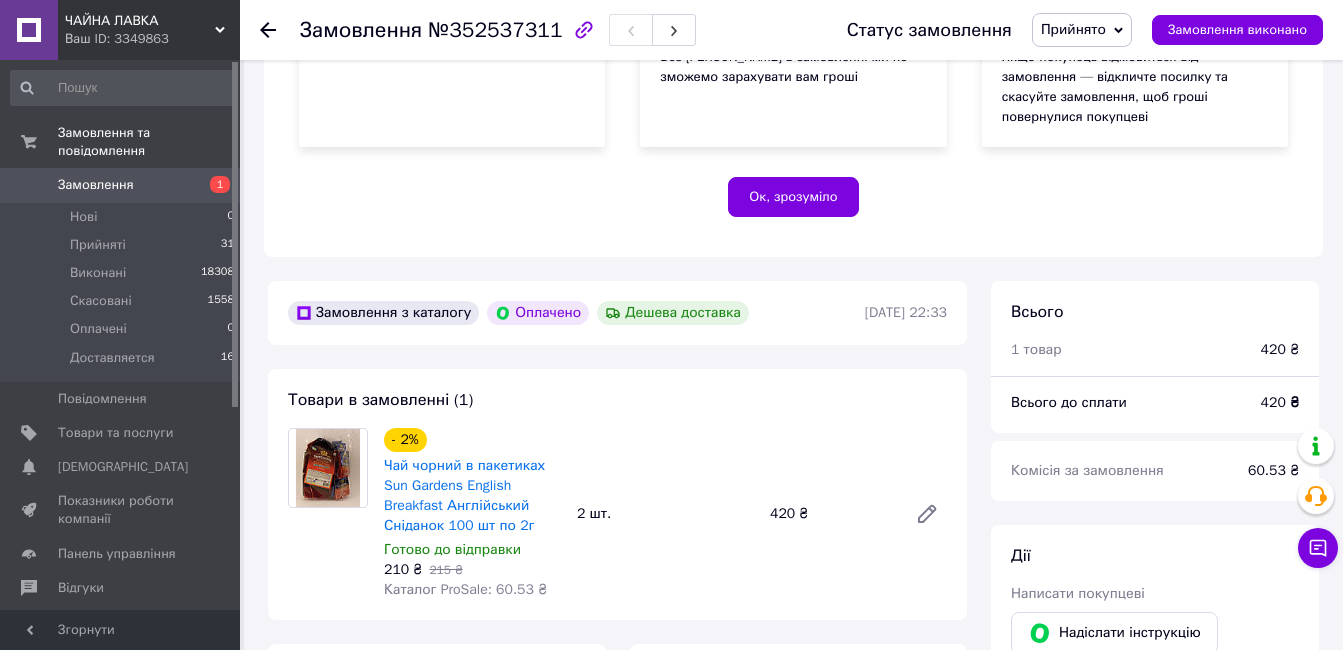scroll, scrollTop: 700, scrollLeft: 0, axis: vertical 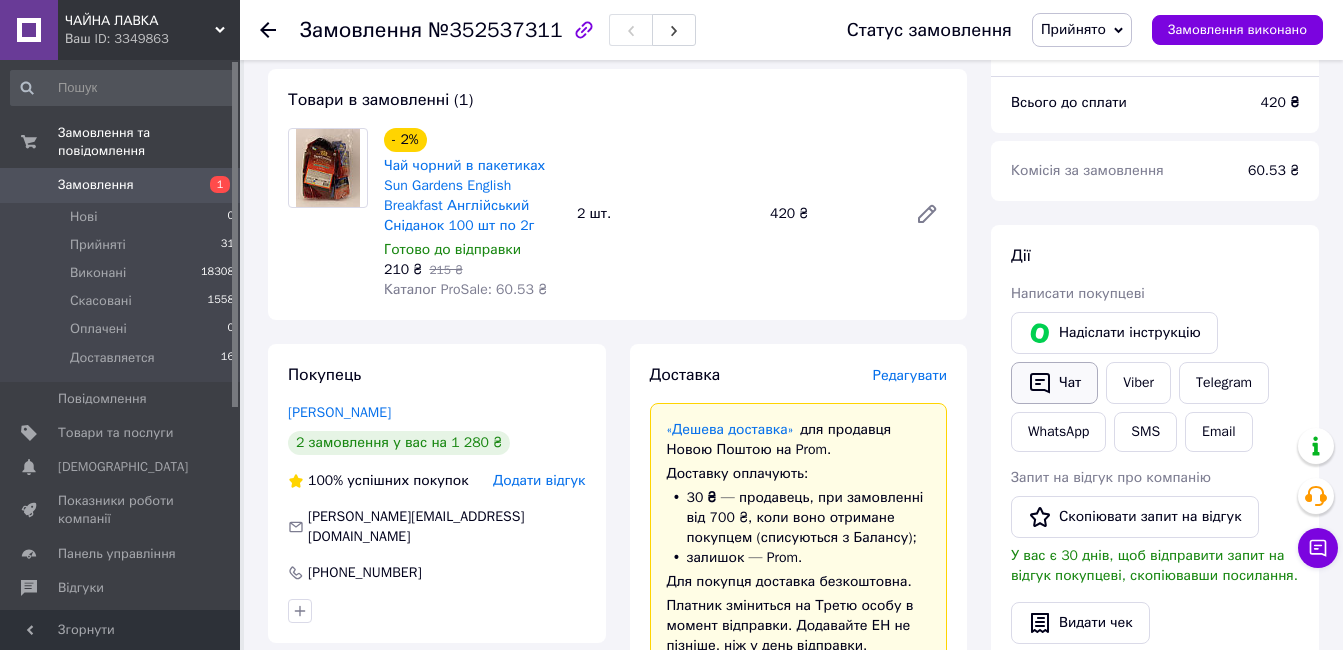 click on "Чат" at bounding box center [1054, 383] 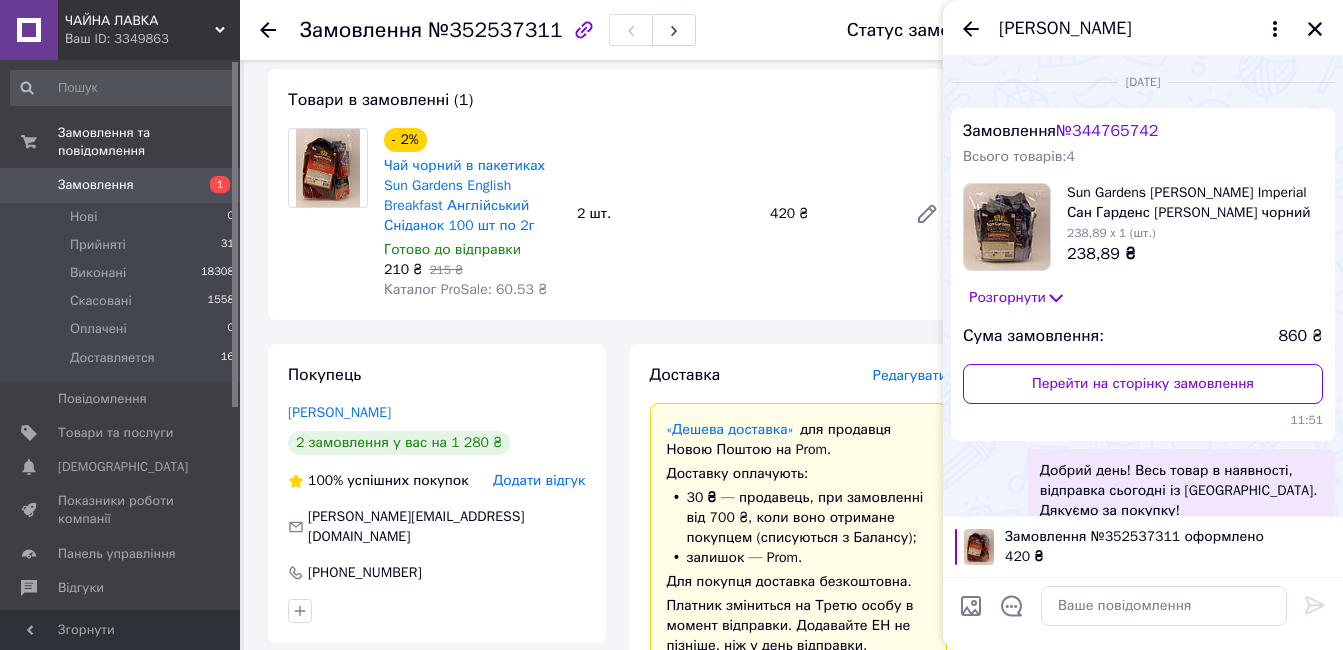 scroll, scrollTop: 46, scrollLeft: 0, axis: vertical 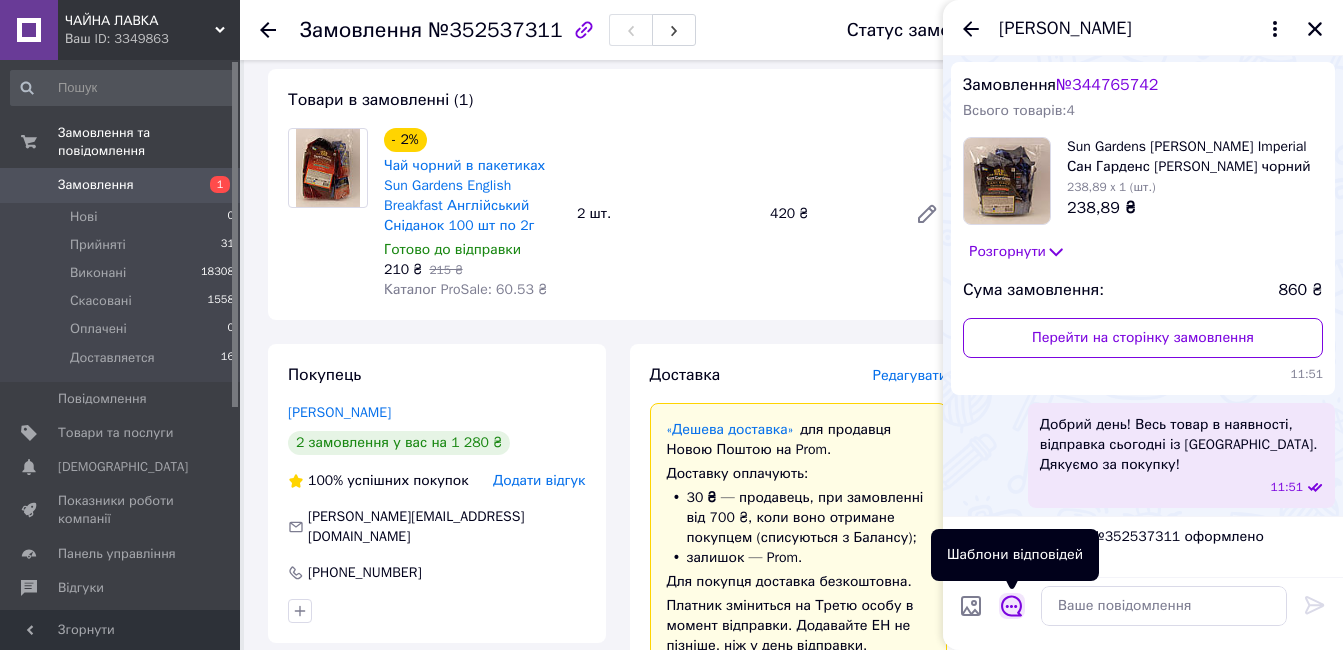 click 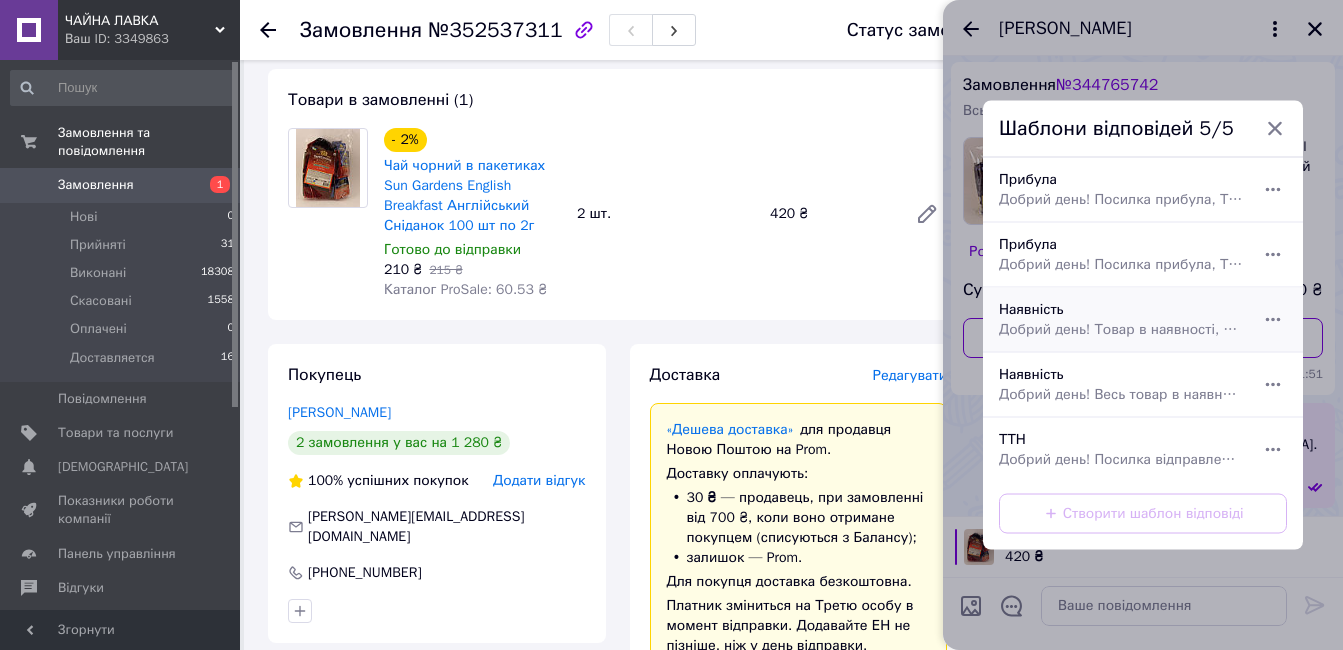 click on "Добрий день! Товар в наявності, відправка сьогодні із Києва. Щиро дякуємо за покупку!" at bounding box center (1121, 330) 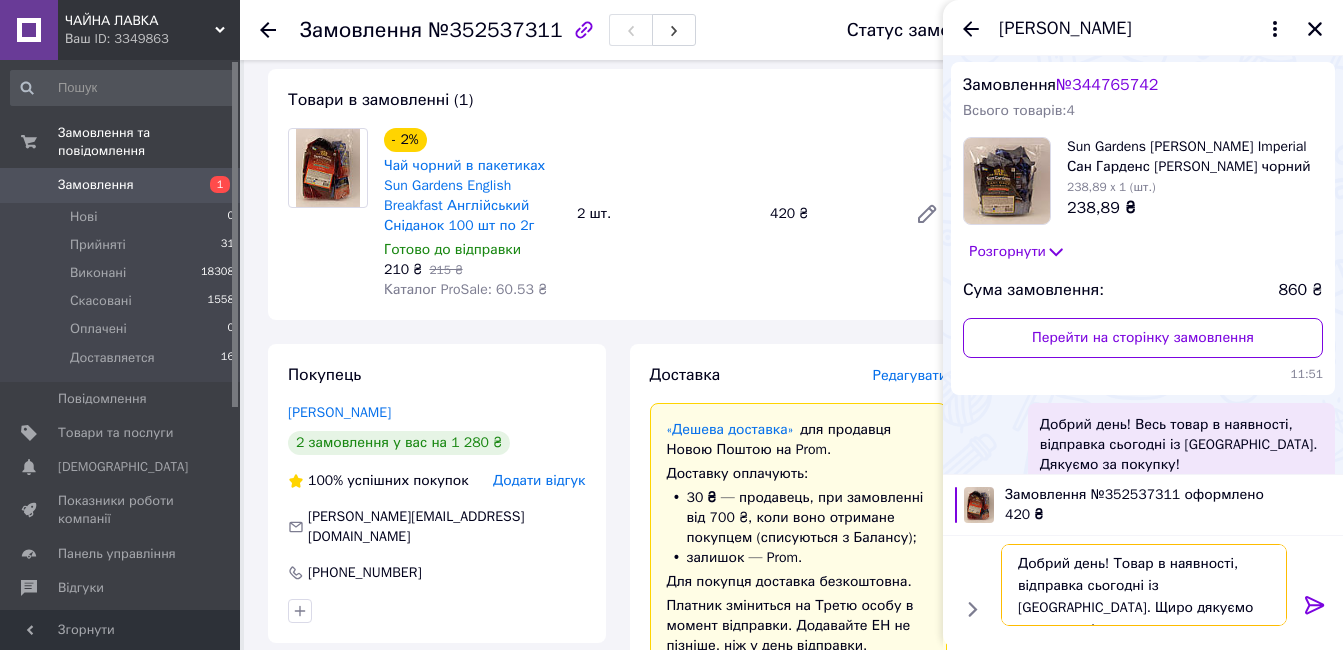 click on "Добрий день! Товар в наявності, відправка сьогодні із Києва. Щиро дякуємо за покупку!" at bounding box center [1144, 585] 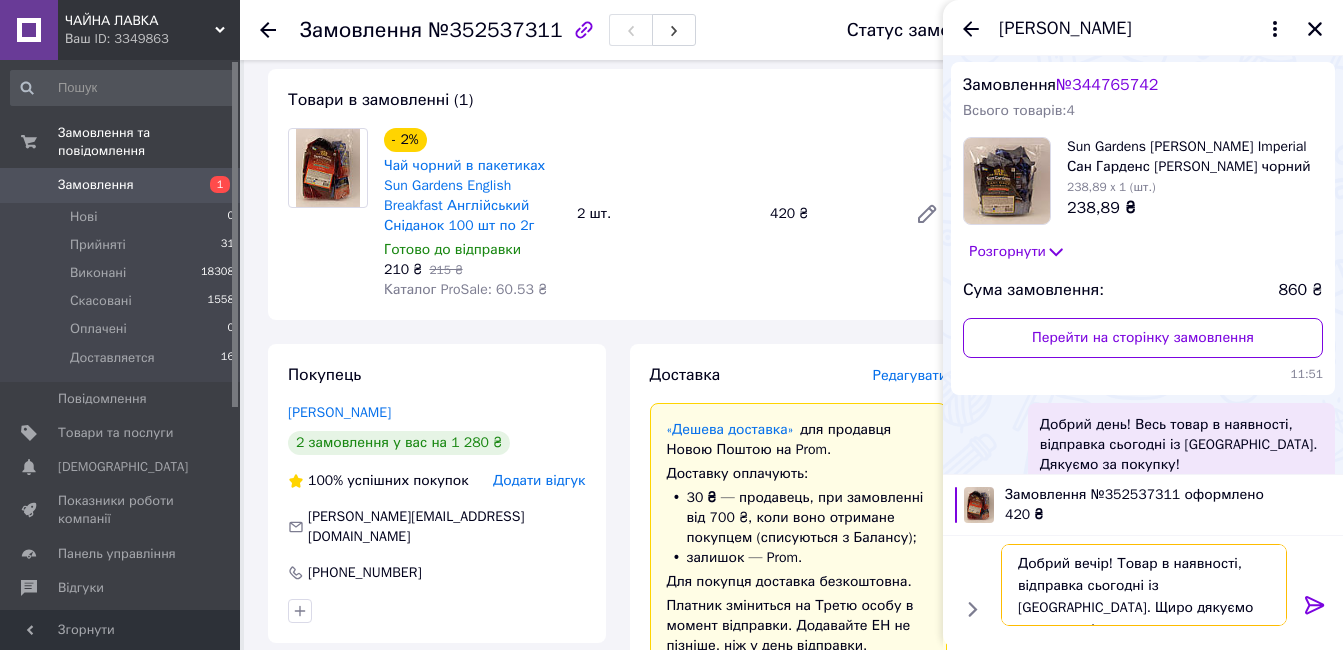 drag, startPoint x: 1084, startPoint y: 586, endPoint x: 1137, endPoint y: 586, distance: 53 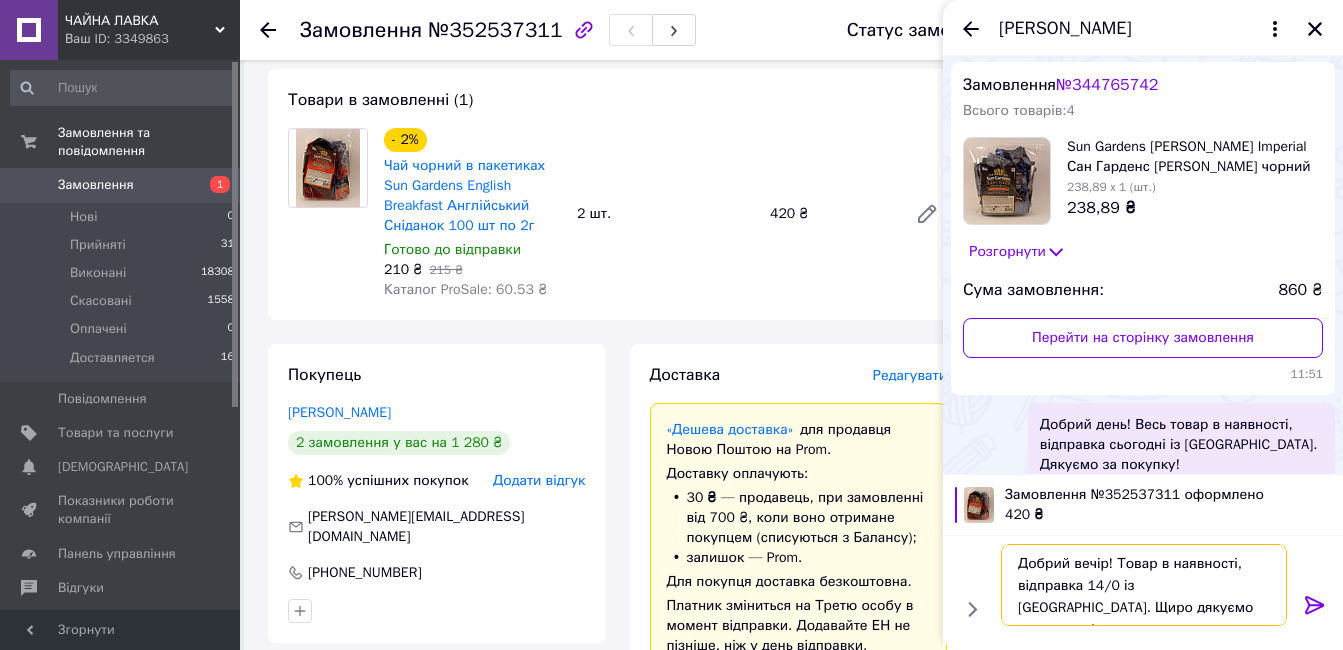 type on "Добрий вечір! Товар в наявності, відправка 14/07 із Києва. Щиро дякуємо за покупку!" 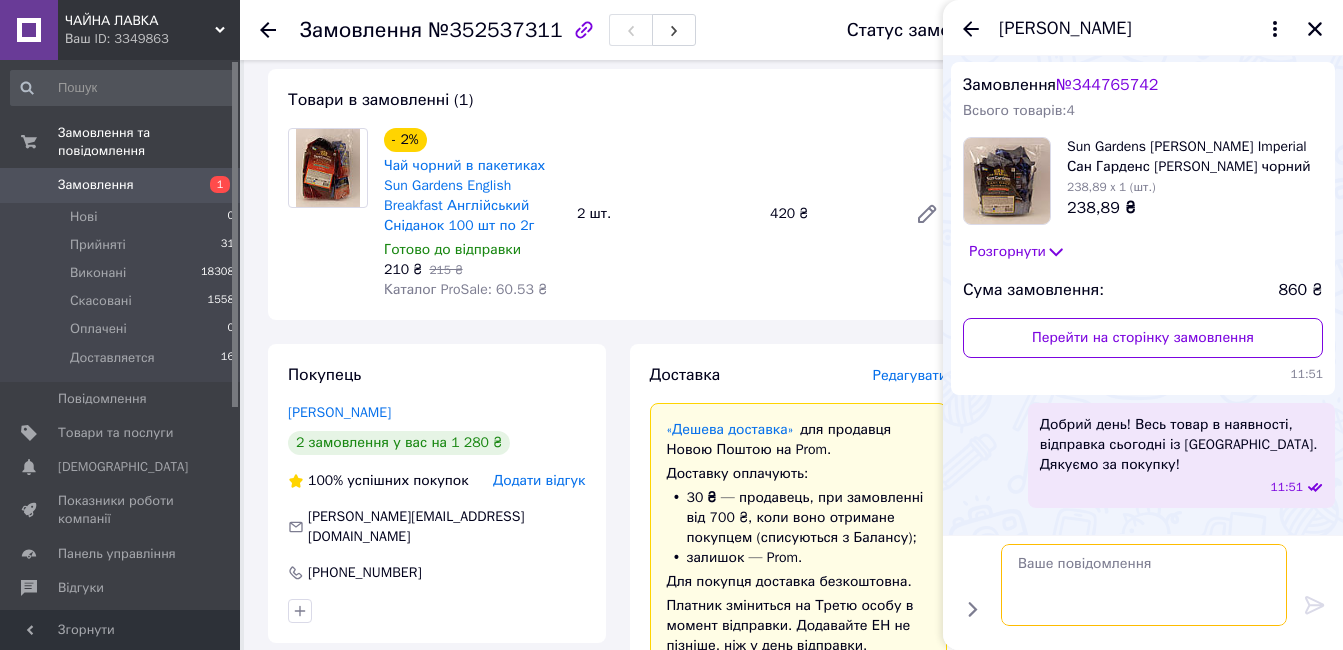 scroll, scrollTop: 433, scrollLeft: 0, axis: vertical 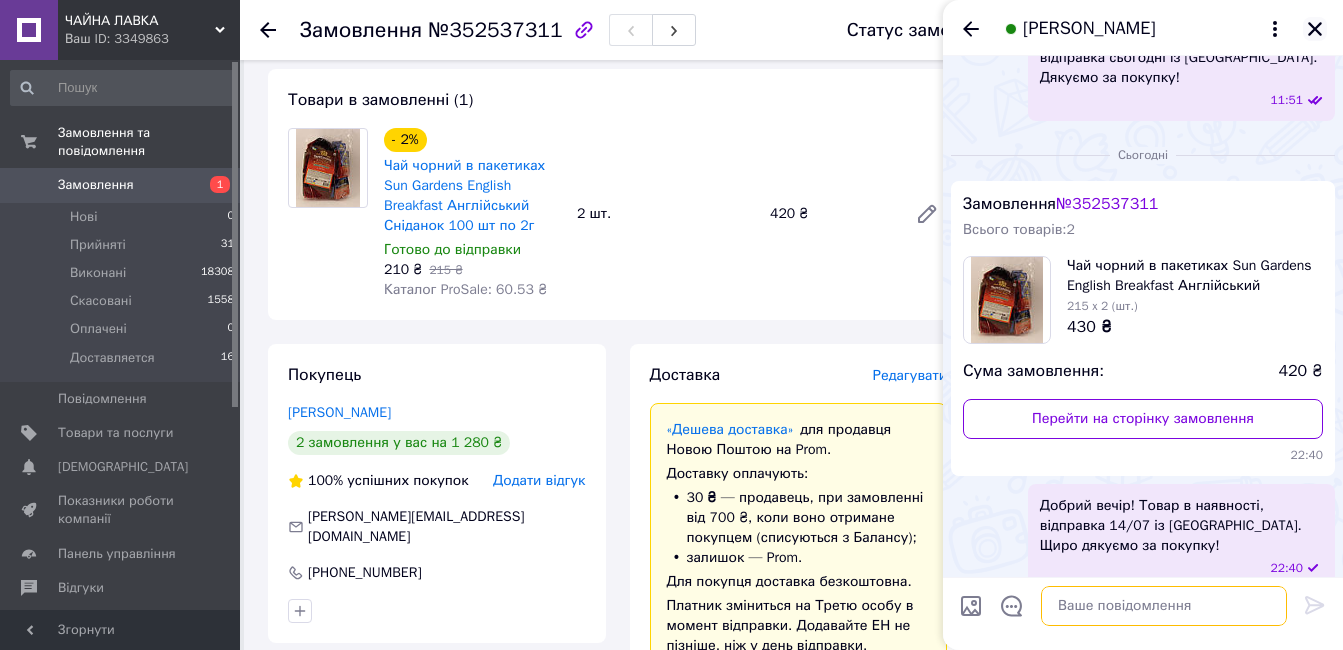 type 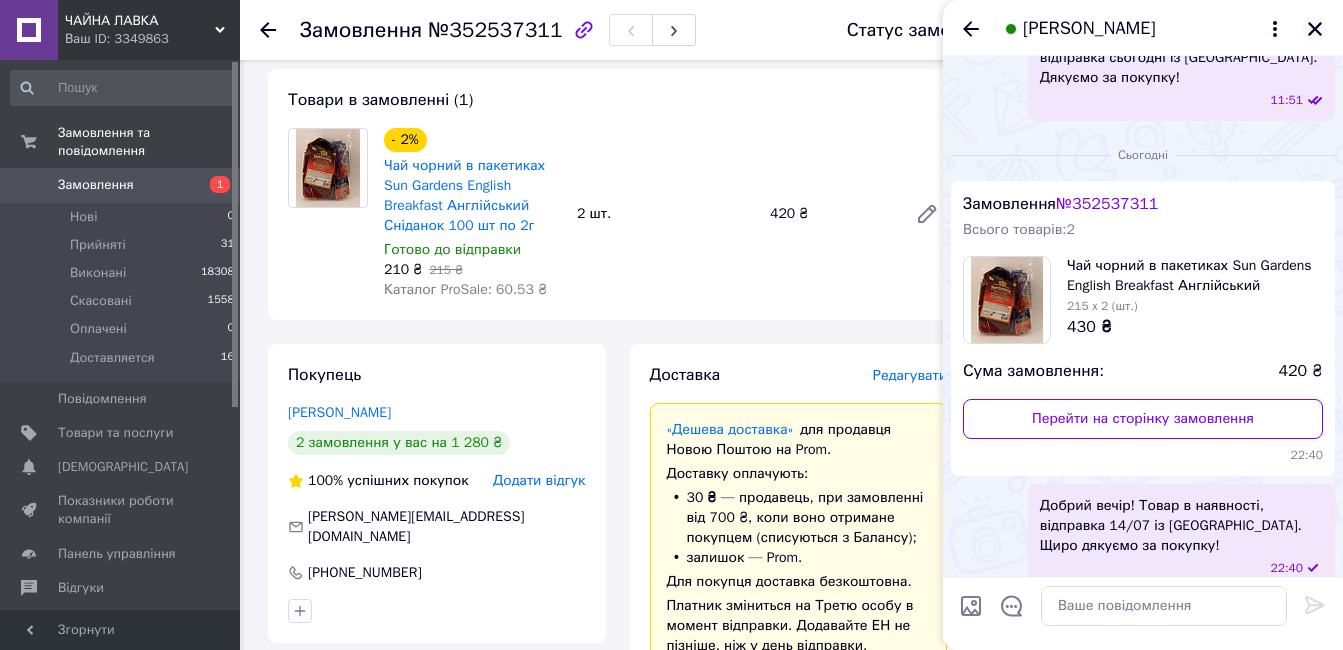 click 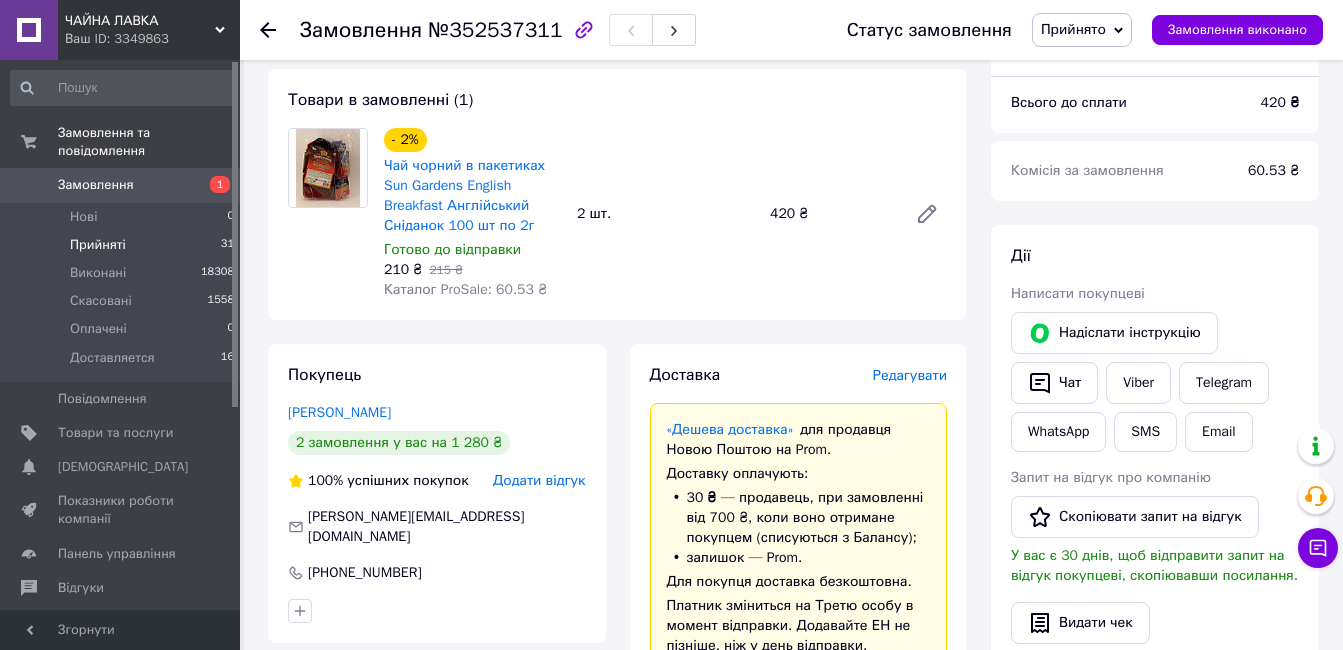 click on "Прийняті" at bounding box center [98, 245] 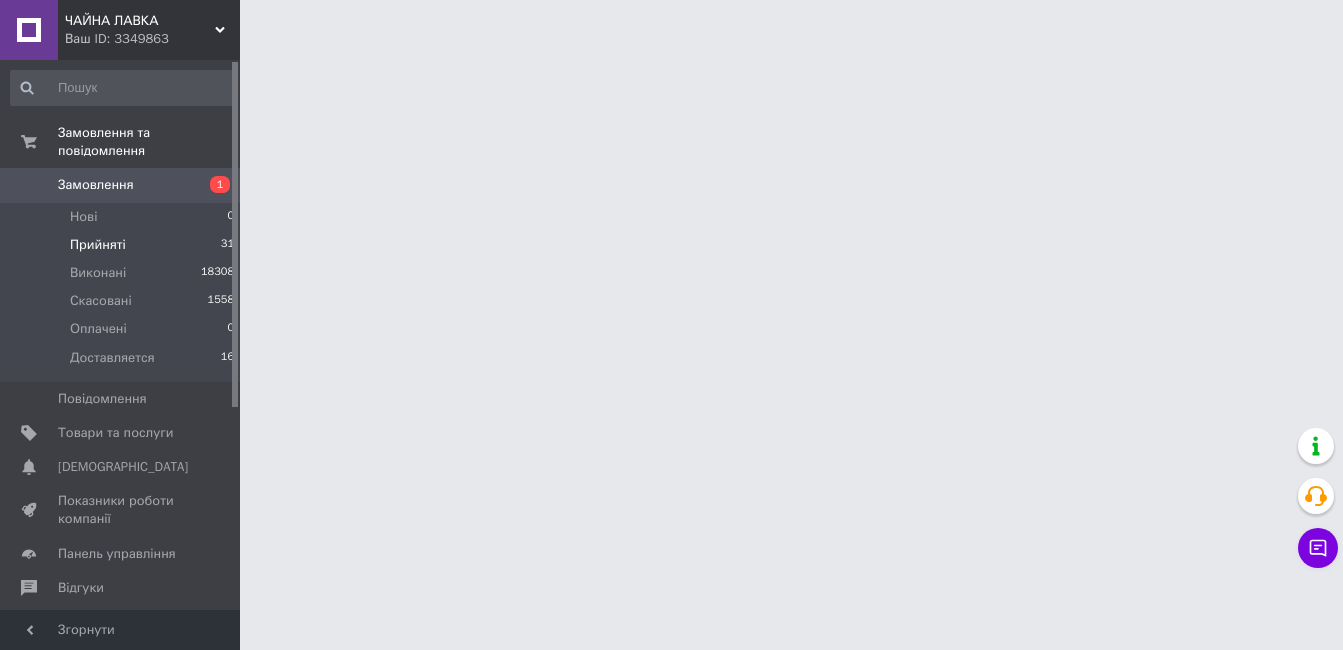 scroll, scrollTop: 0, scrollLeft: 0, axis: both 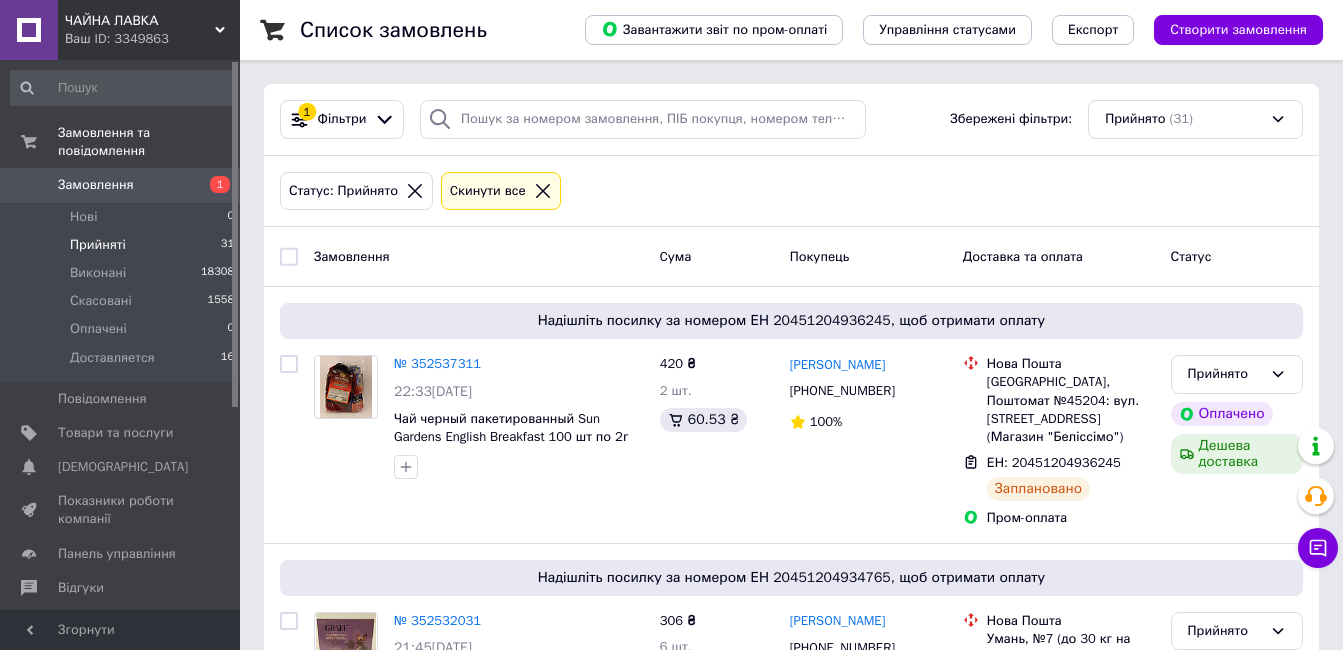 click on "Прийняті" at bounding box center (98, 245) 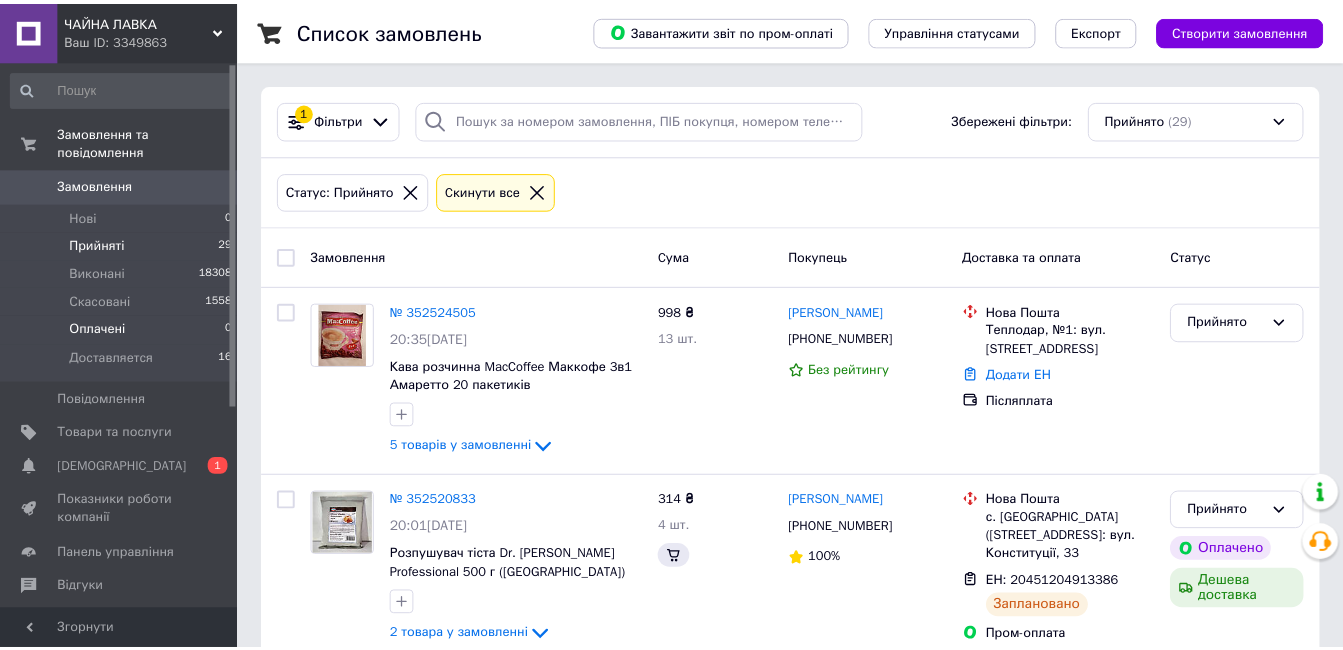 scroll, scrollTop: 0, scrollLeft: 0, axis: both 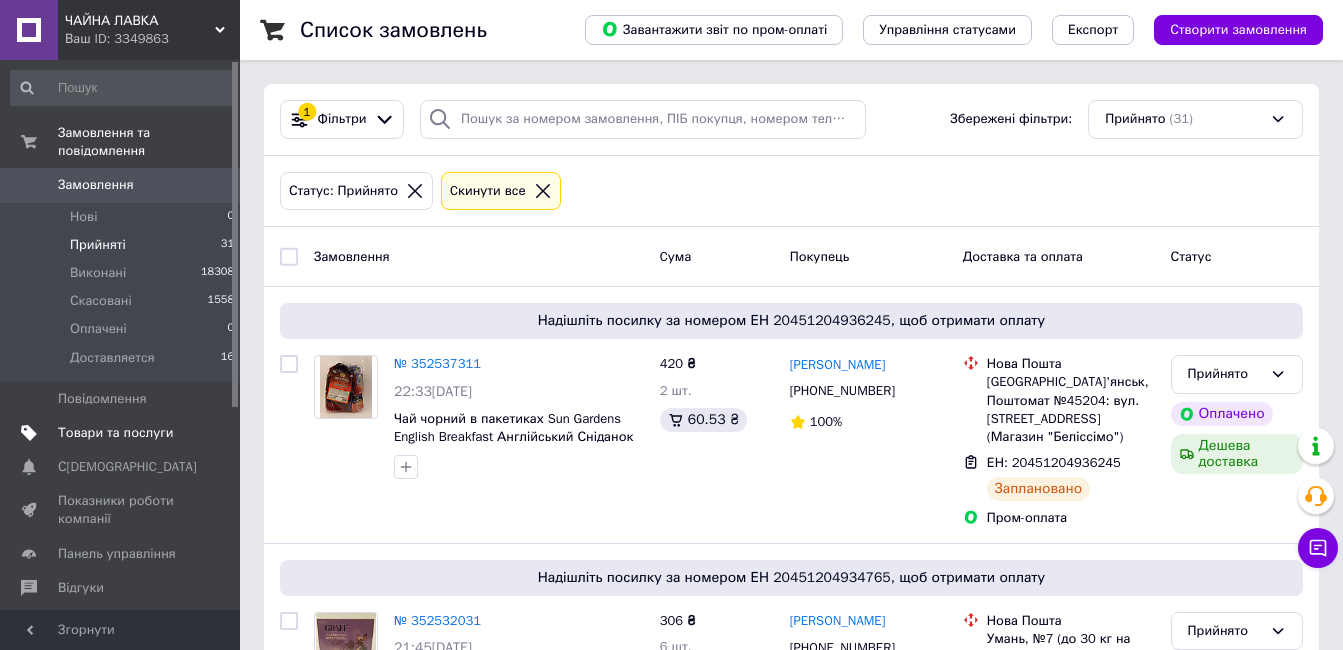 click on "Товари та послуги" at bounding box center (115, 433) 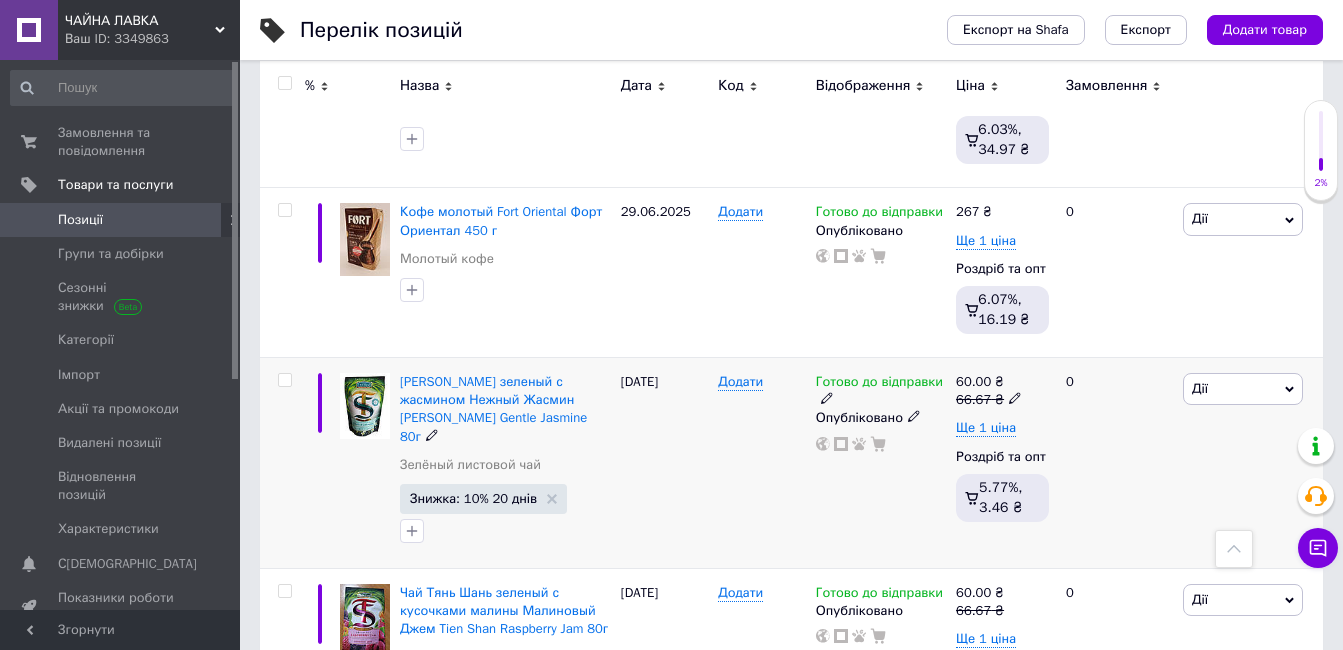 scroll, scrollTop: 1600, scrollLeft: 0, axis: vertical 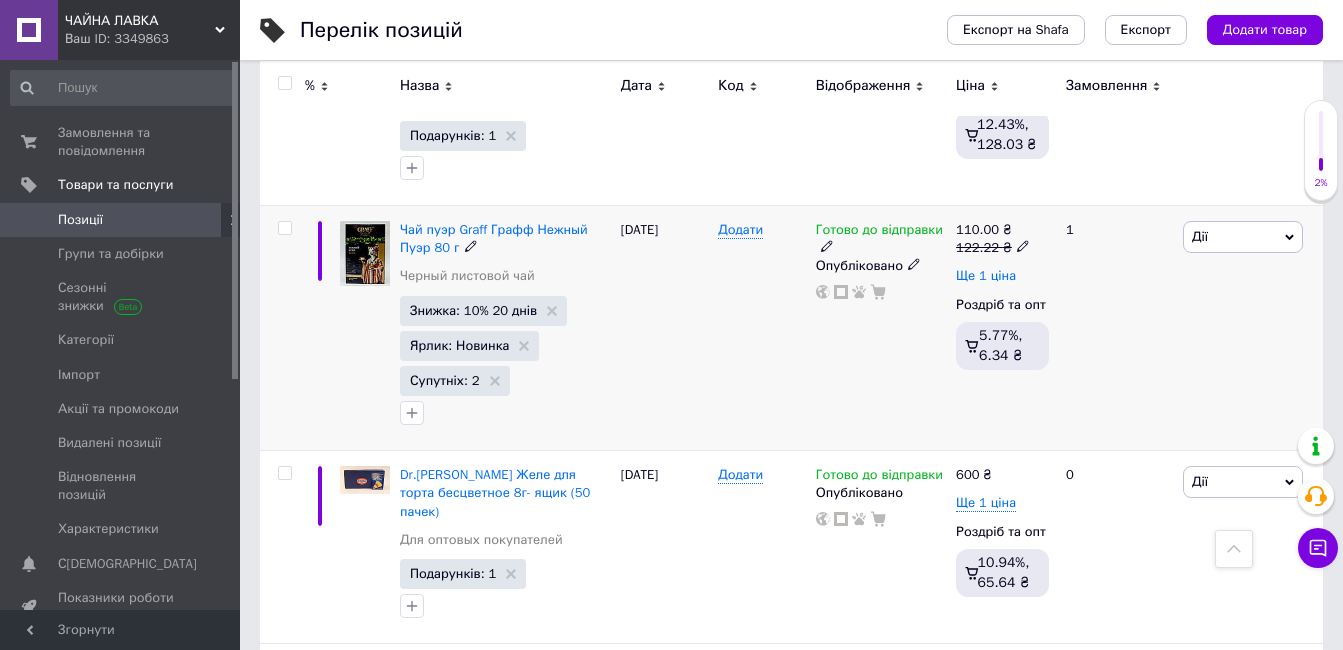 click on "Ще 1 ціна" at bounding box center (986, 276) 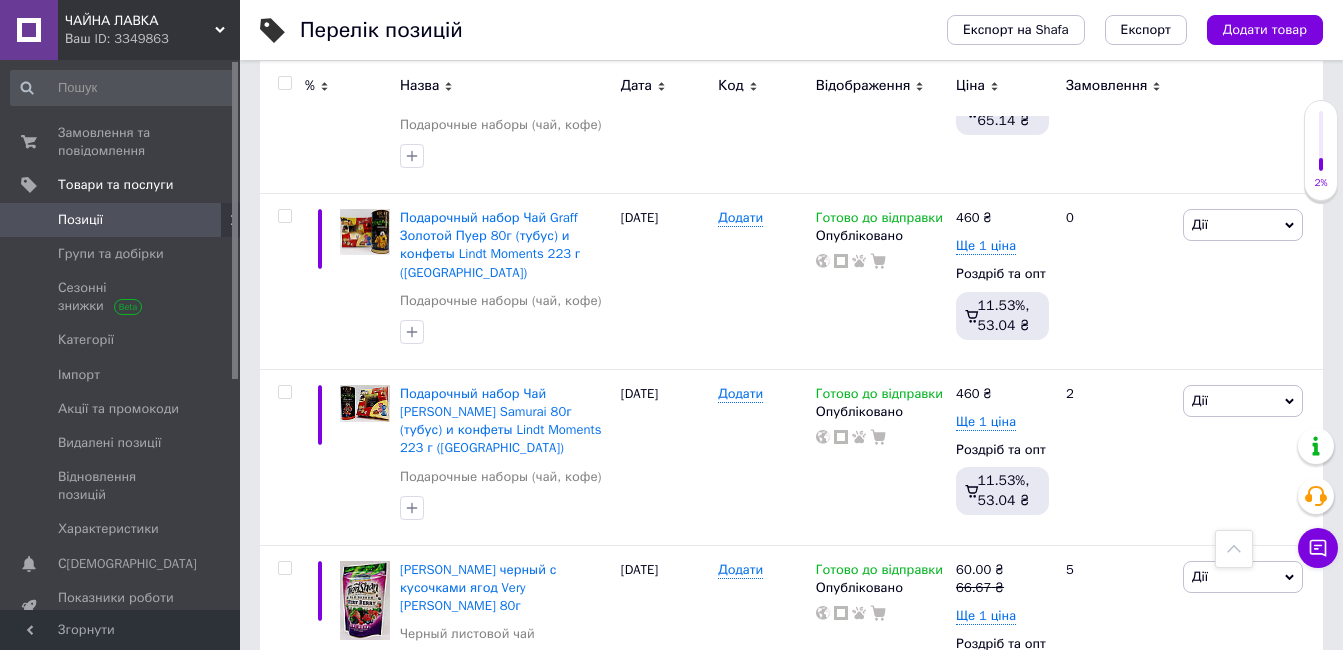 scroll, scrollTop: 19791, scrollLeft: 0, axis: vertical 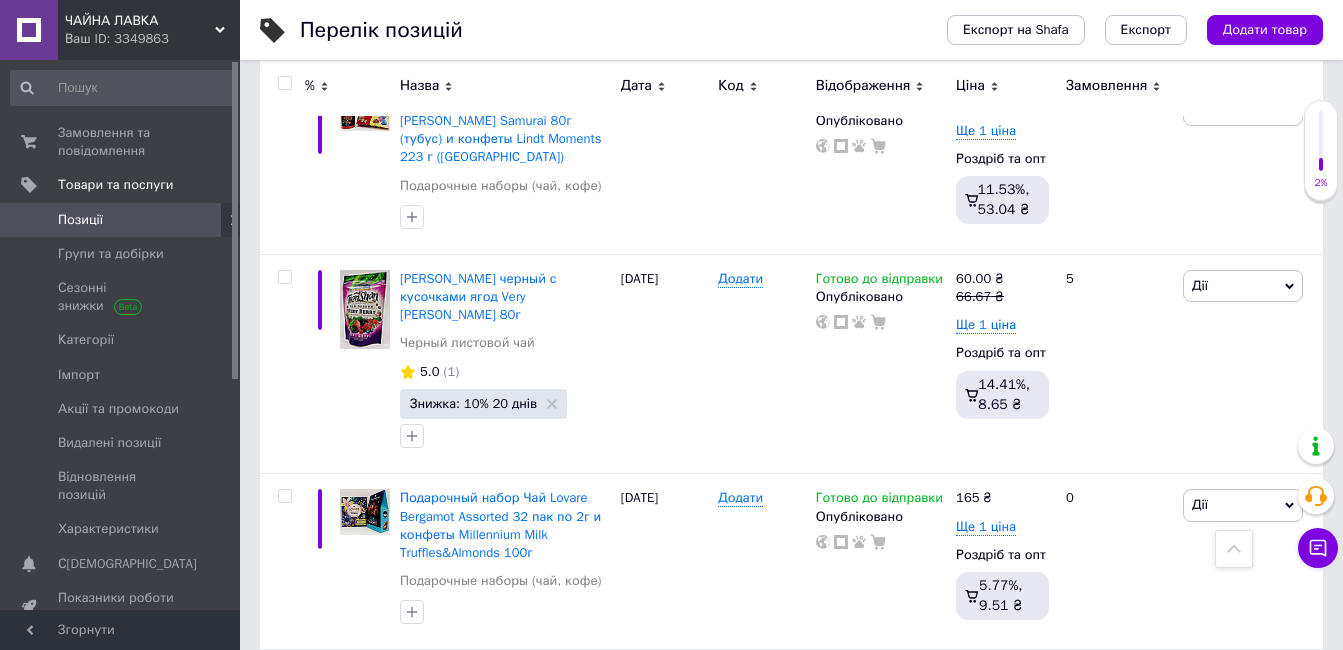 click on "2" at bounding box center (327, 866) 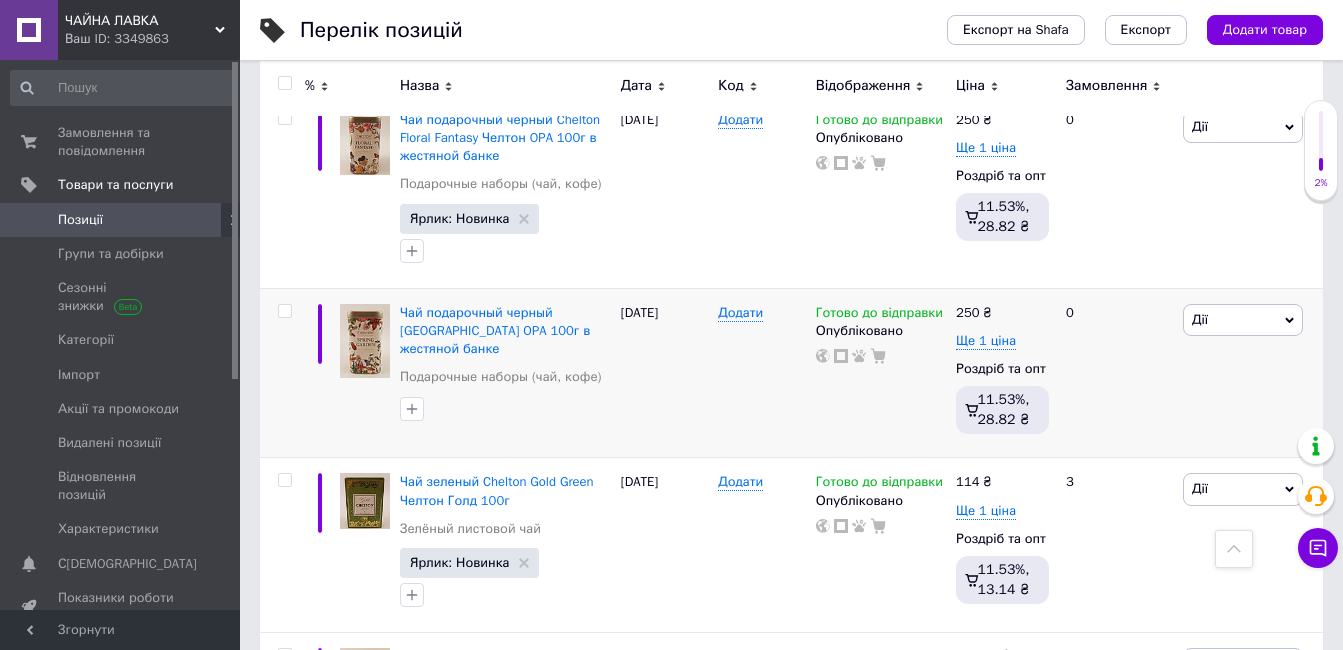 scroll, scrollTop: 12023, scrollLeft: 0, axis: vertical 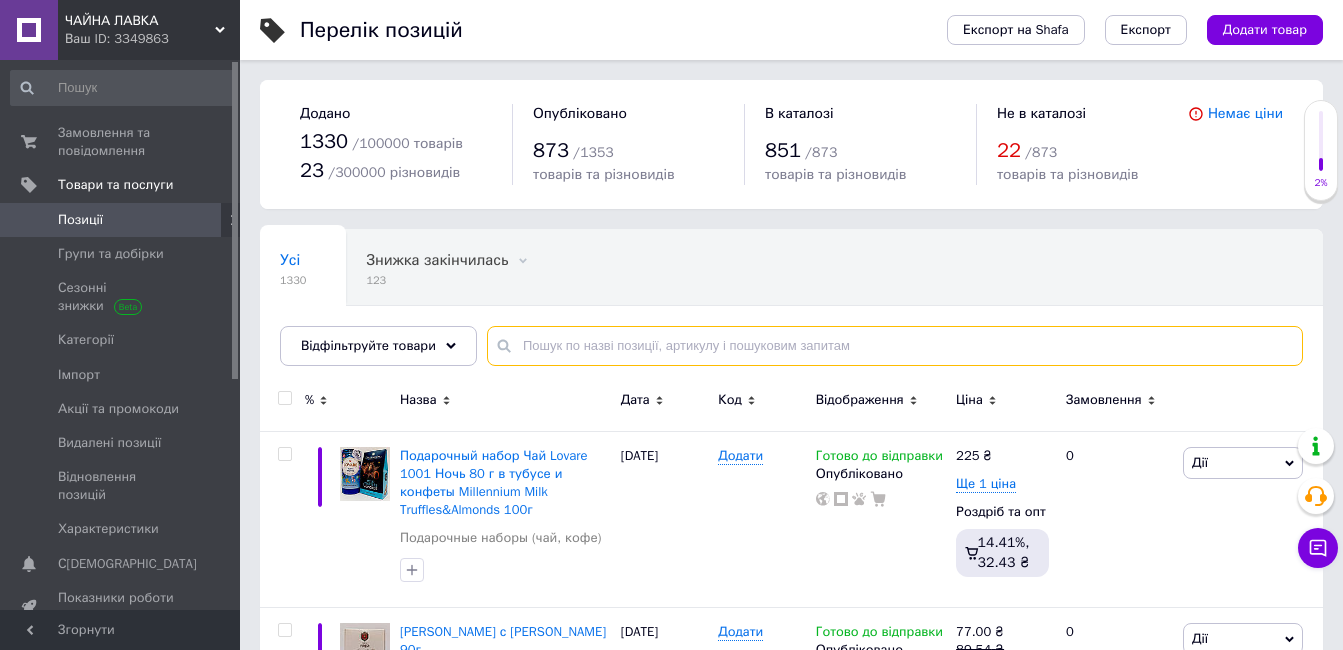 click at bounding box center [895, 346] 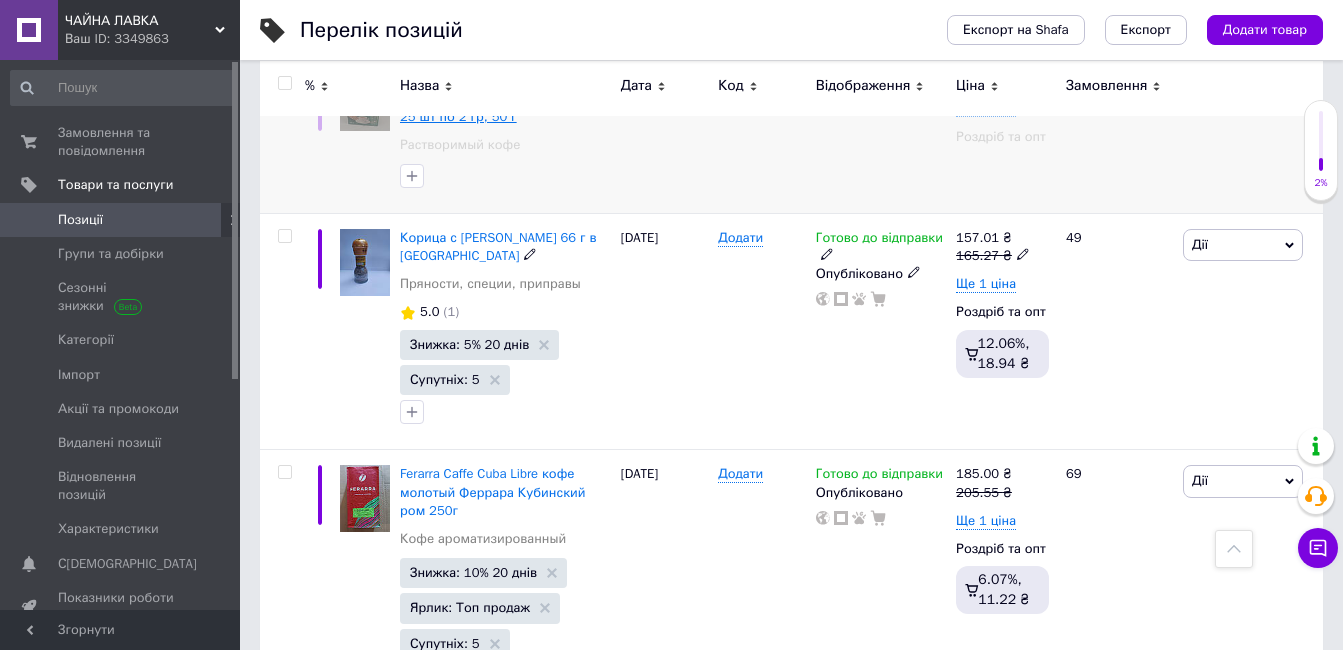 scroll, scrollTop: 1300, scrollLeft: 0, axis: vertical 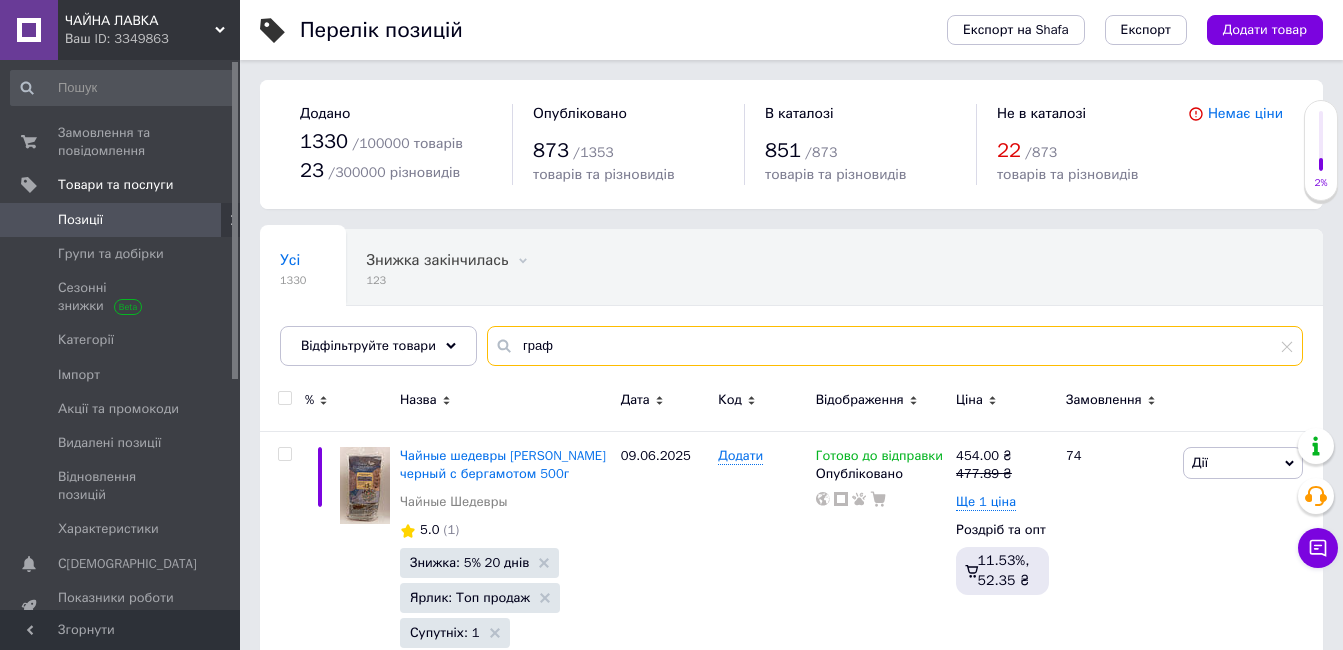 drag, startPoint x: 570, startPoint y: 348, endPoint x: 492, endPoint y: 351, distance: 78.05767 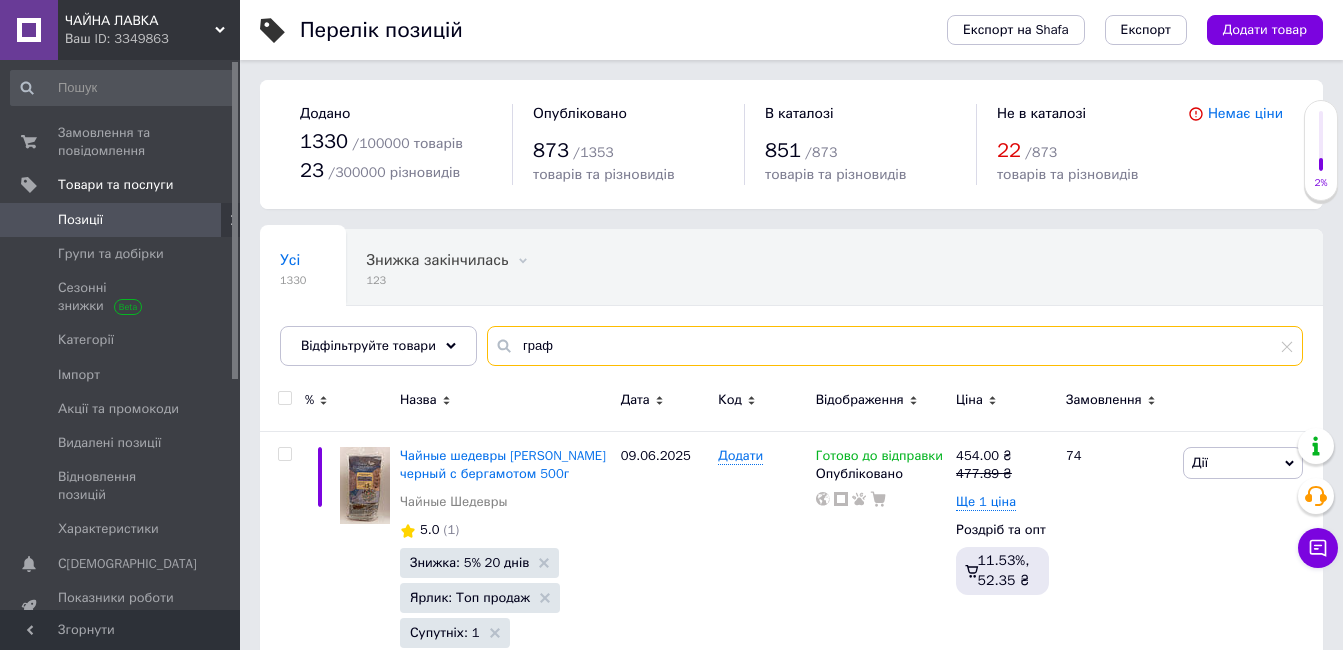 paste on "Graff" 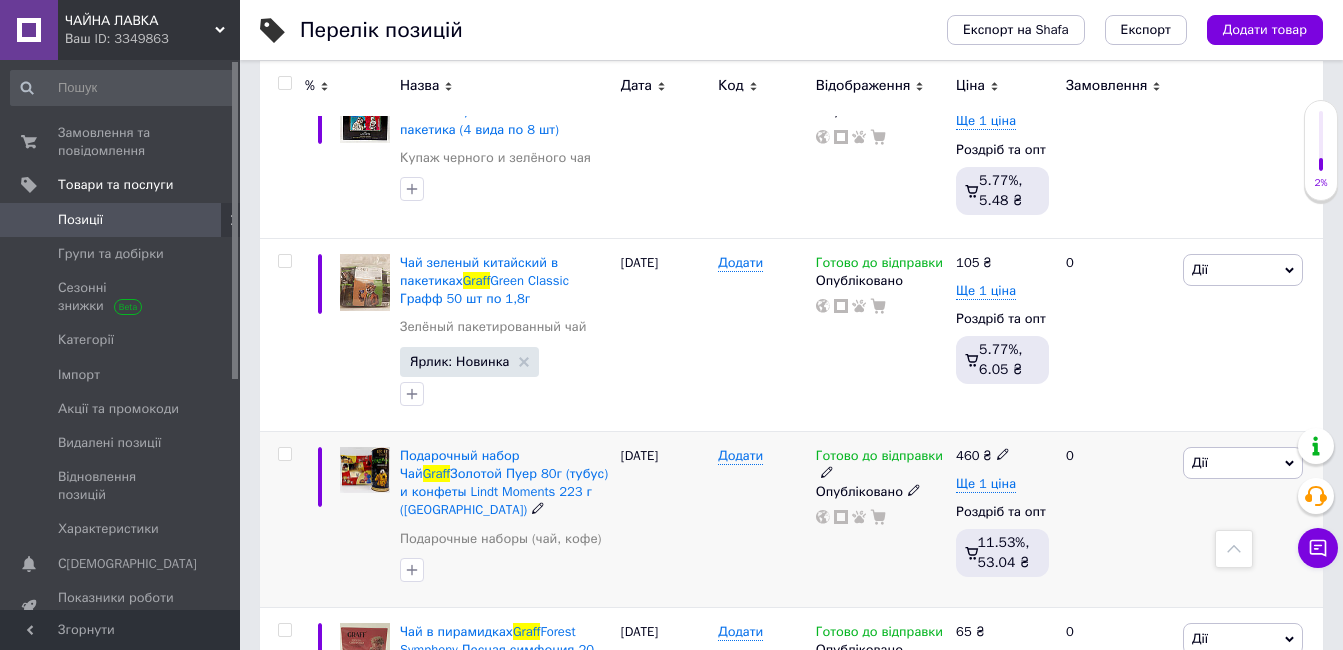 scroll, scrollTop: 2300, scrollLeft: 0, axis: vertical 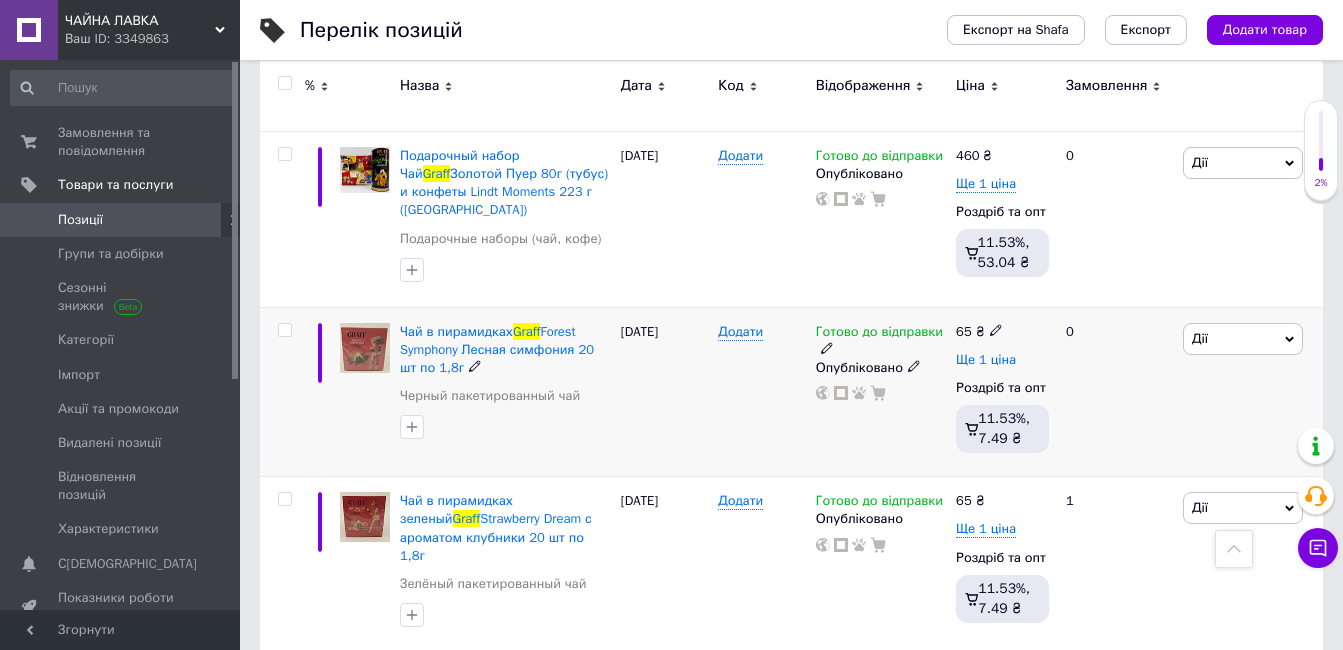 type on "Graff" 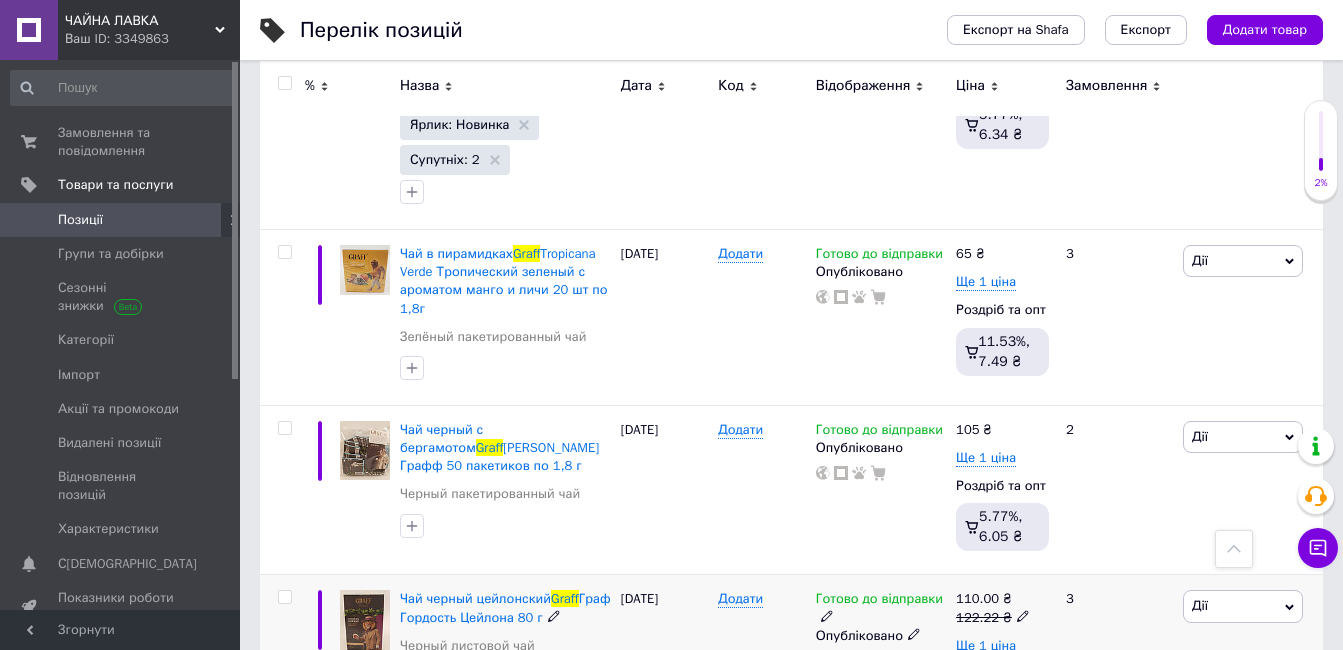 scroll, scrollTop: 4700, scrollLeft: 0, axis: vertical 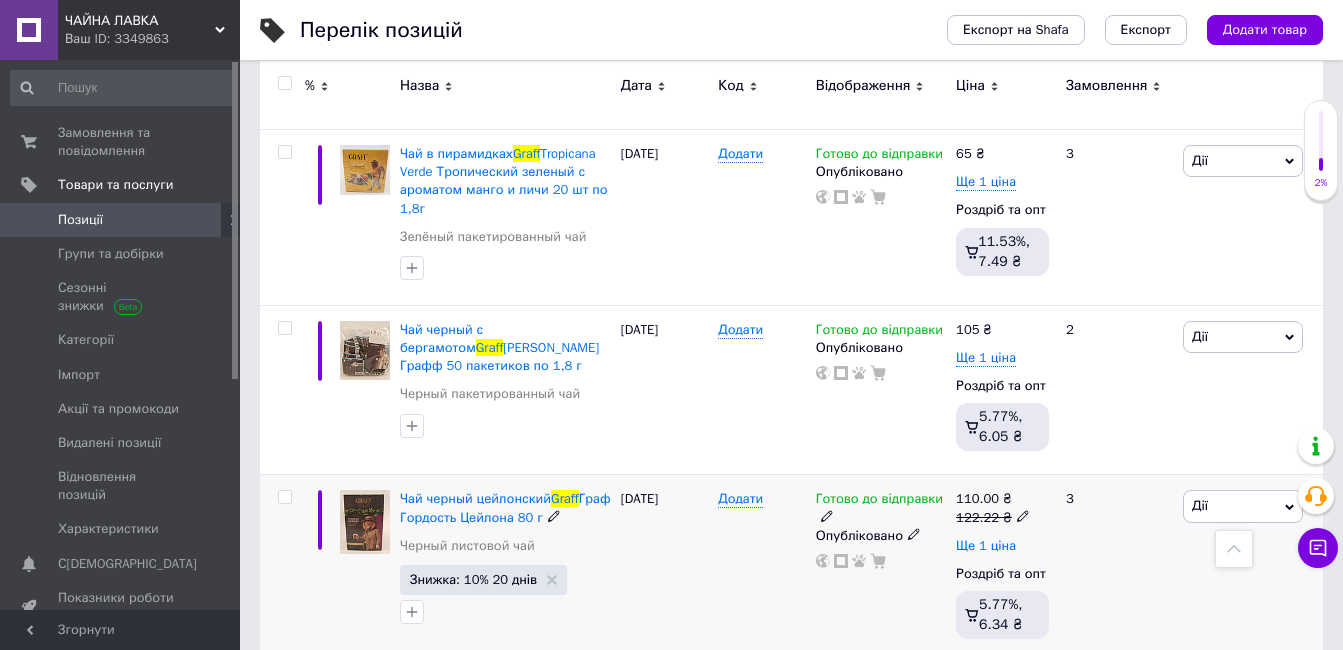 click on "Ще 1 ціна" at bounding box center [986, 546] 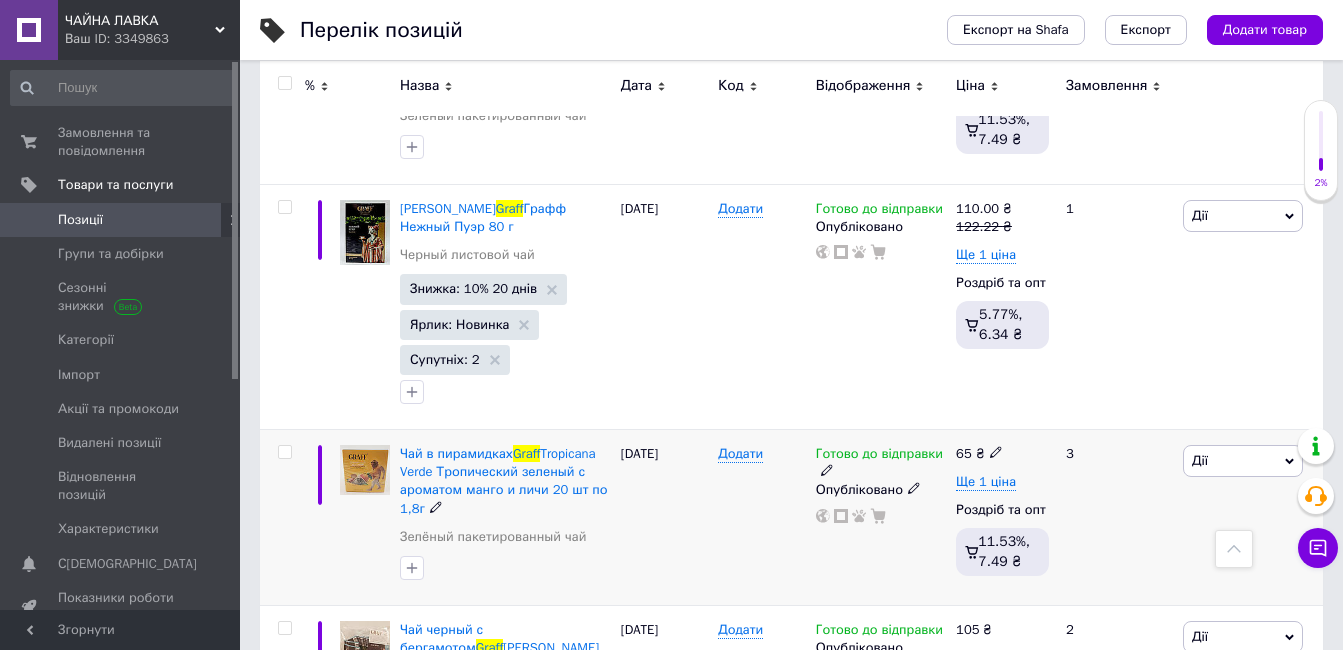scroll, scrollTop: 4300, scrollLeft: 0, axis: vertical 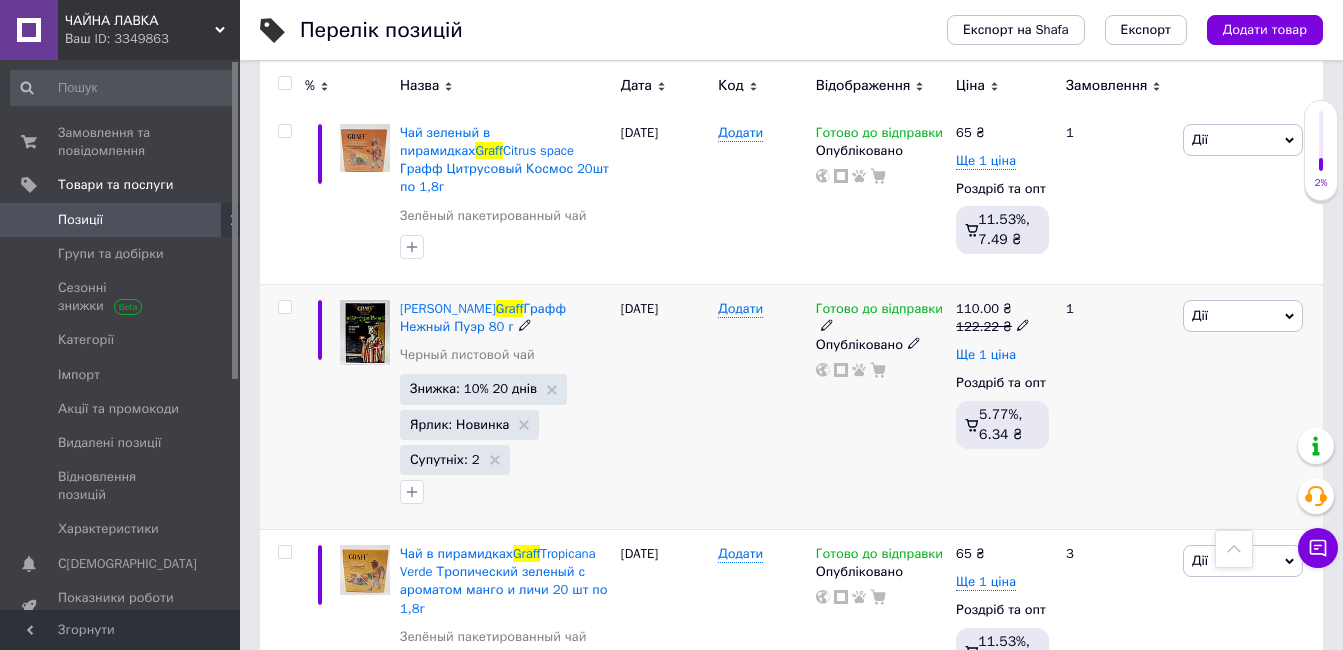 click on "Ще 1 ціна" at bounding box center [986, 355] 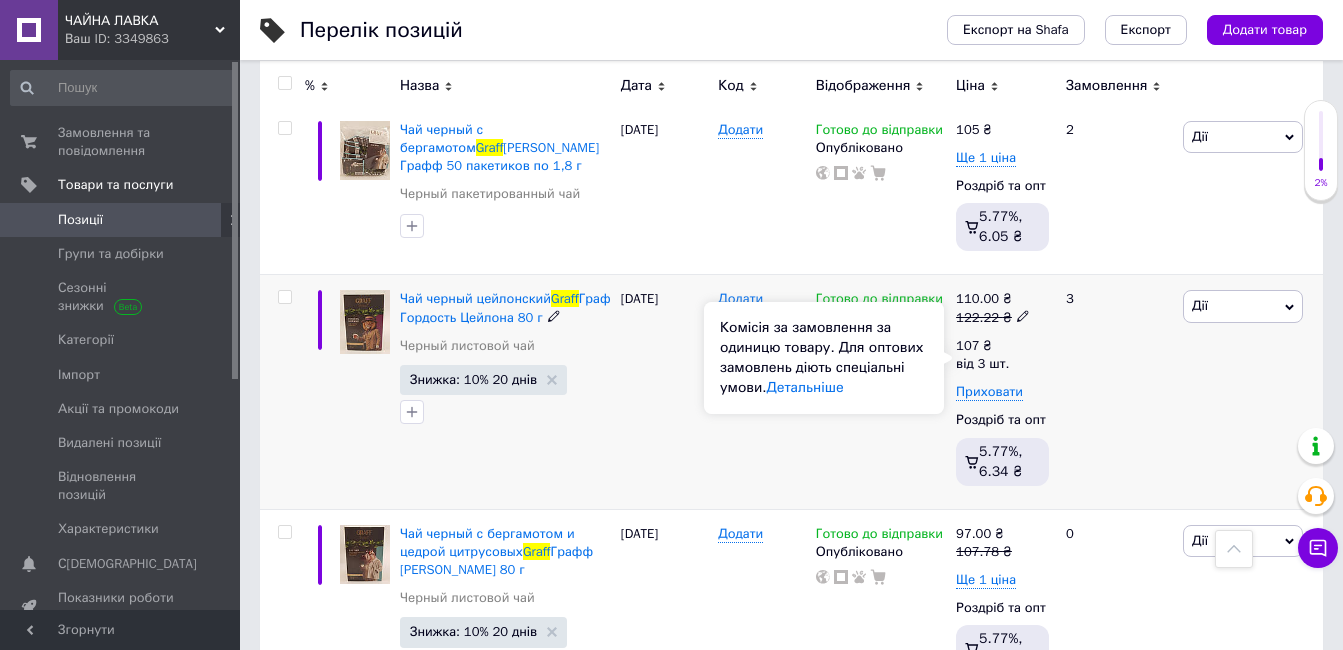 scroll, scrollTop: 5000, scrollLeft: 0, axis: vertical 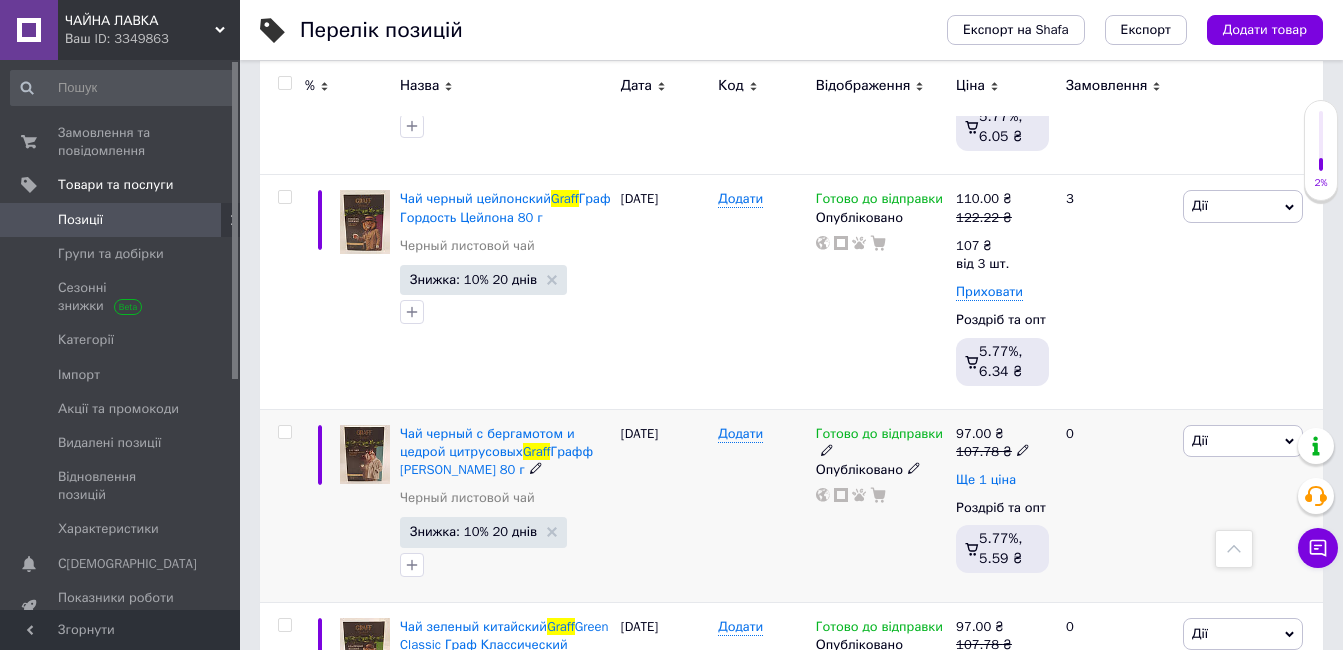 click on "Ще 1 ціна" at bounding box center (986, 480) 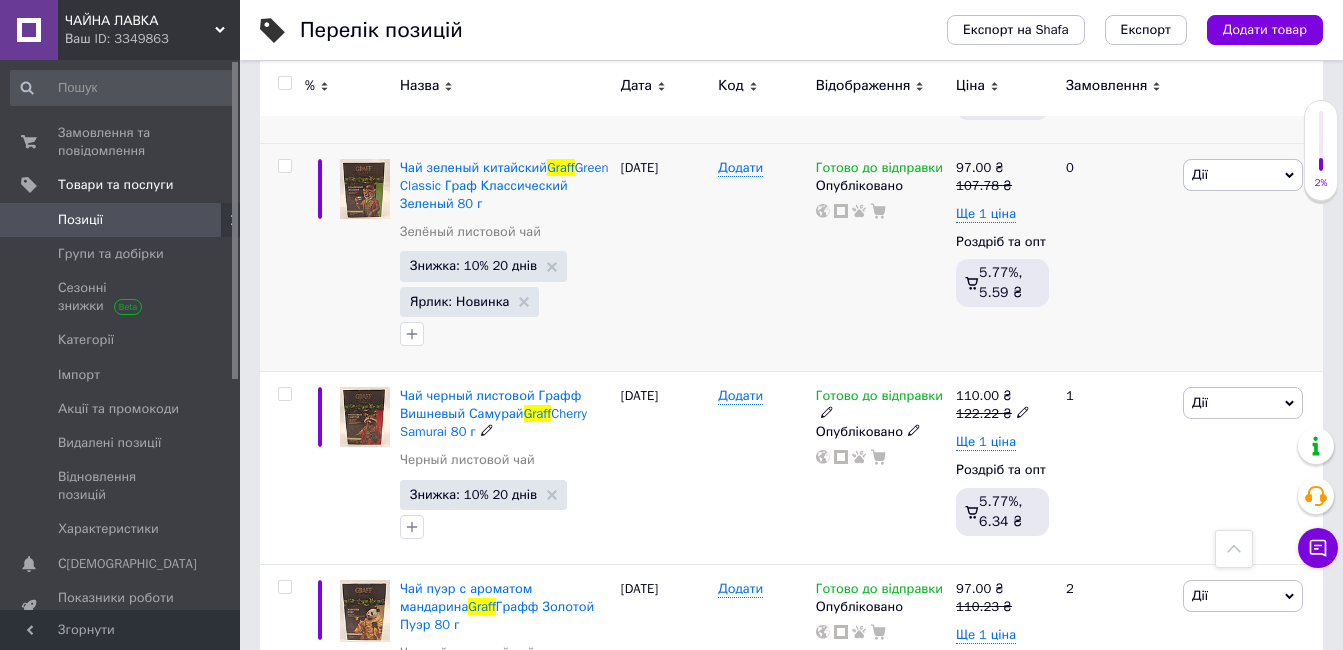 scroll, scrollTop: 5600, scrollLeft: 0, axis: vertical 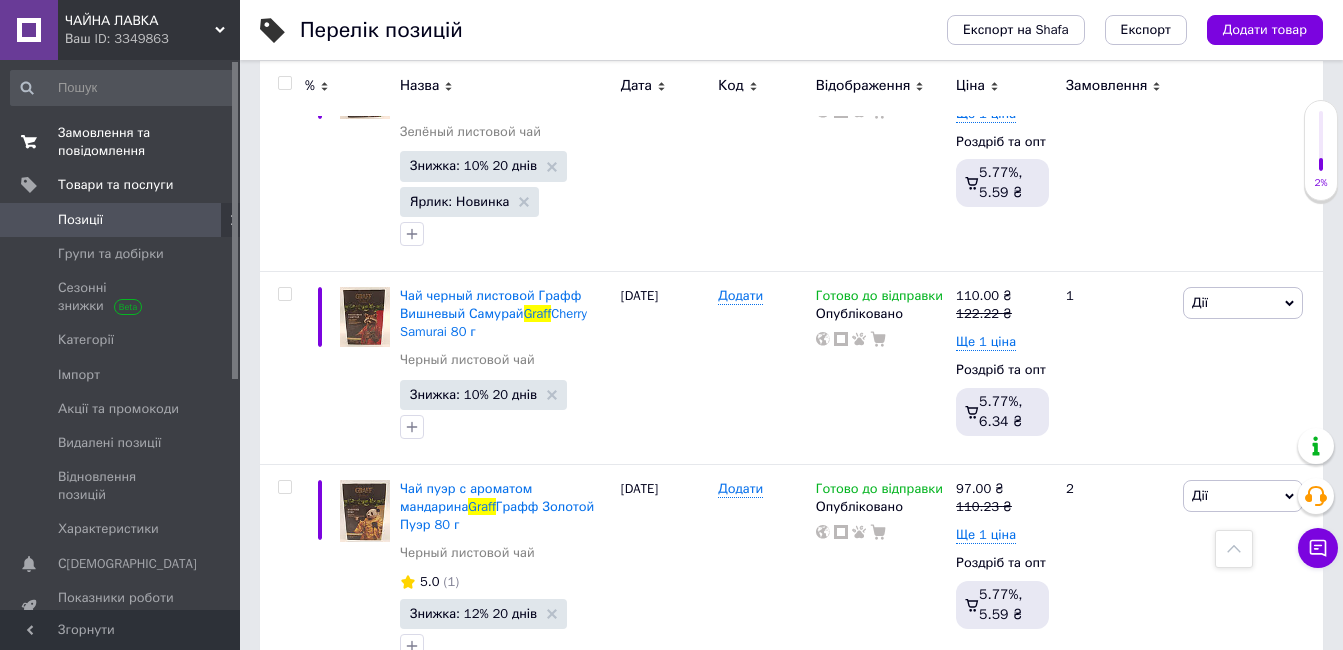 click on "Замовлення та повідомлення" at bounding box center (121, 142) 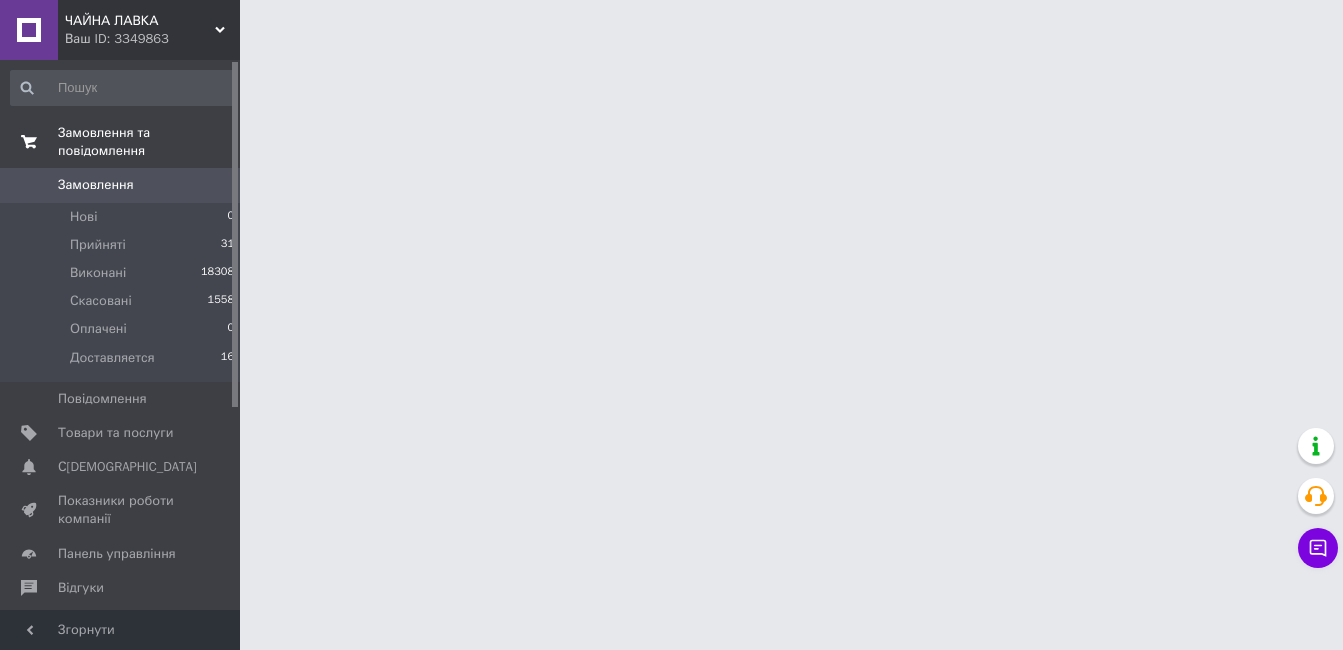 scroll, scrollTop: 0, scrollLeft: 0, axis: both 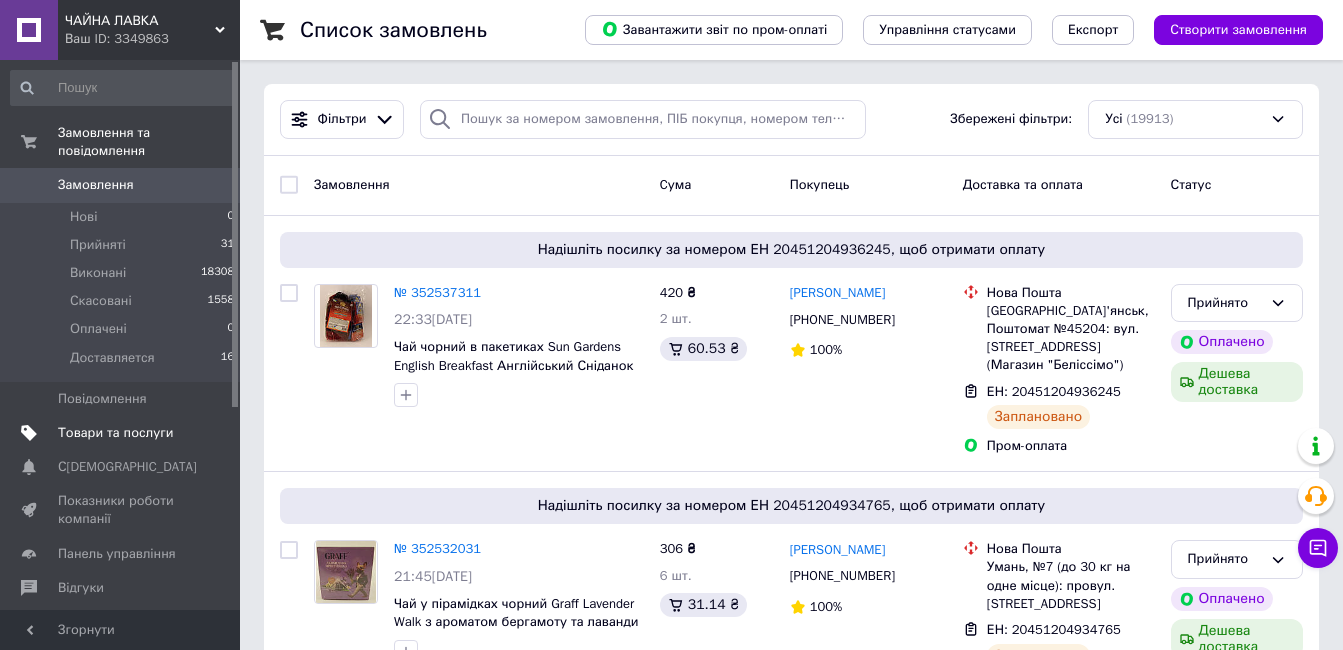 click on "Товари та послуги" at bounding box center [115, 433] 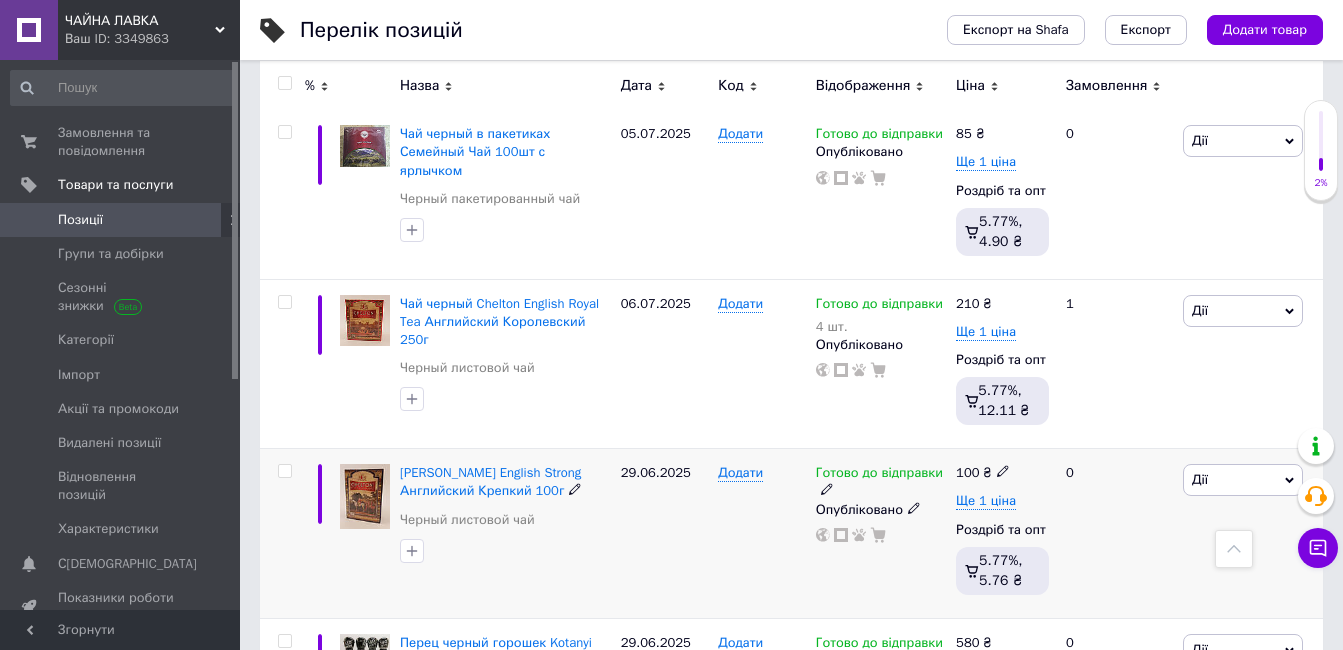 scroll, scrollTop: 1400, scrollLeft: 0, axis: vertical 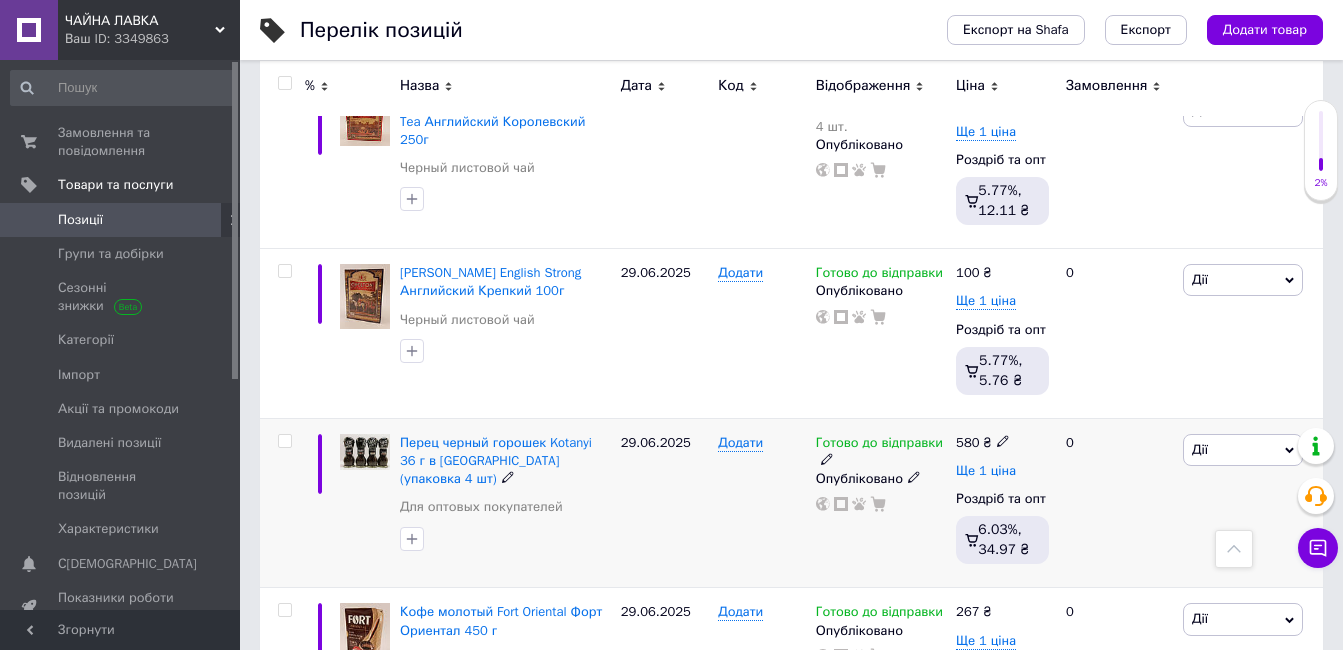 click on "Ще 1 ціна" at bounding box center (986, 471) 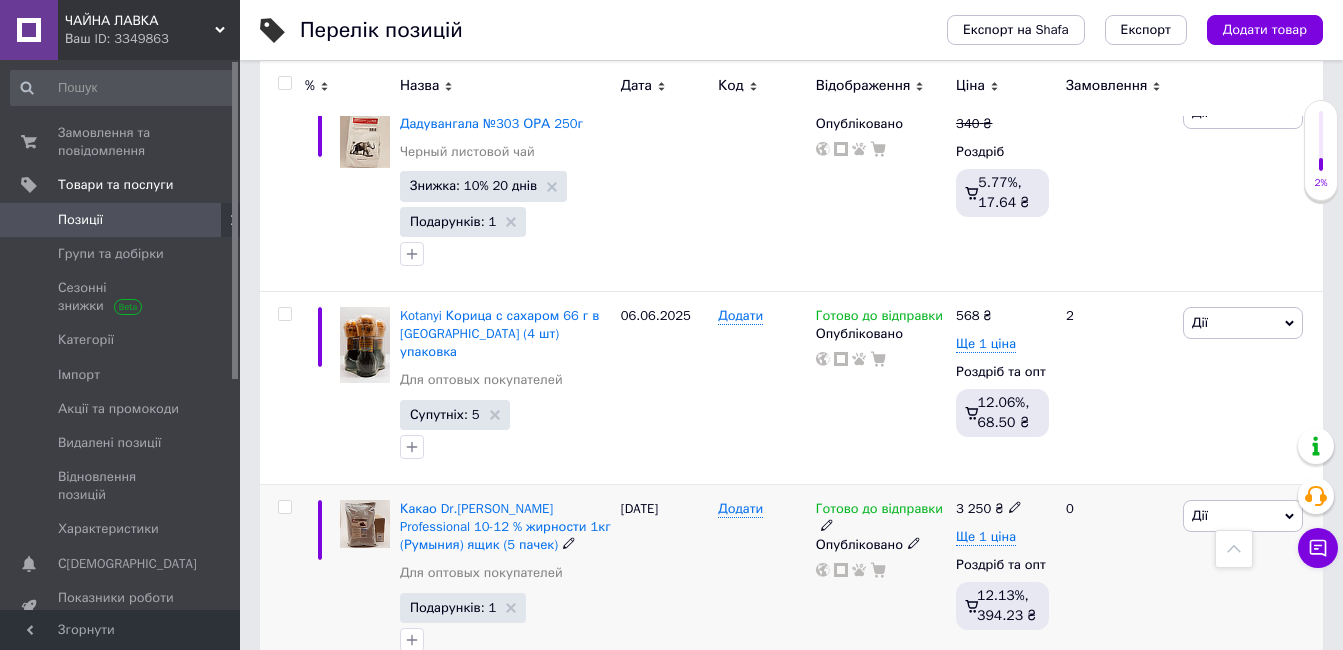 scroll, scrollTop: 9100, scrollLeft: 0, axis: vertical 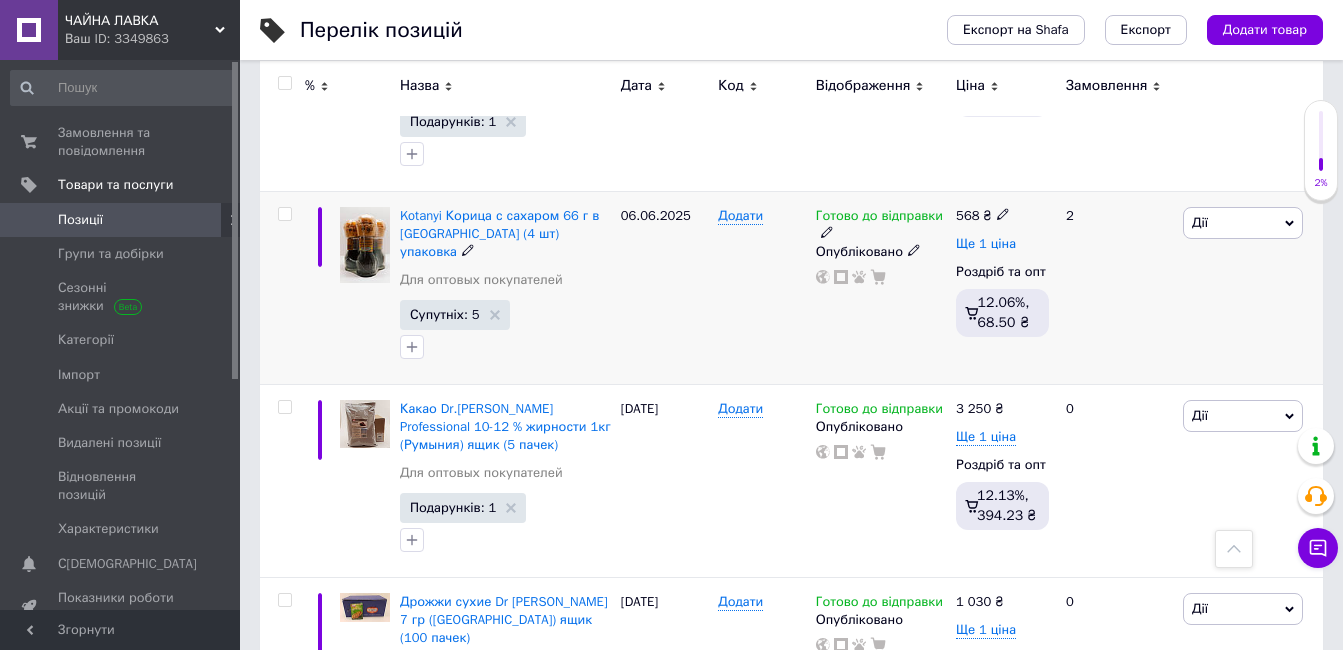 click on "Ще 1 ціна" at bounding box center [986, 244] 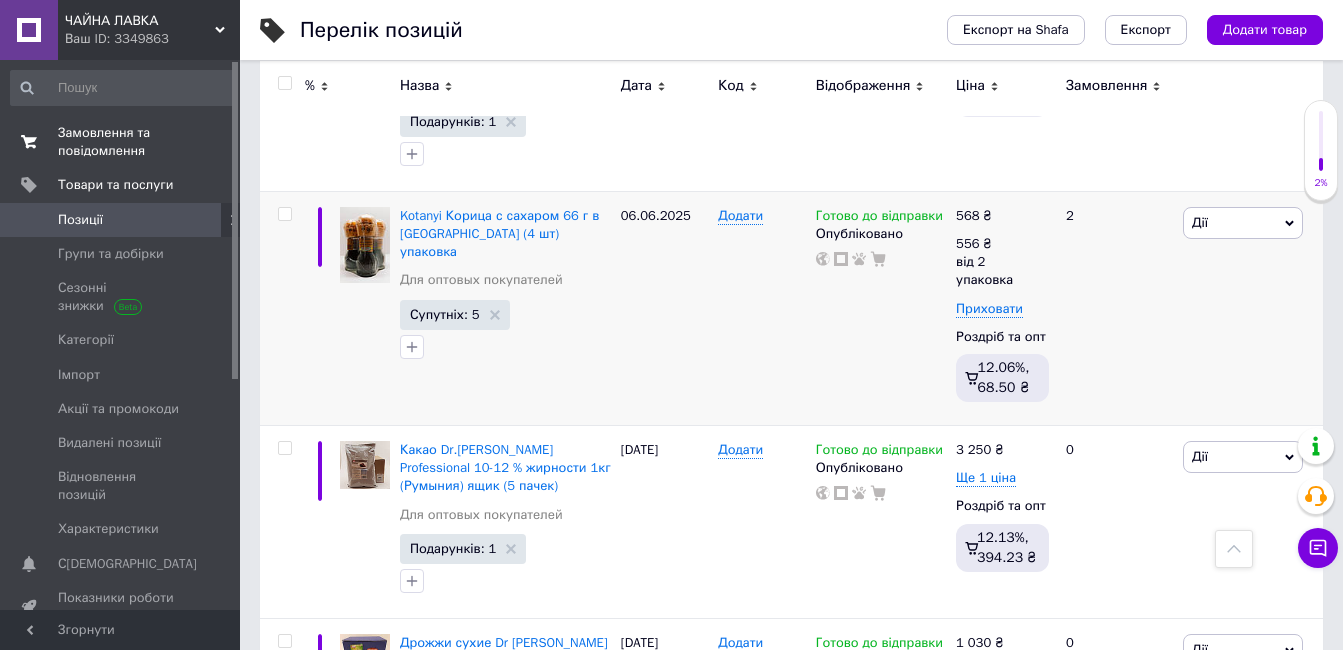 click on "Замовлення та повідомлення" at bounding box center [121, 142] 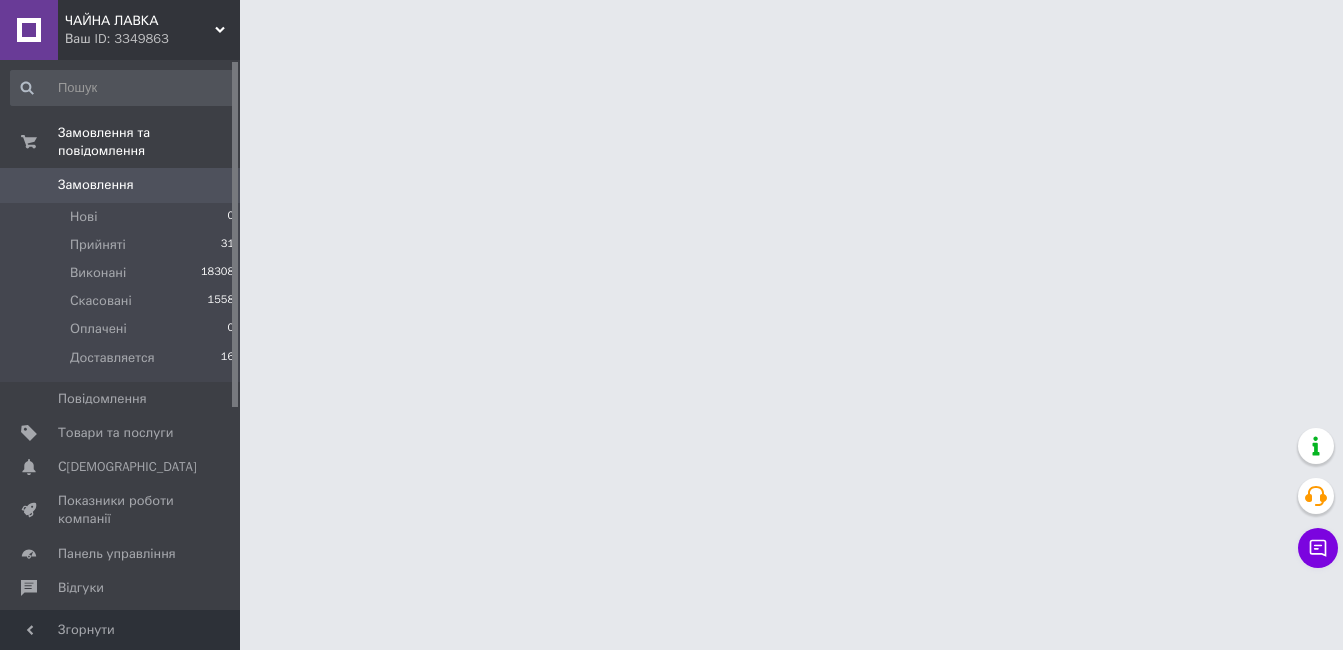 scroll, scrollTop: 0, scrollLeft: 0, axis: both 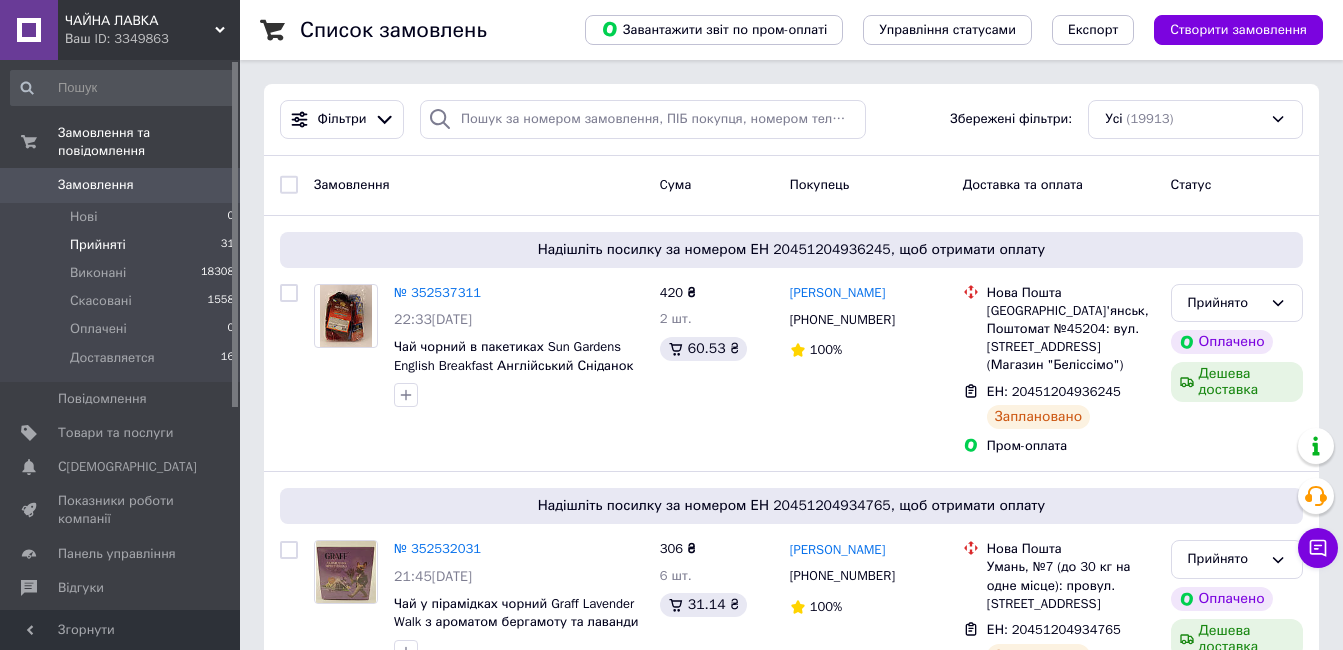 click on "Прийняті 31" at bounding box center (123, 245) 